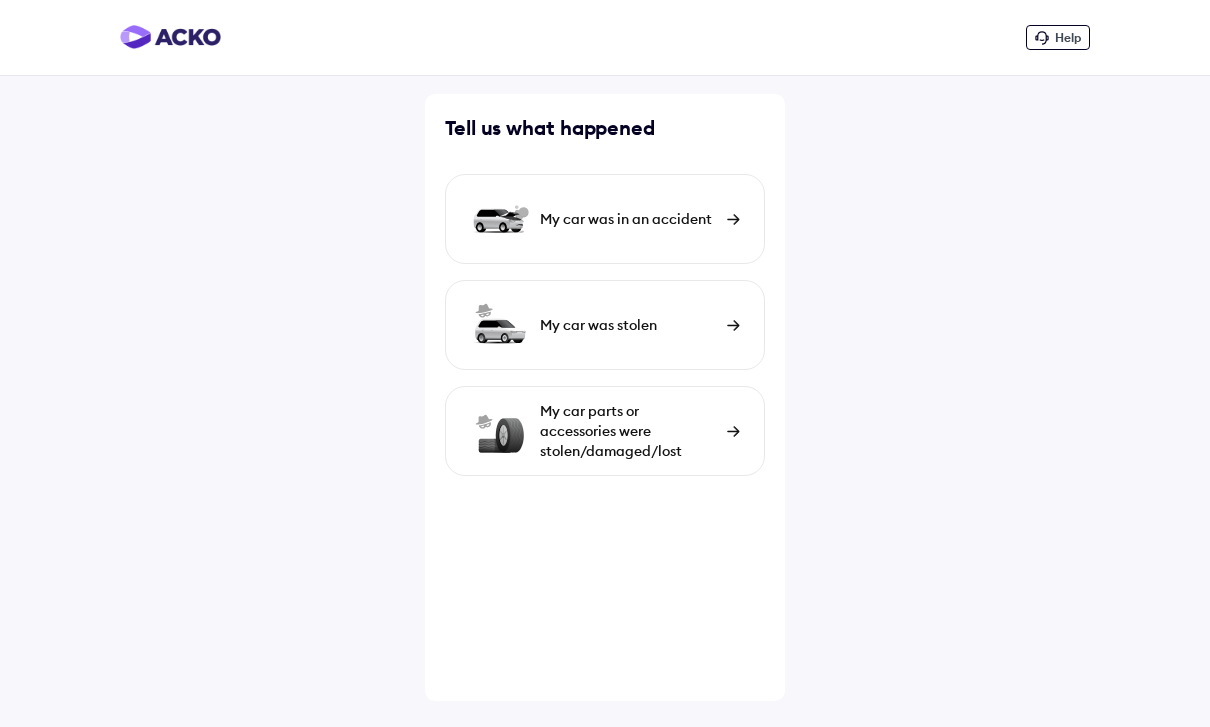 scroll, scrollTop: 0, scrollLeft: 0, axis: both 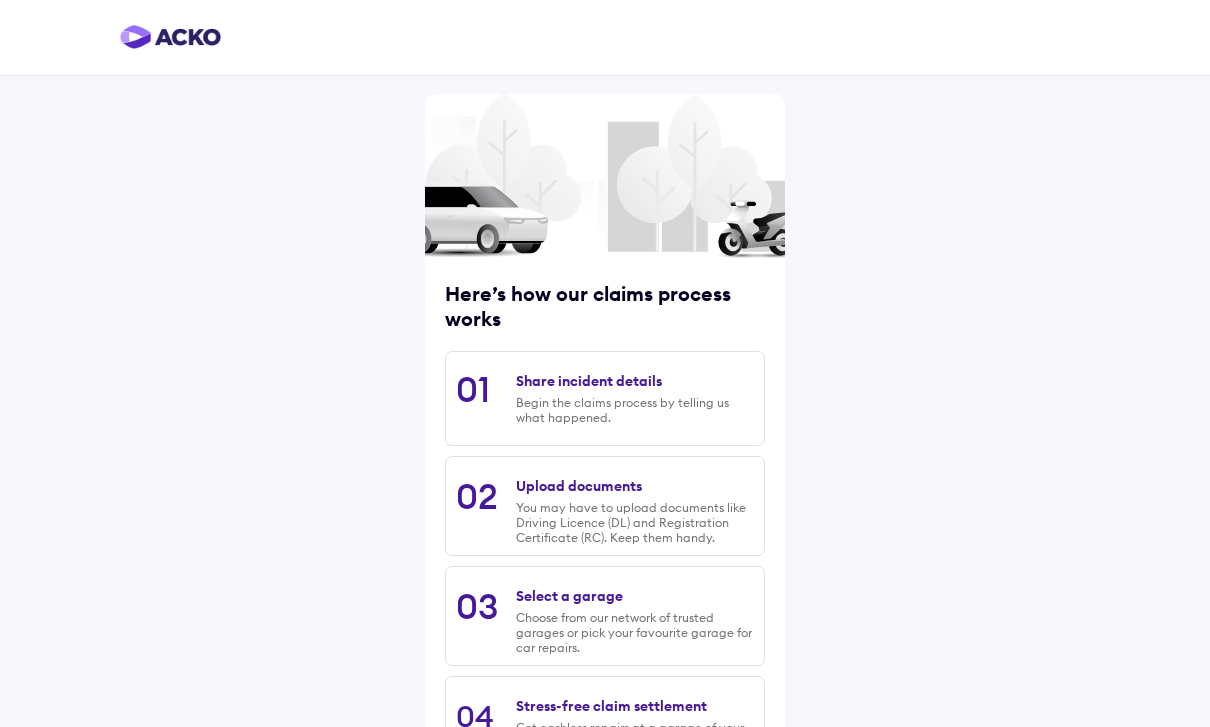 click on "Begin the claims process by telling us what happened." at bounding box center [635, 410] 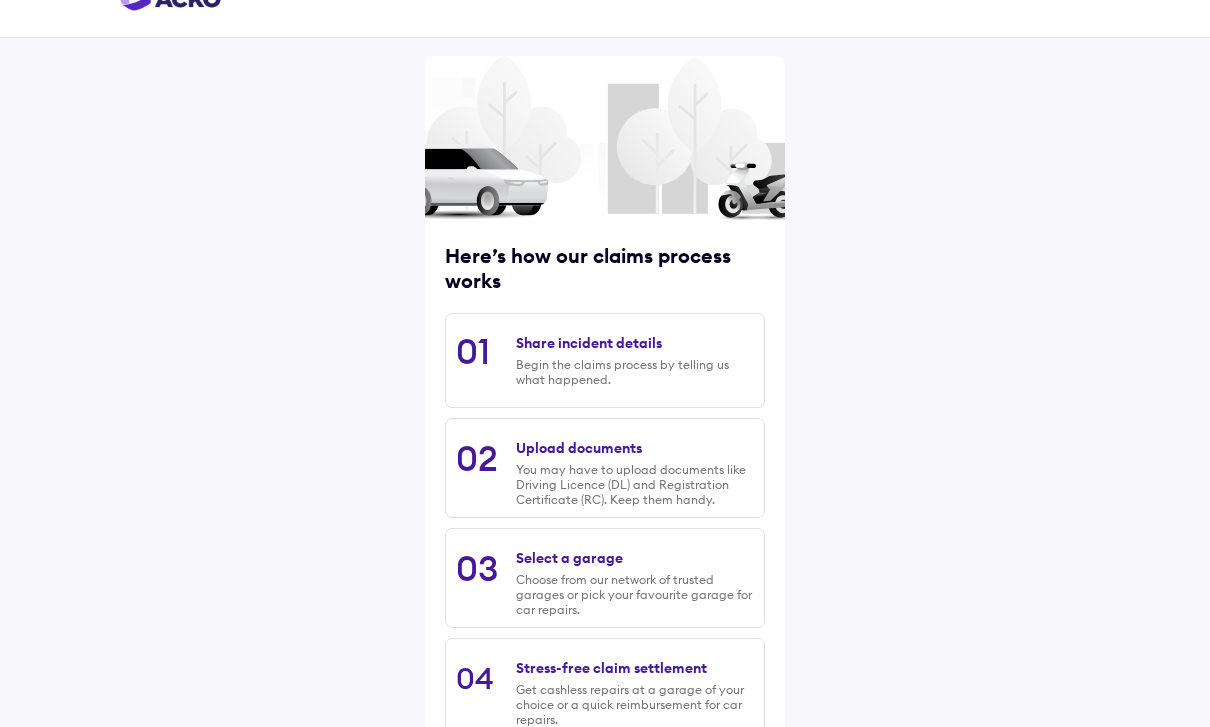 scroll, scrollTop: 41, scrollLeft: 0, axis: vertical 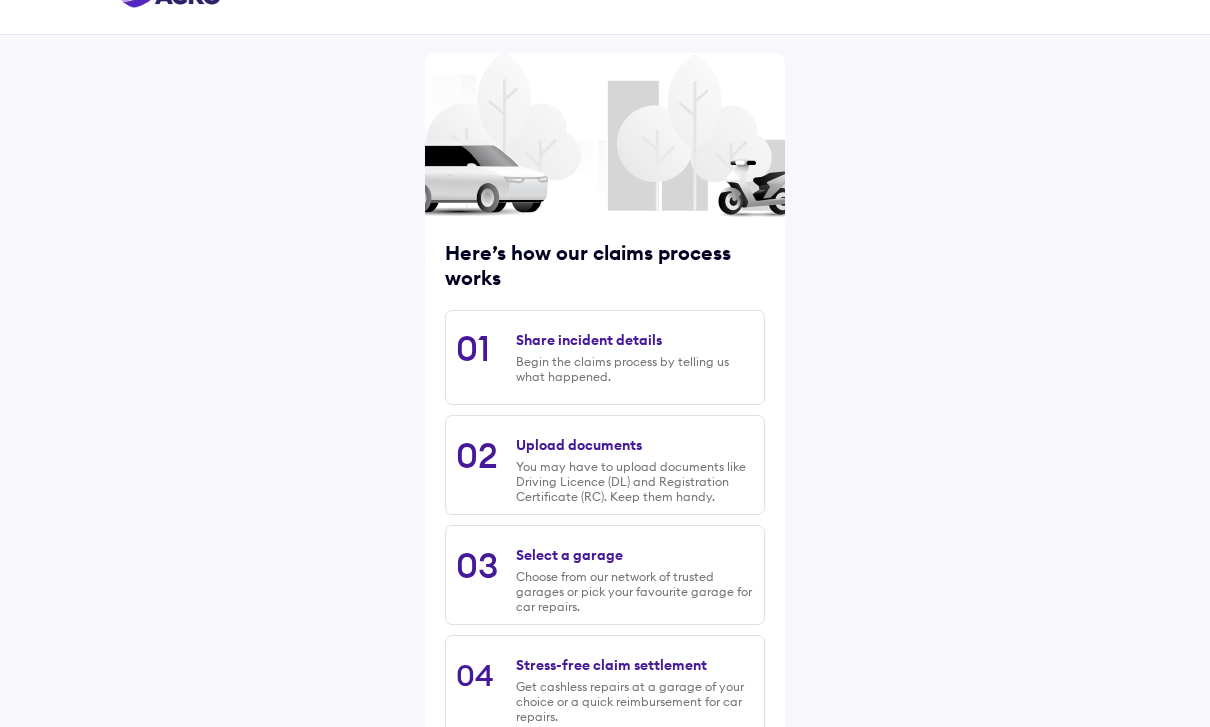 click on "Share incident details" at bounding box center [589, 340] 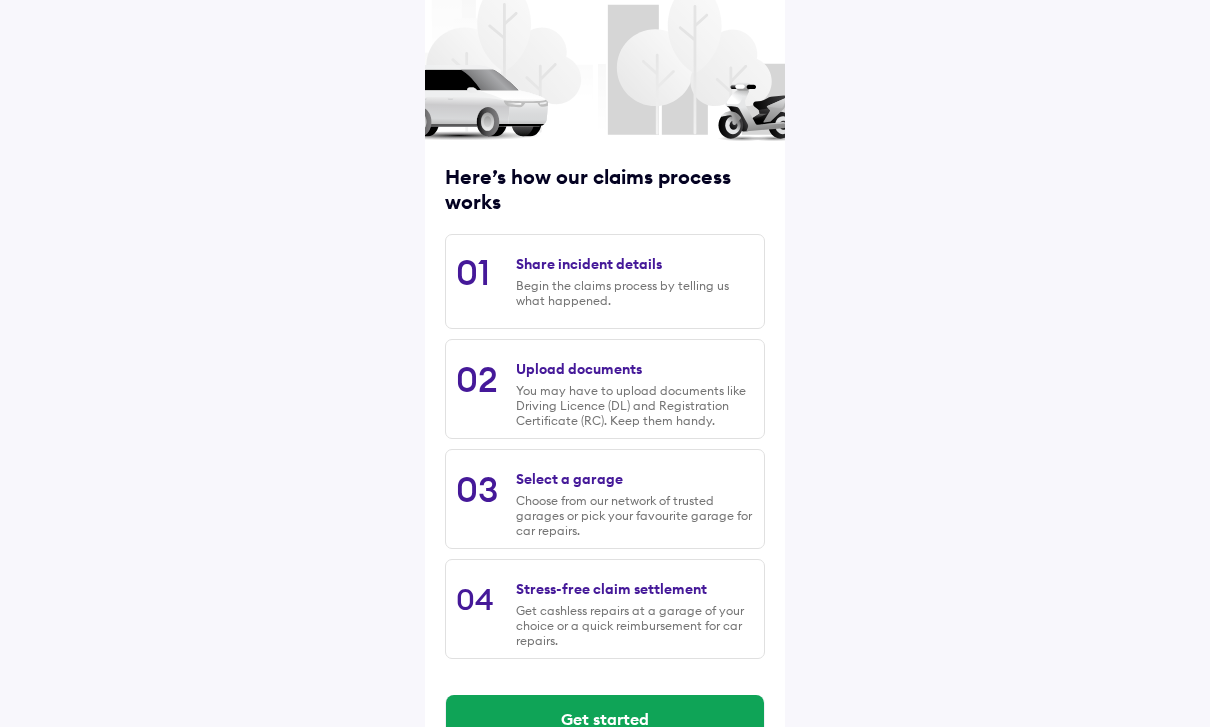 click on "Get started" at bounding box center (605, 719) 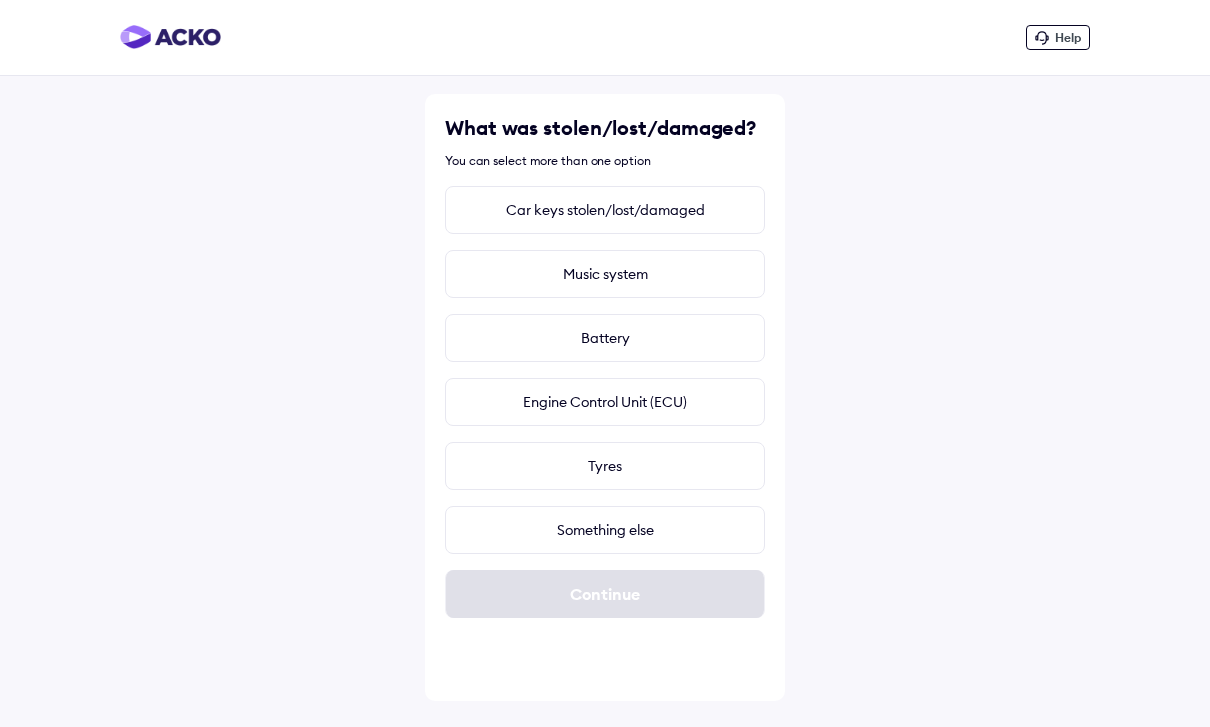 scroll, scrollTop: 0, scrollLeft: 0, axis: both 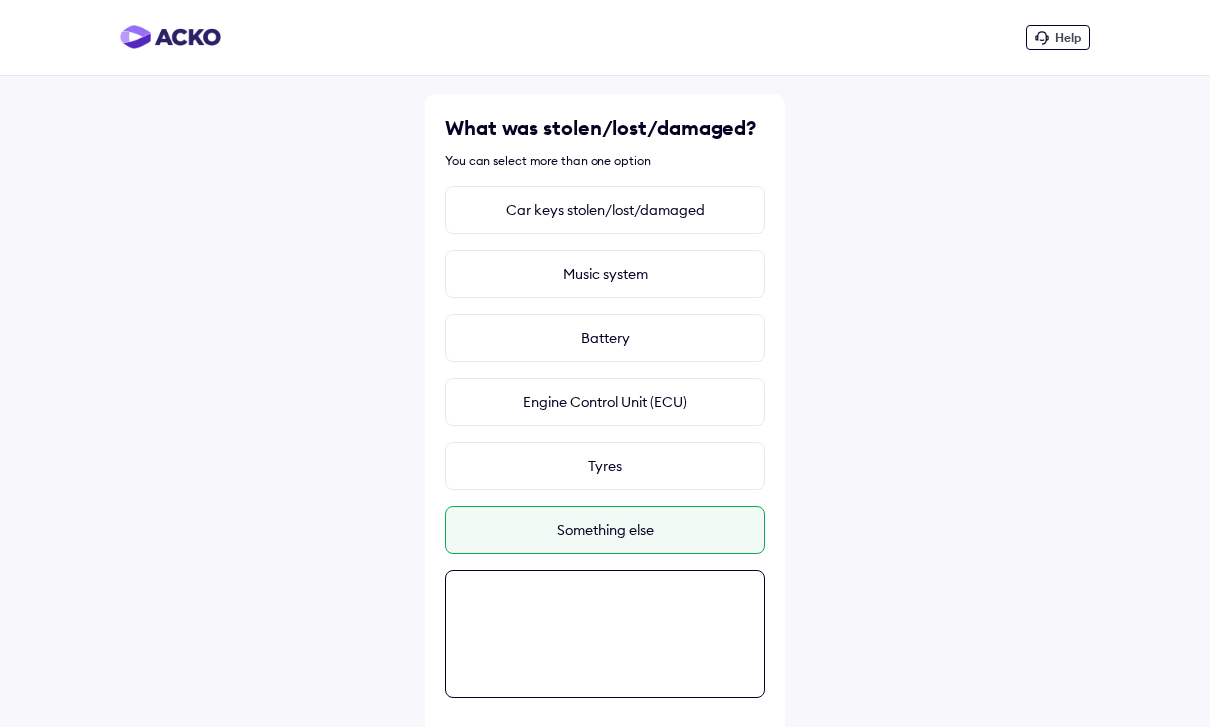 click at bounding box center (605, 634) 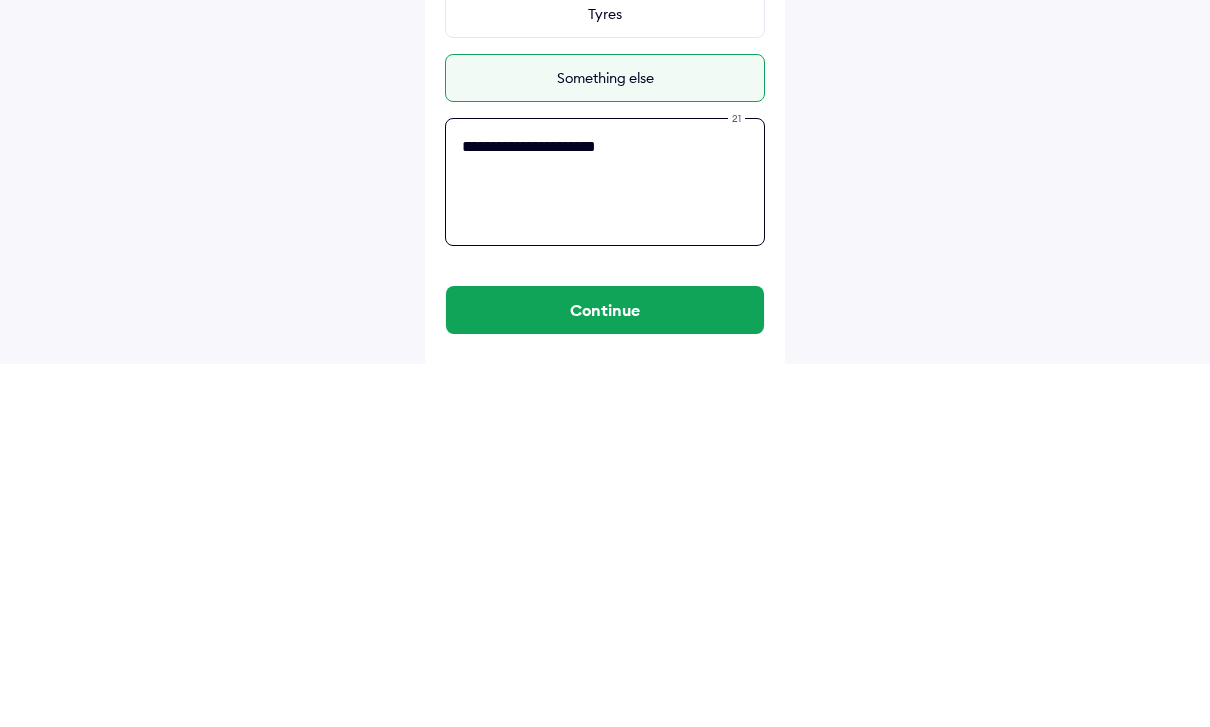 click on "**********" at bounding box center (605, 545) 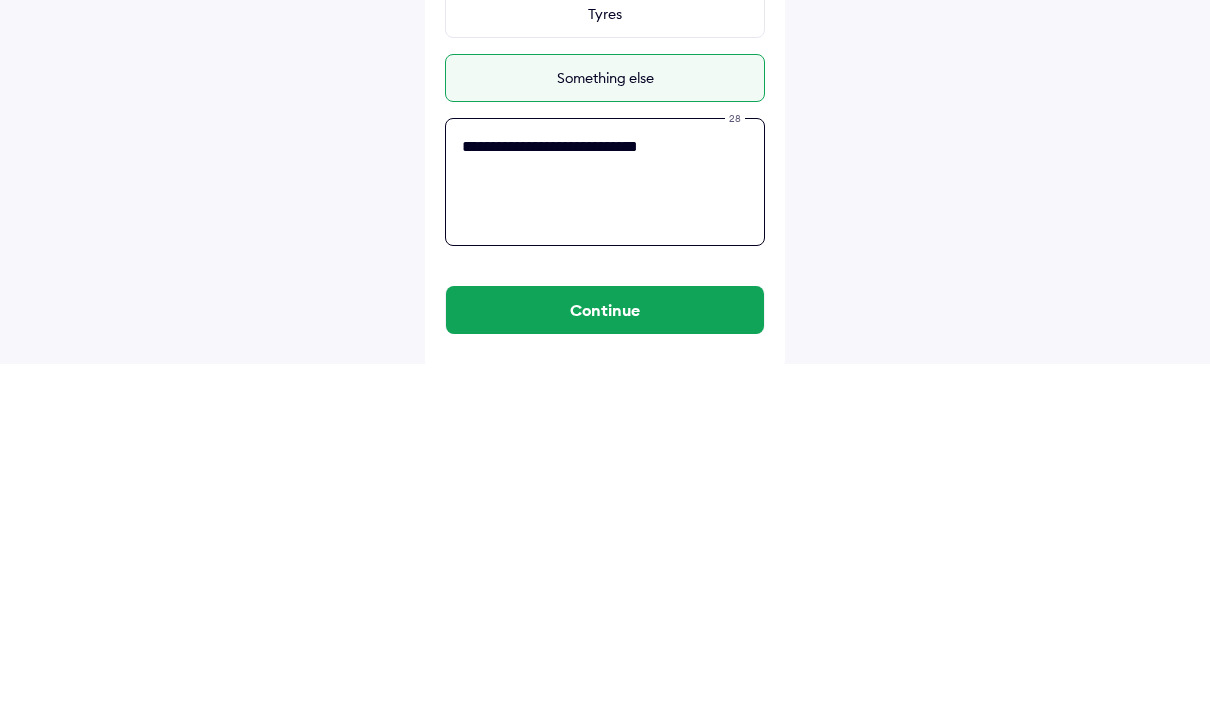 scroll, scrollTop: 95, scrollLeft: 0, axis: vertical 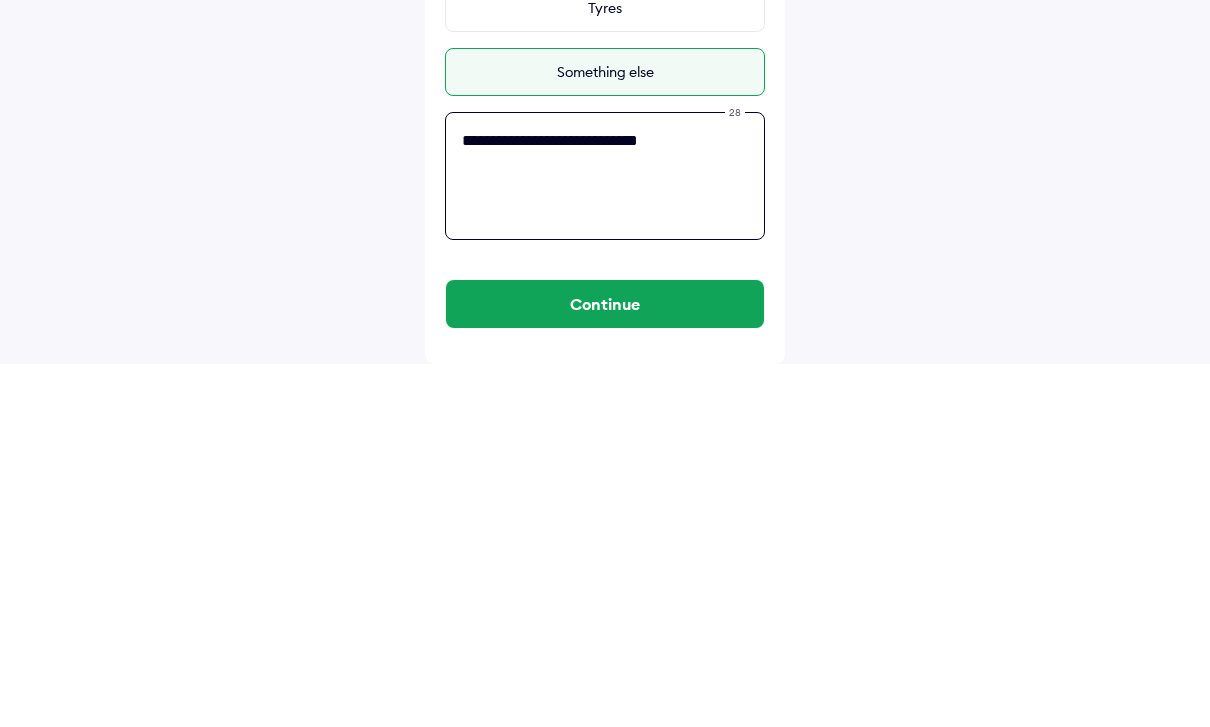 type on "**********" 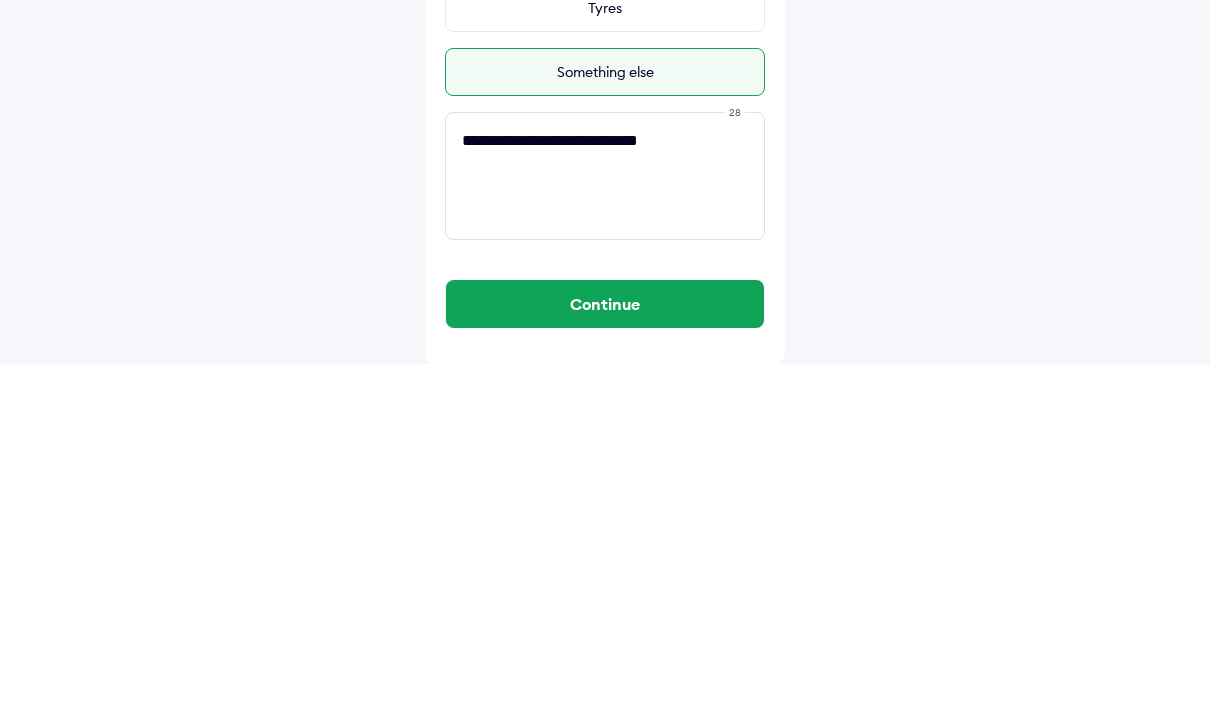 click on "Continue" at bounding box center [605, 667] 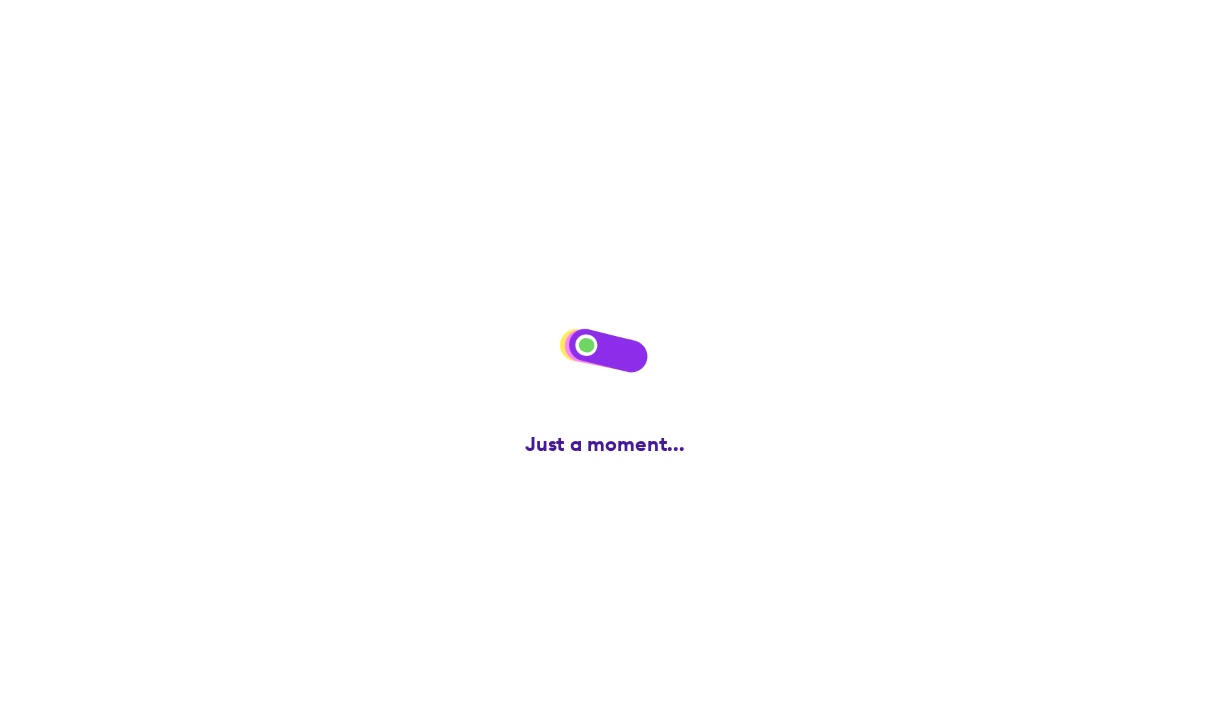 scroll, scrollTop: 95, scrollLeft: 0, axis: vertical 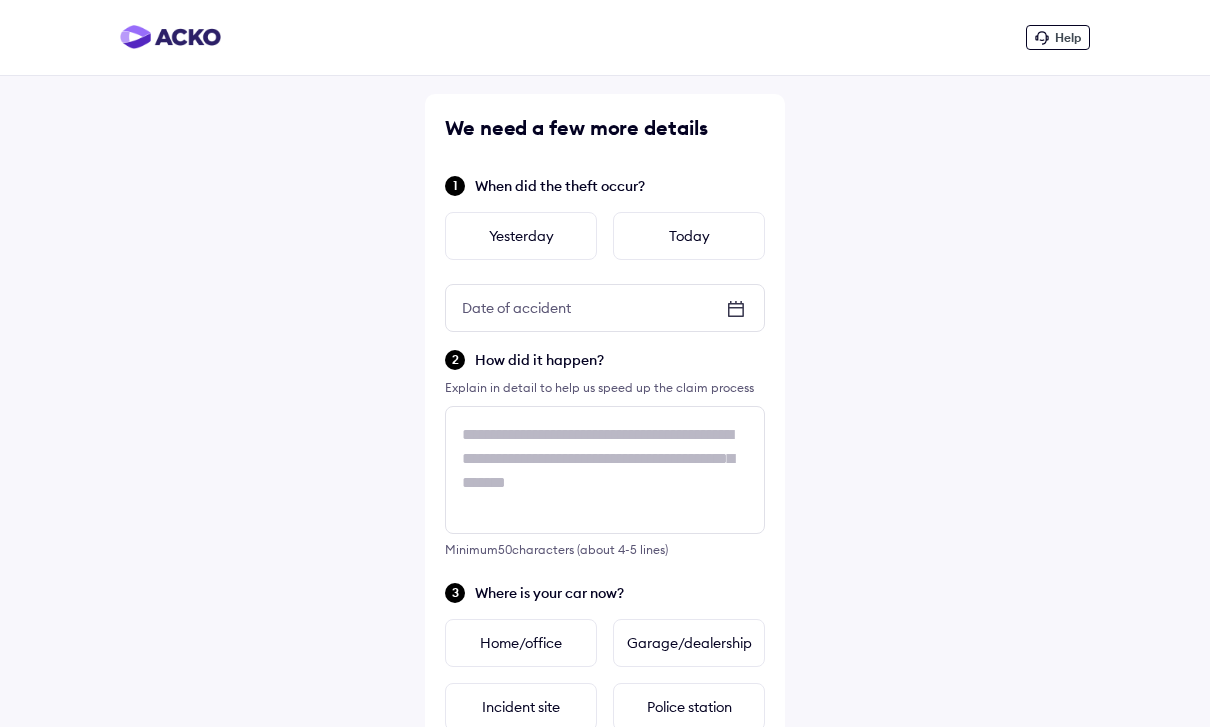 click on "Today" at bounding box center (689, 236) 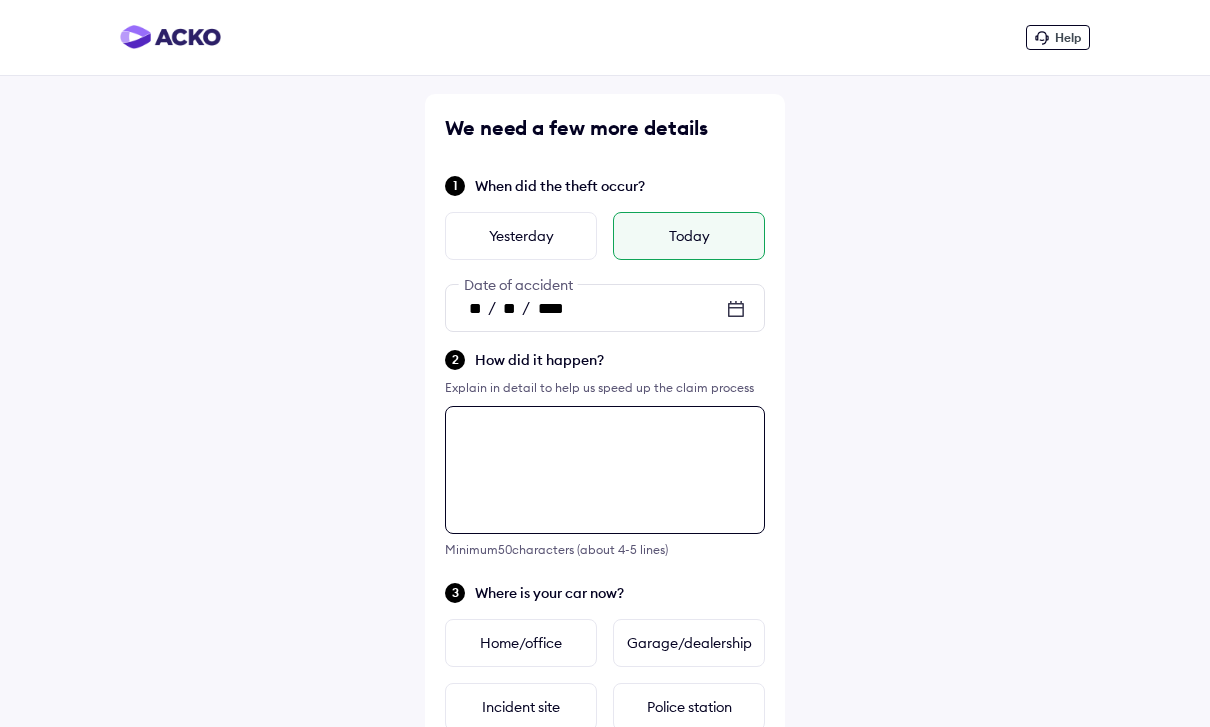 click at bounding box center (605, 470) 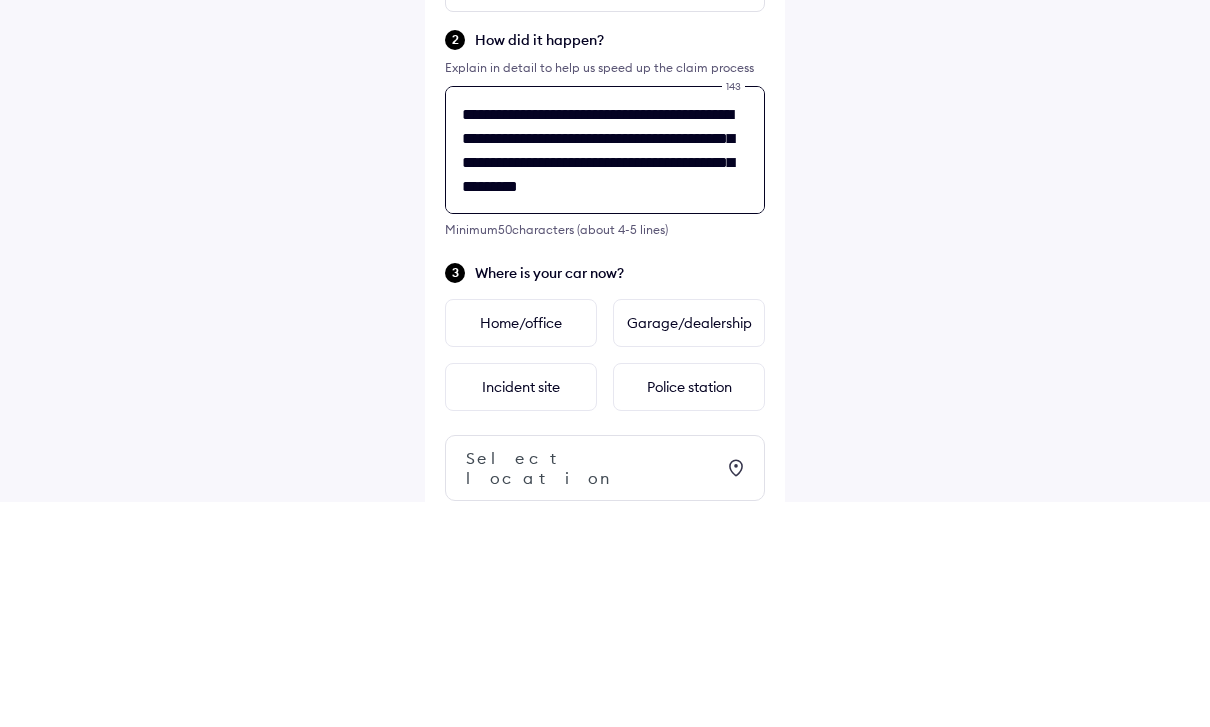 scroll, scrollTop: 8, scrollLeft: 0, axis: vertical 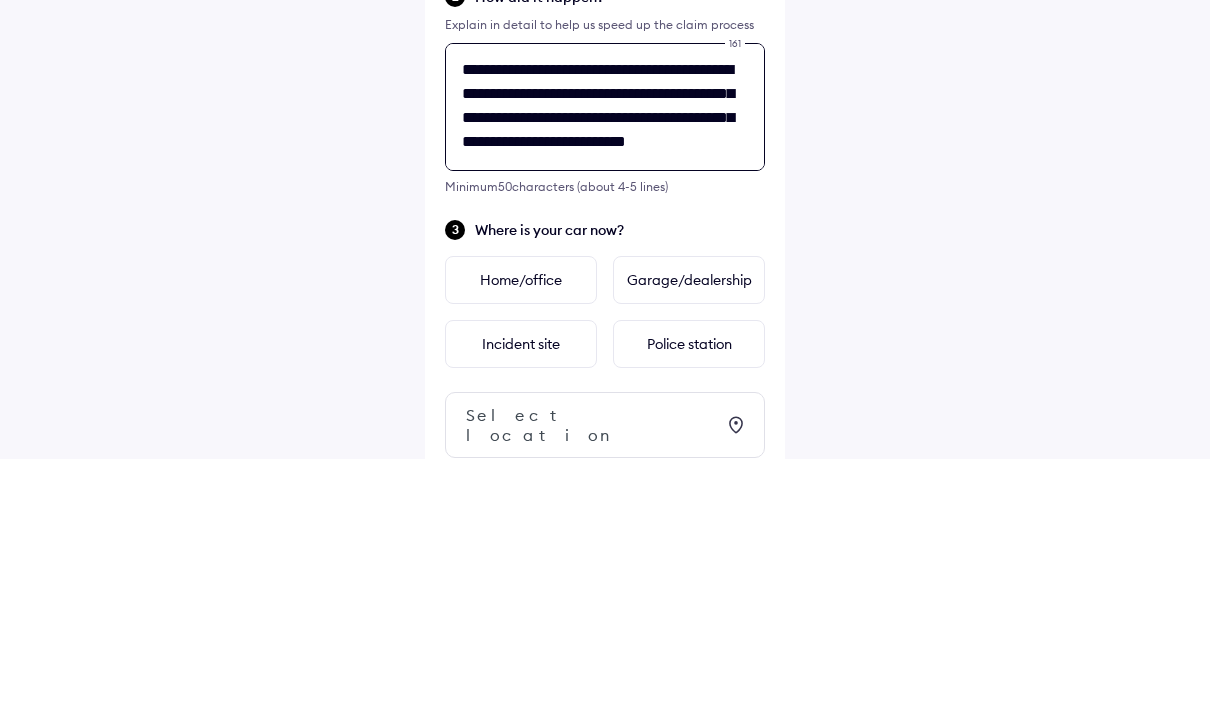 type on "**********" 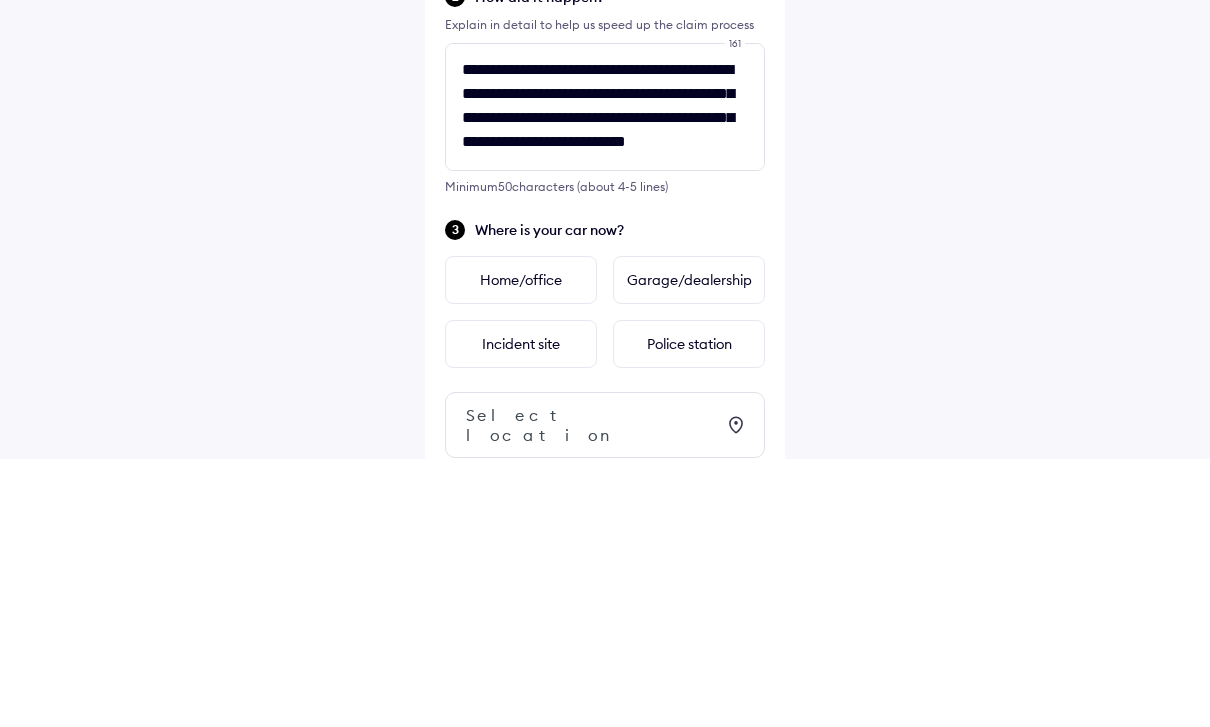 click on "**********" at bounding box center [605, 432] 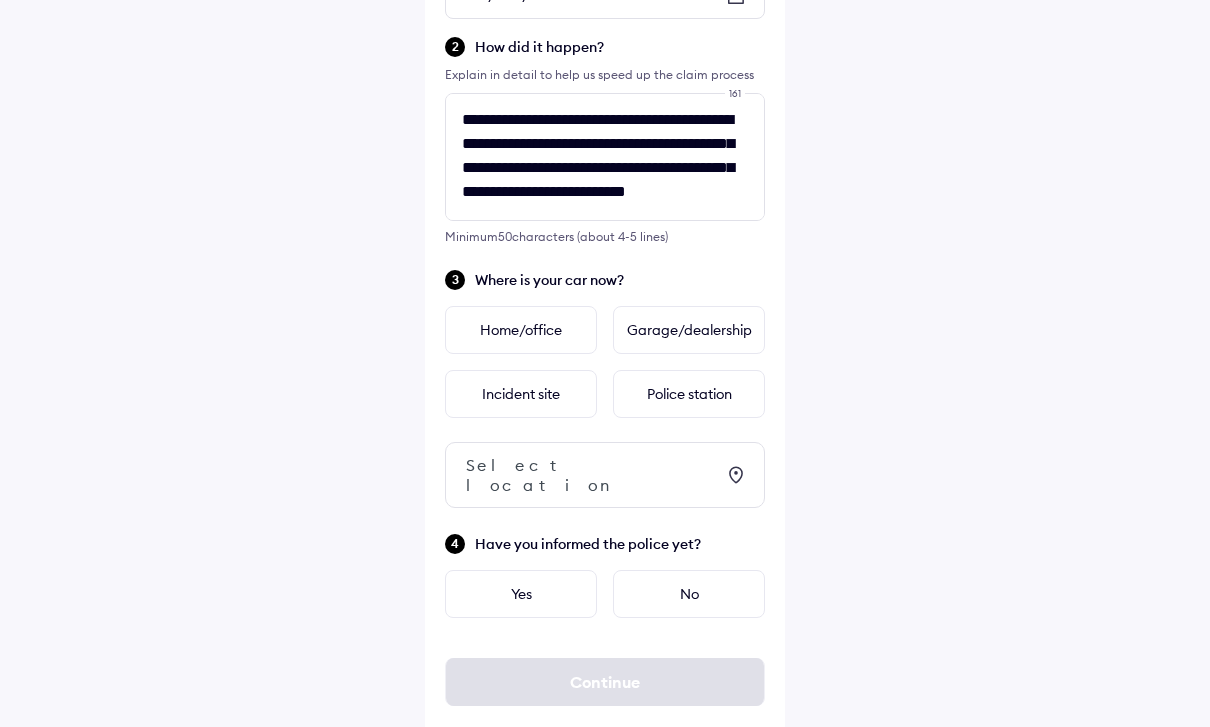 click on "Home/office" at bounding box center (521, 330) 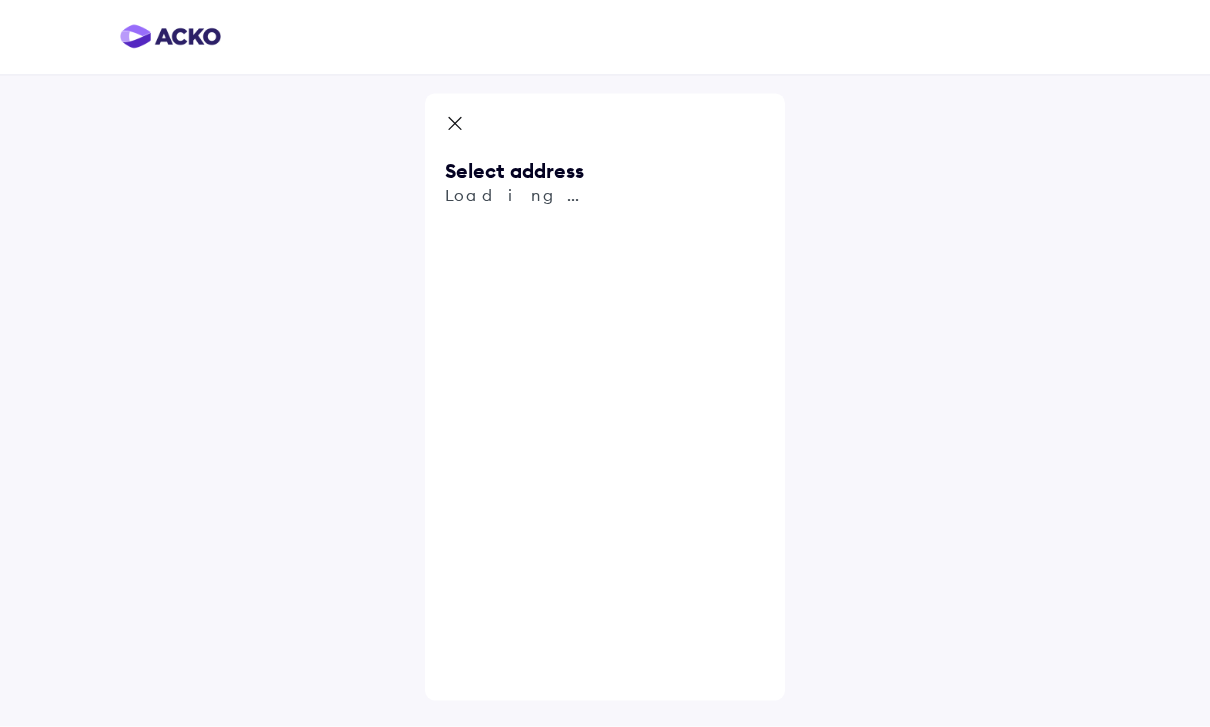 scroll, scrollTop: 65, scrollLeft: 0, axis: vertical 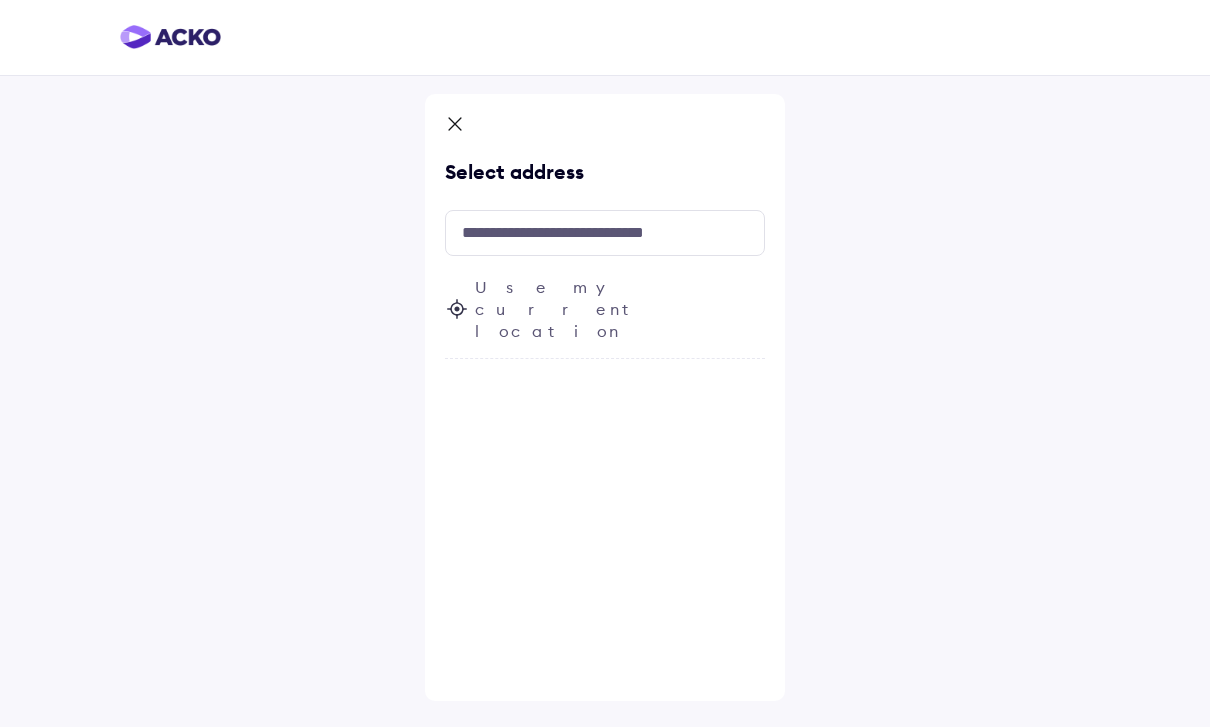 click on "Use my current location" at bounding box center [620, 309] 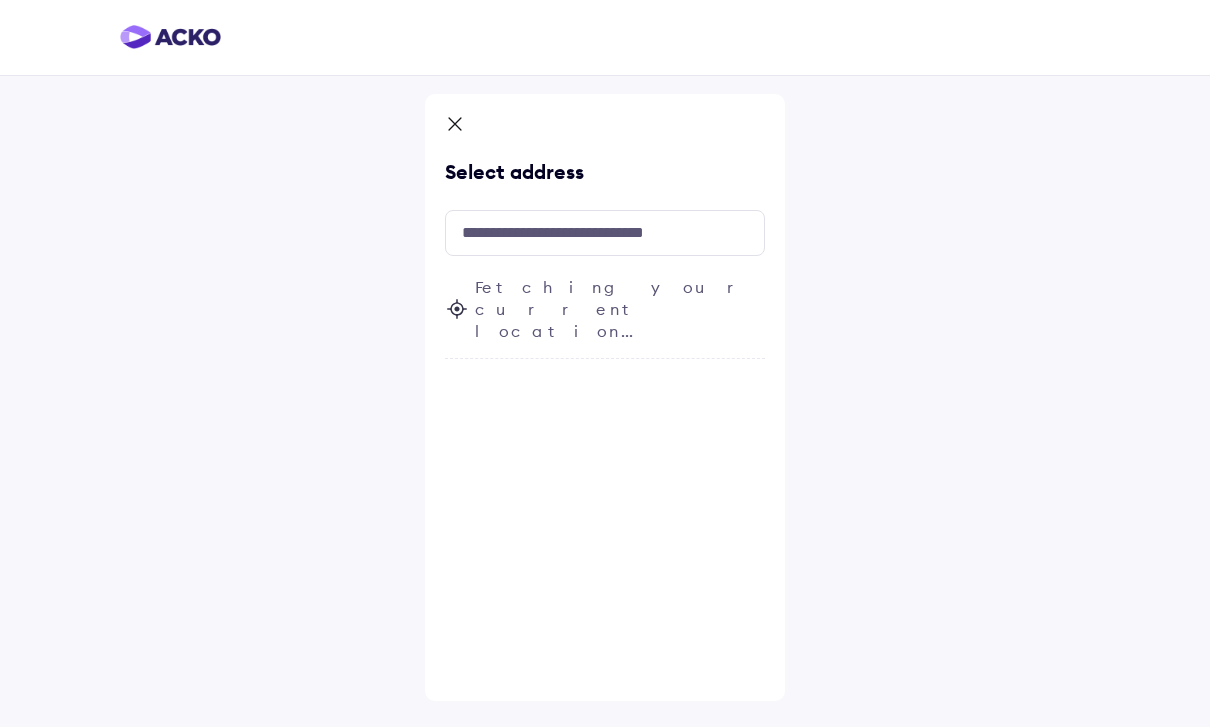 scroll, scrollTop: 0, scrollLeft: 0, axis: both 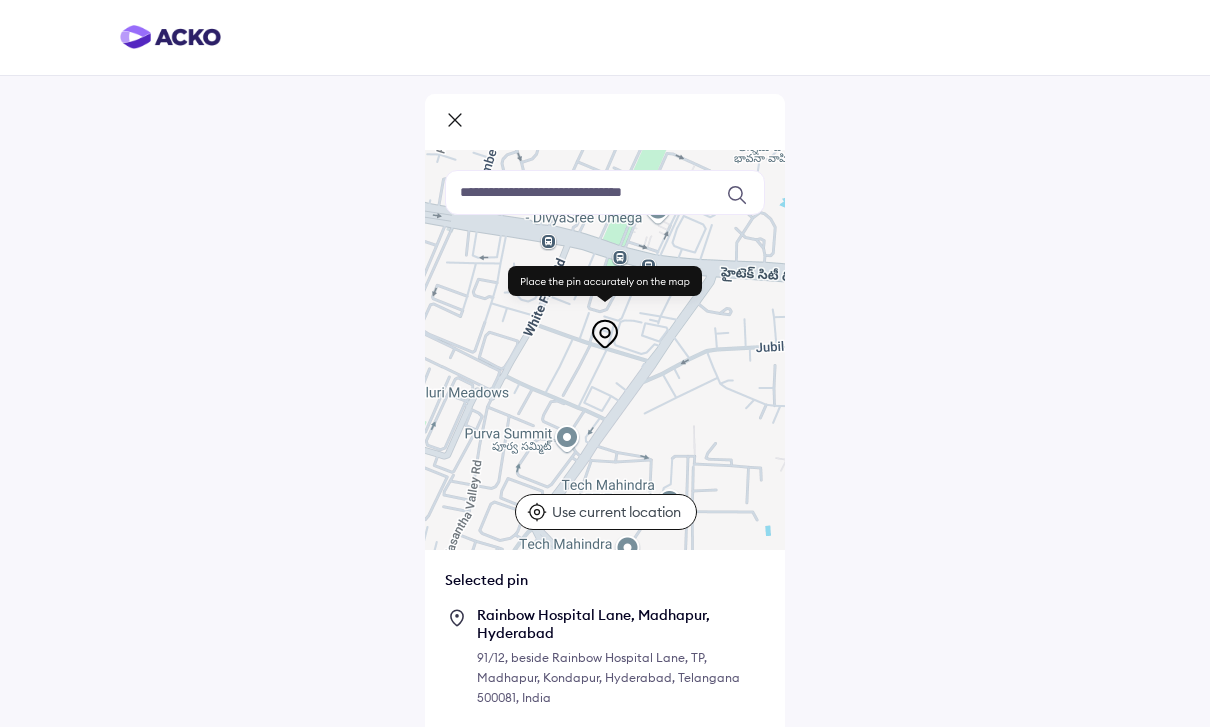click on "To navigate the map with touch gestures double-tap and hold your finger on the map, then drag the map. Keyboard shortcuts Map Data Map data ©2025 Map data ©2025 100 m  Click to toggle between metric and imperial units Terms Report a map error Use current location Selected pin [STREET], [CITY], [STATE] [POSTAL_CODE], India Continue
Acko Claim Registration" at bounding box center (605, 363) 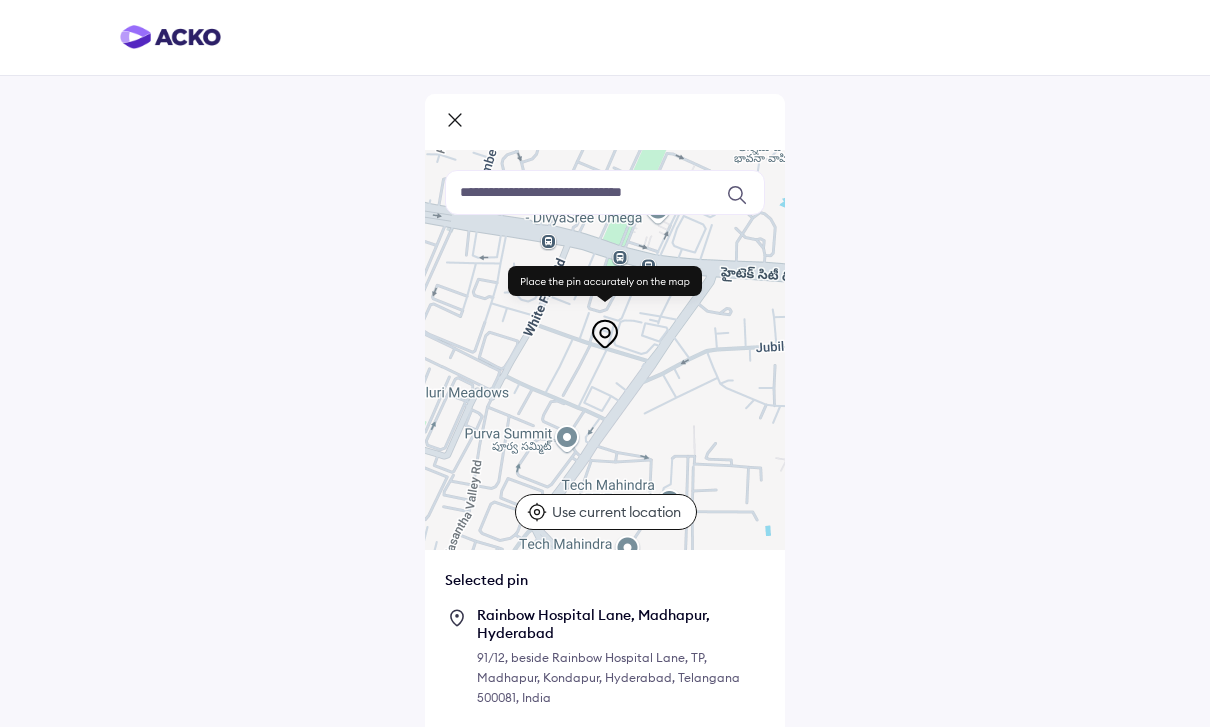 click on "To navigate the map with touch gestures double-tap and hold your finger on the map, then drag the map. Keyboard shortcuts Map Data Map data ©2025 Map data ©2025 100 m  Click to toggle between metric and imperial units Terms Report a map error Use current location Selected pin [STREET], [CITY], [STATE] [POSTAL_CODE], India Continue
Acko Claim Registration" at bounding box center [605, 363] 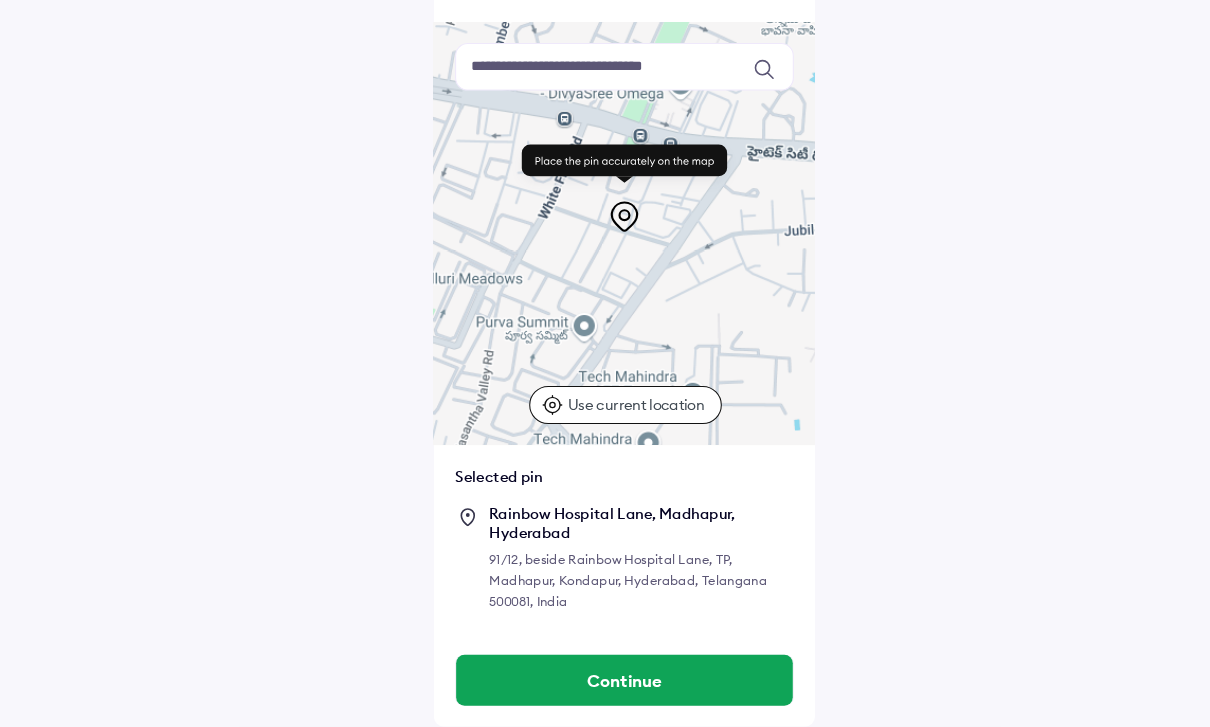 click on "Continue" at bounding box center [605, 683] 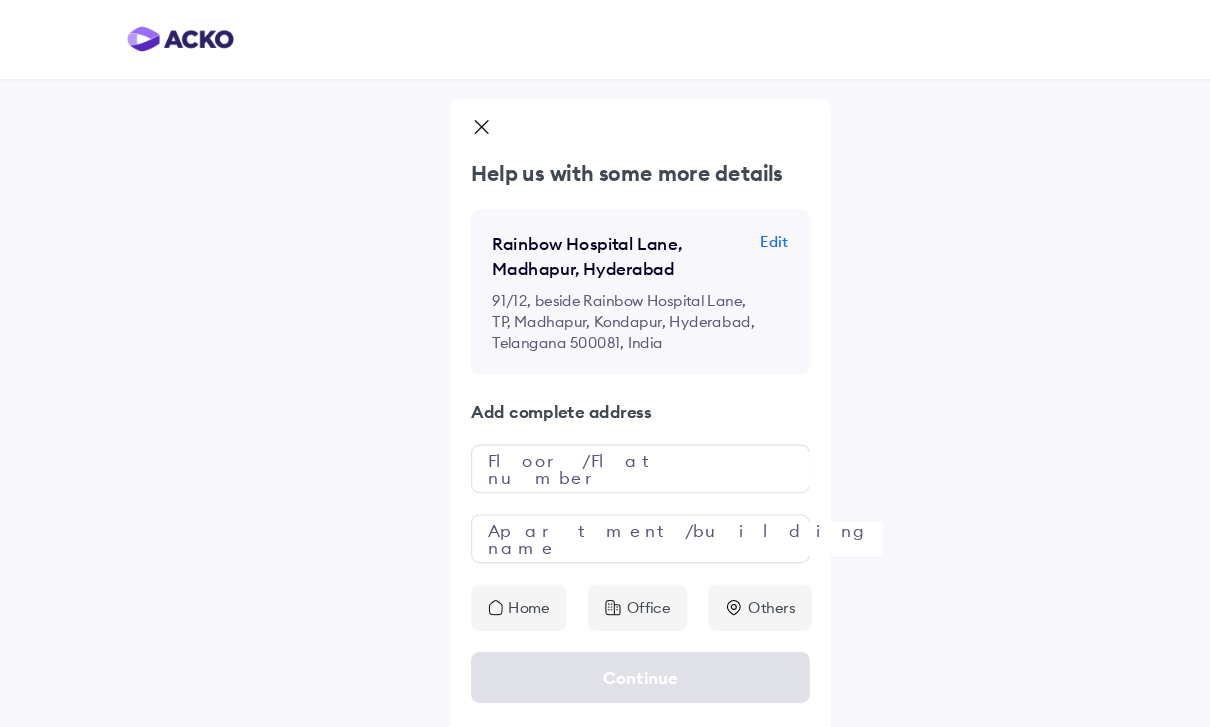 scroll, scrollTop: 43, scrollLeft: 0, axis: vertical 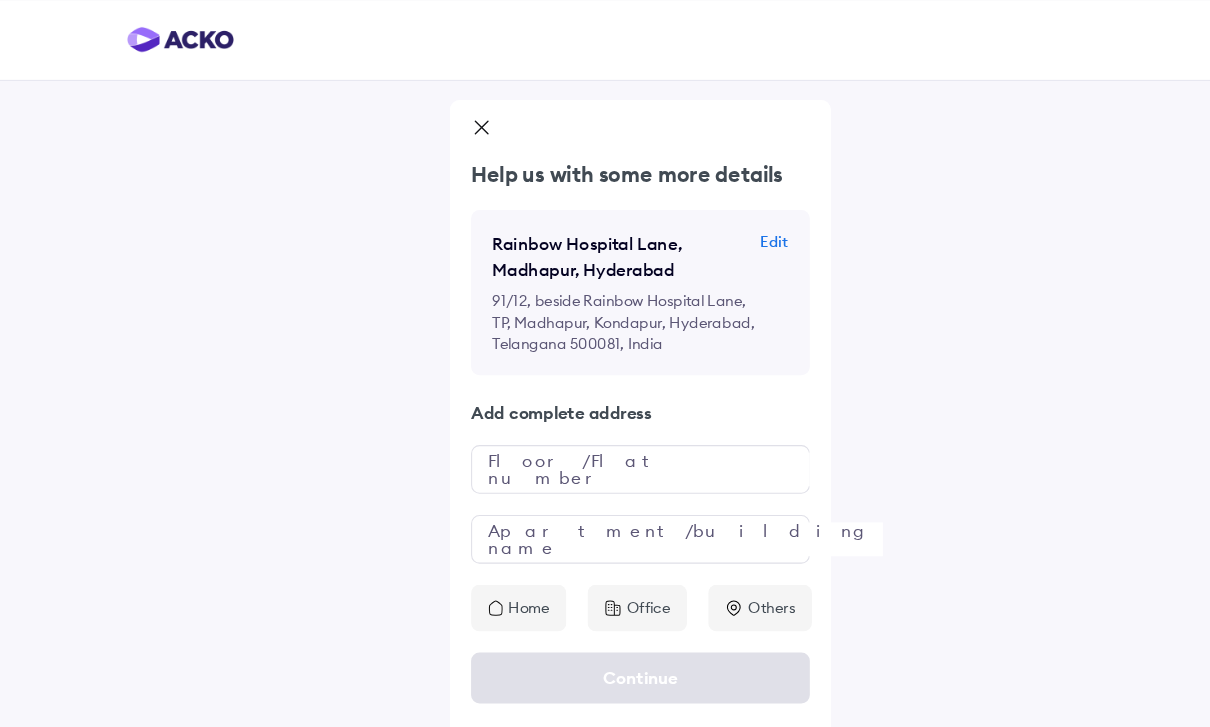 click on "Edit" at bounding box center [731, 228] 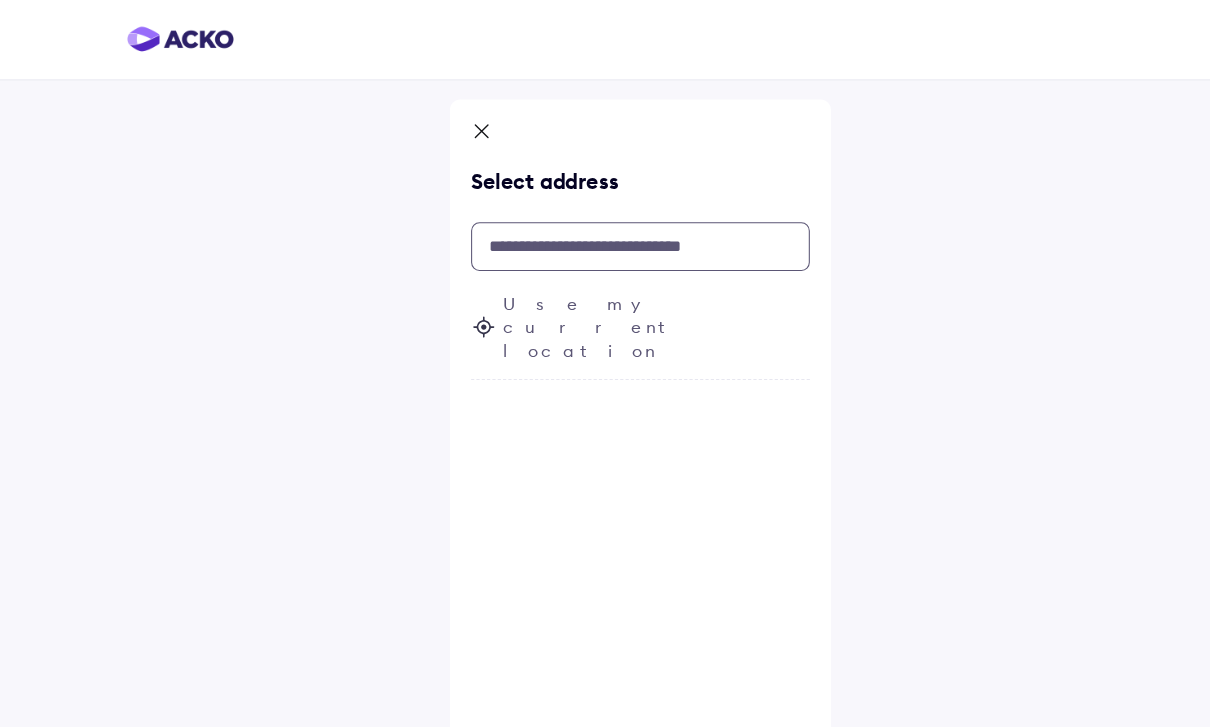 click at bounding box center (605, 233) 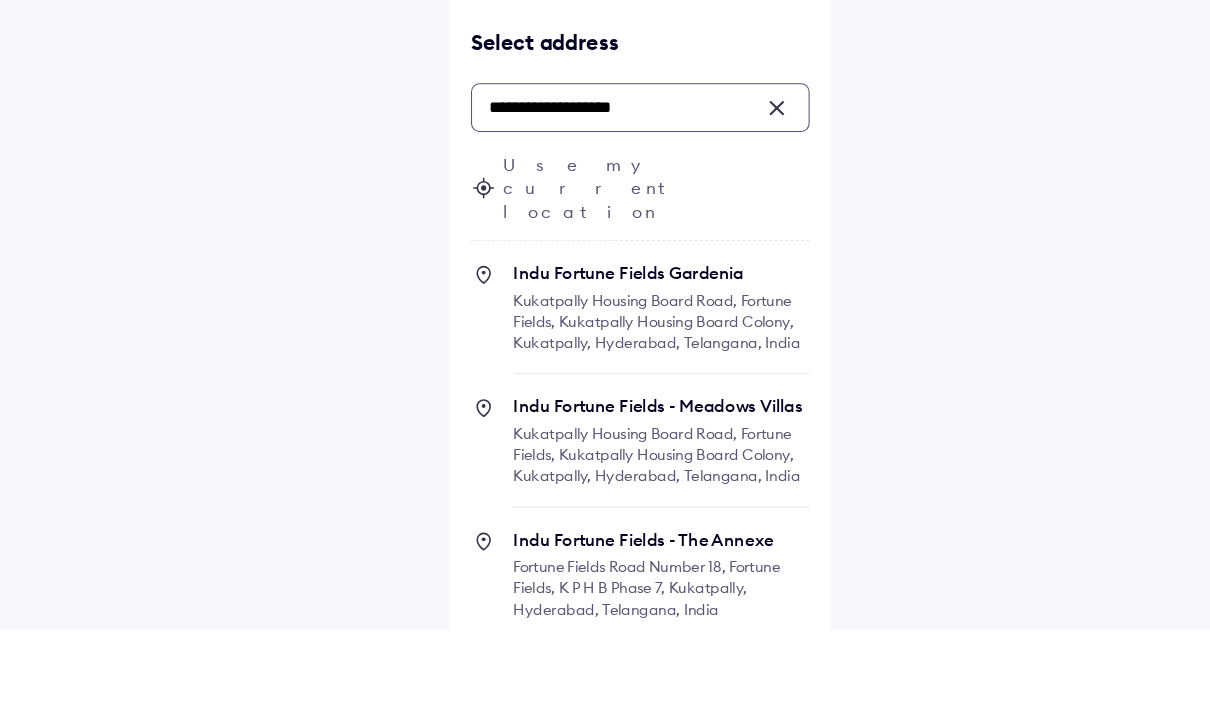 click on "Indu Fortune Fields Gardenia Kukatpally Housing Board Road, Fortune Fields, Kukatpally Housing Board Colony, Kukatpally, Hyderabad, Telangana, India" at bounding box center (625, 432) 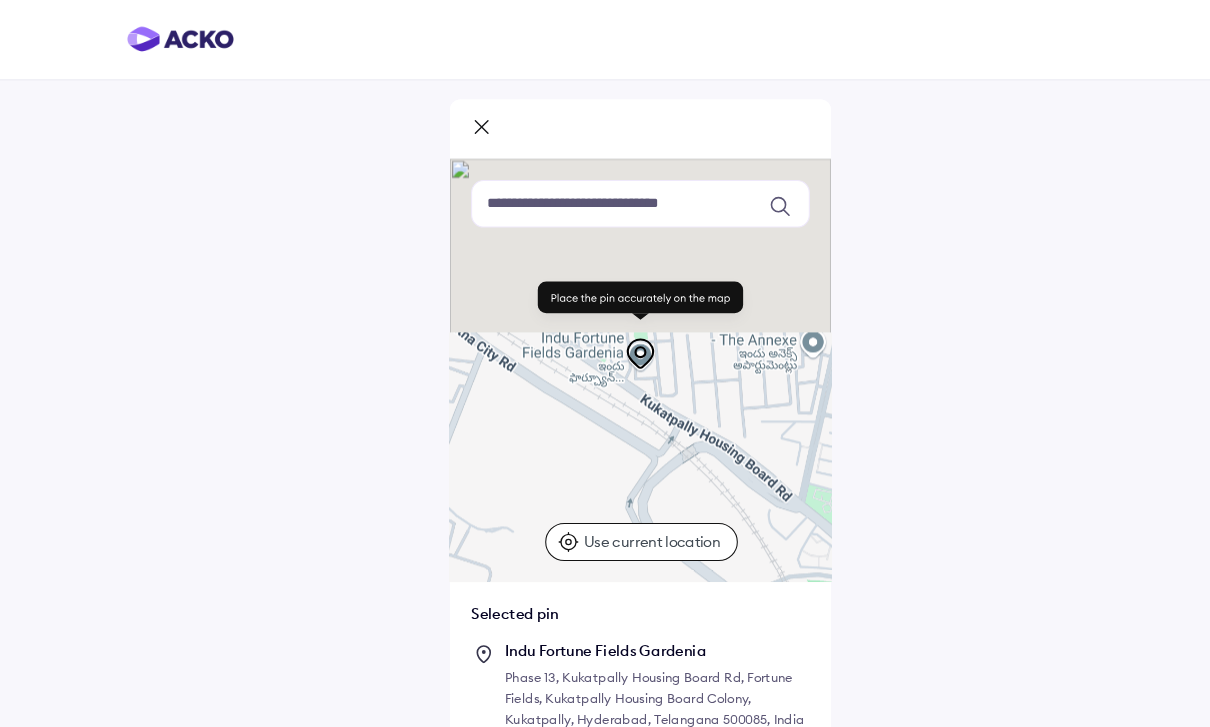 scroll, scrollTop: 49, scrollLeft: 0, axis: vertical 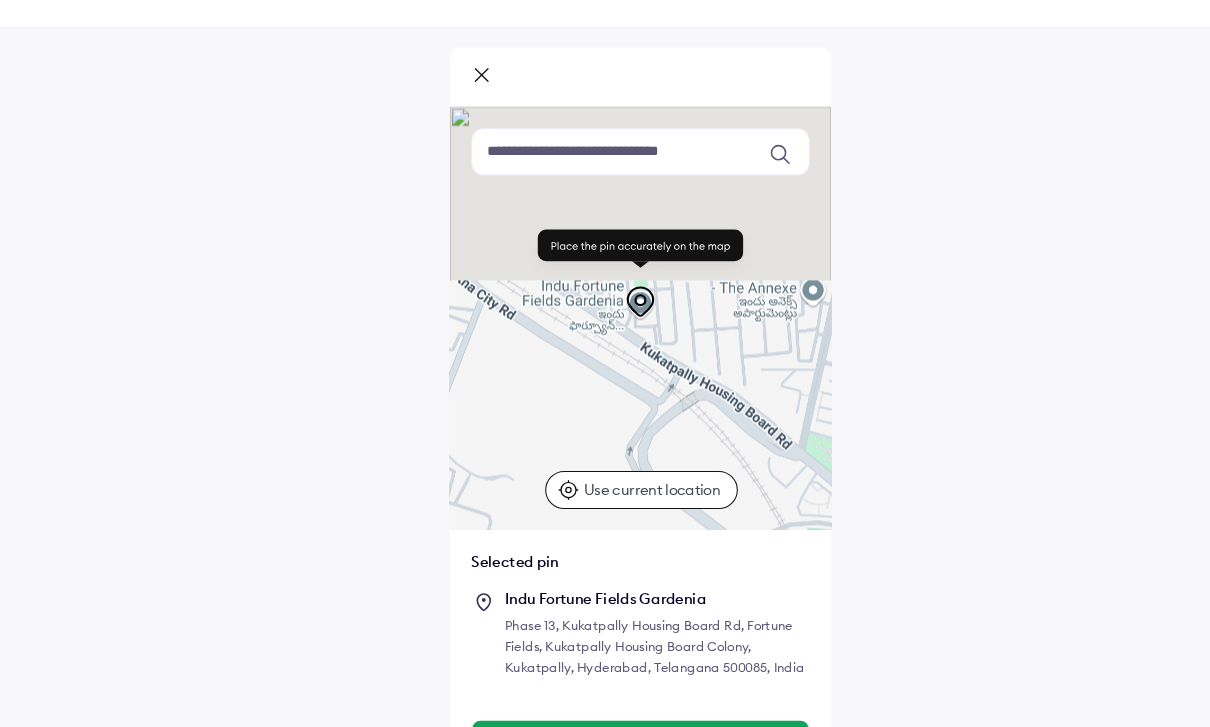 click on "Continue" at bounding box center [605, 705] 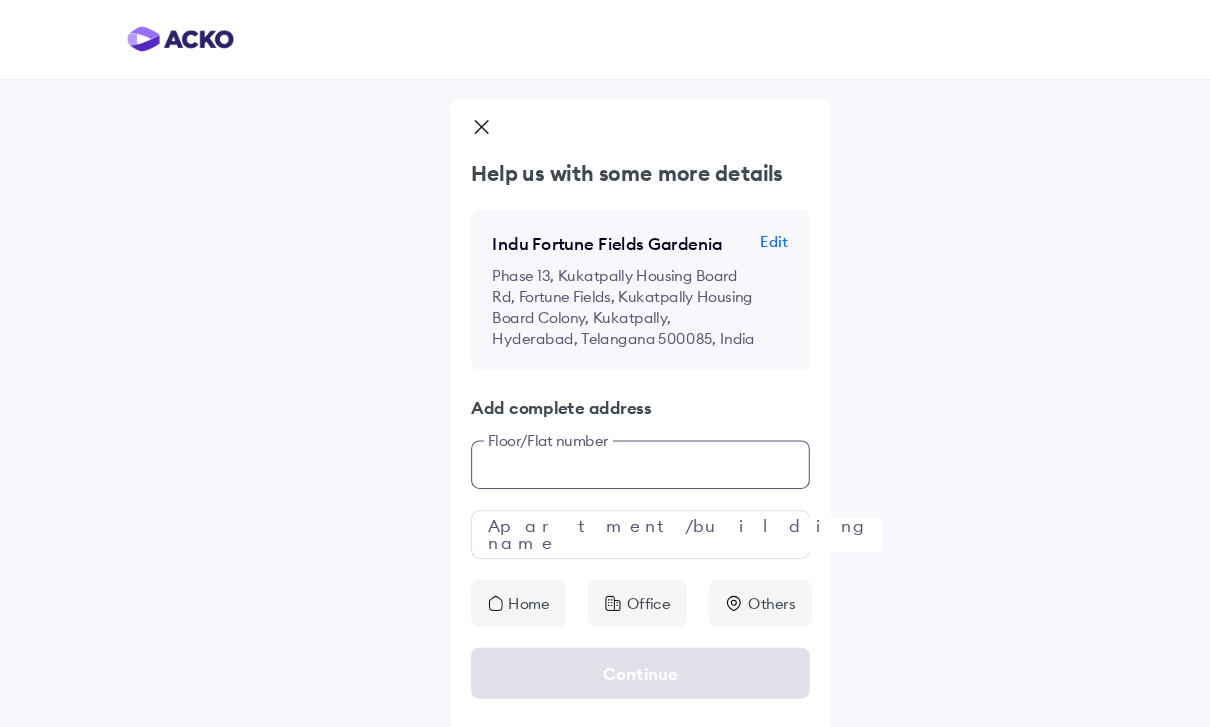click at bounding box center (605, 439) 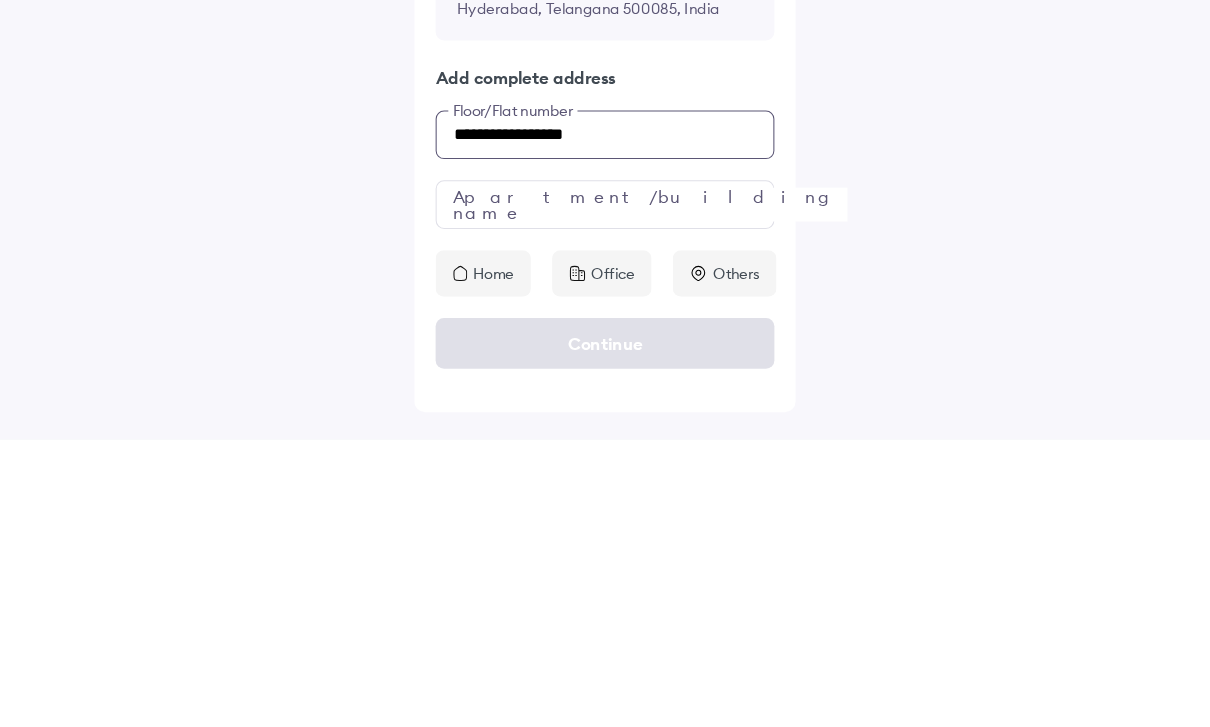 type on "**********" 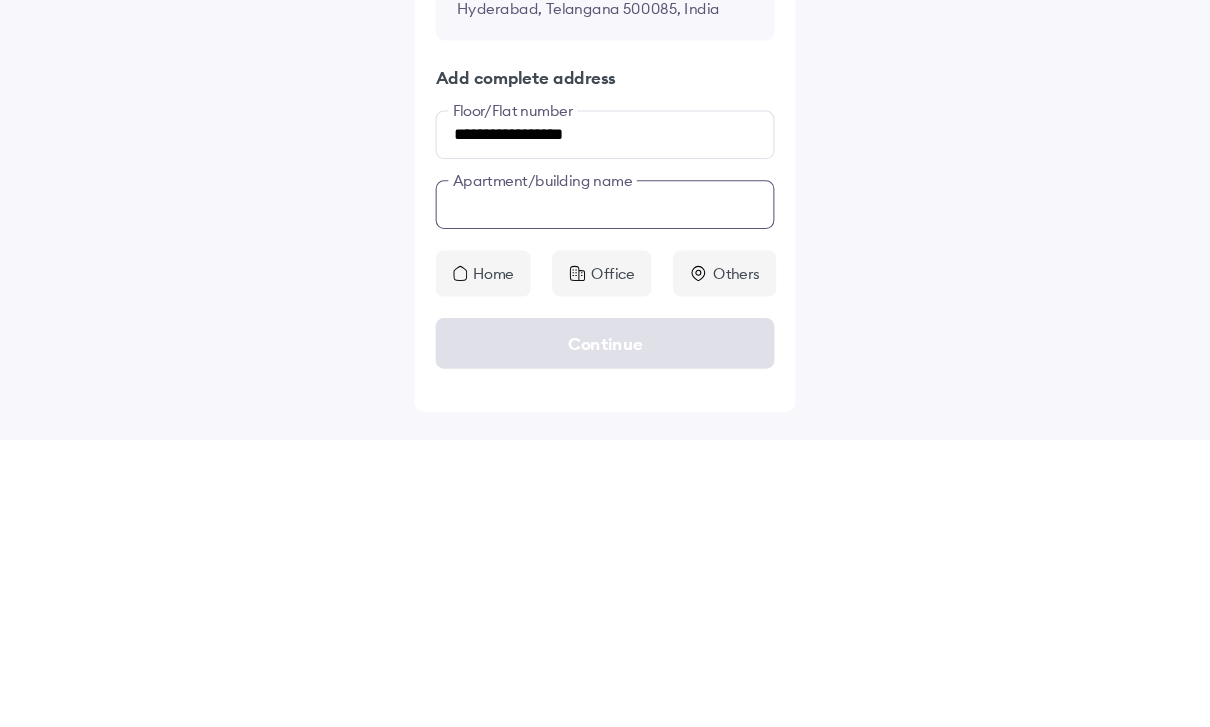 click at bounding box center [605, 505] 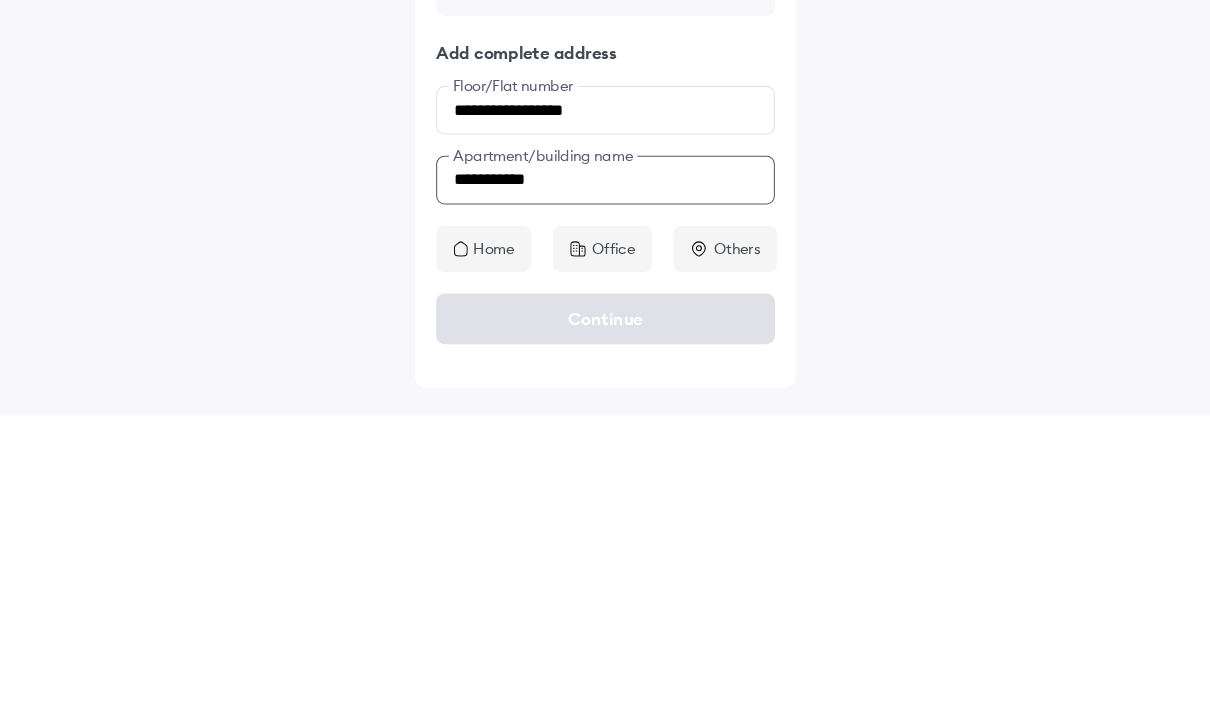 type on "**********" 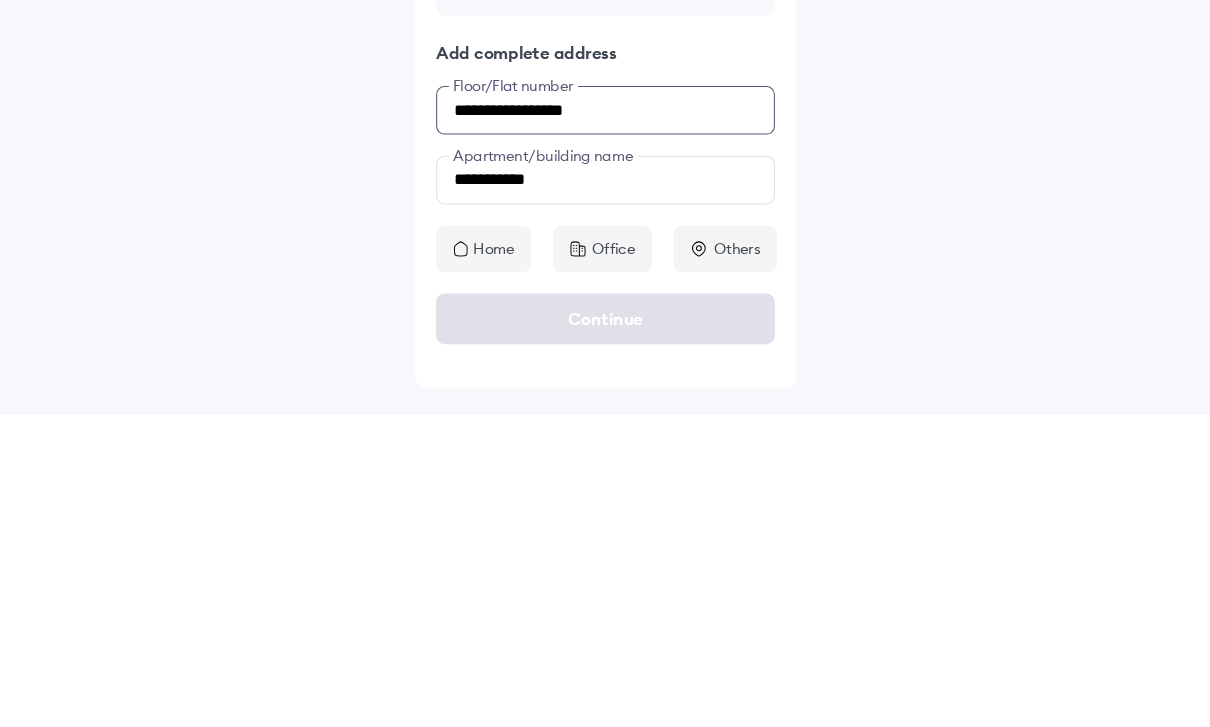 click on "**********" at bounding box center (605, 439) 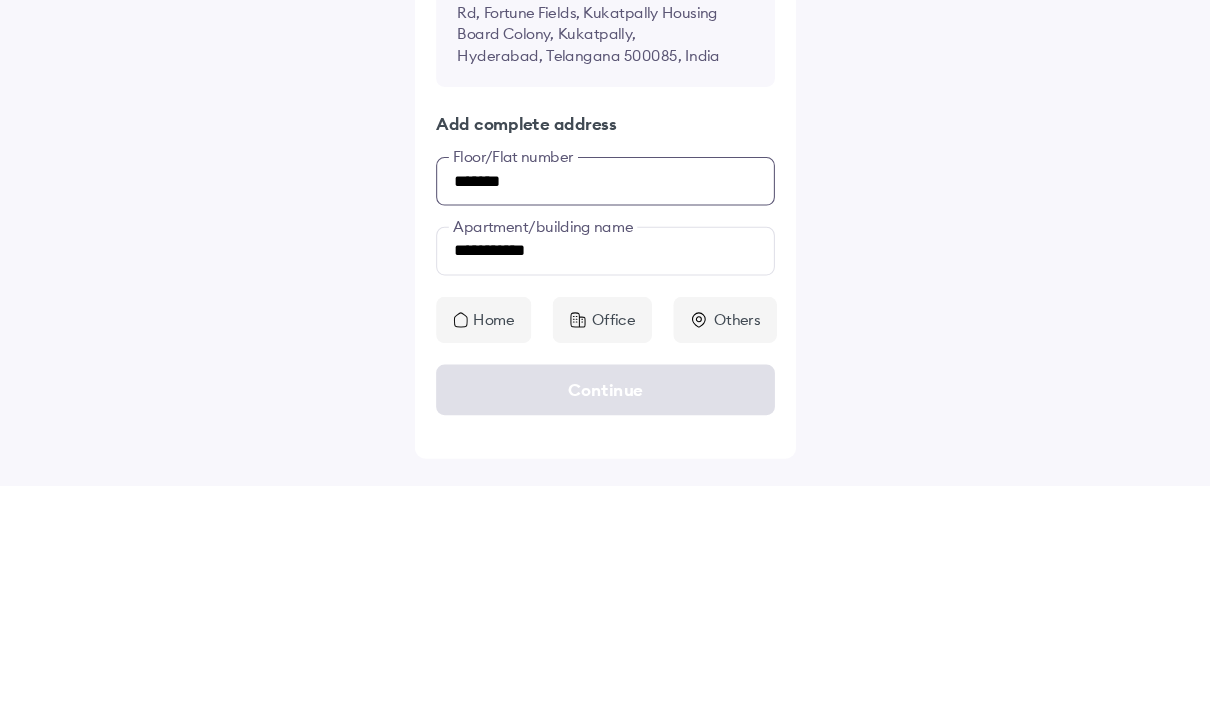 type on "******" 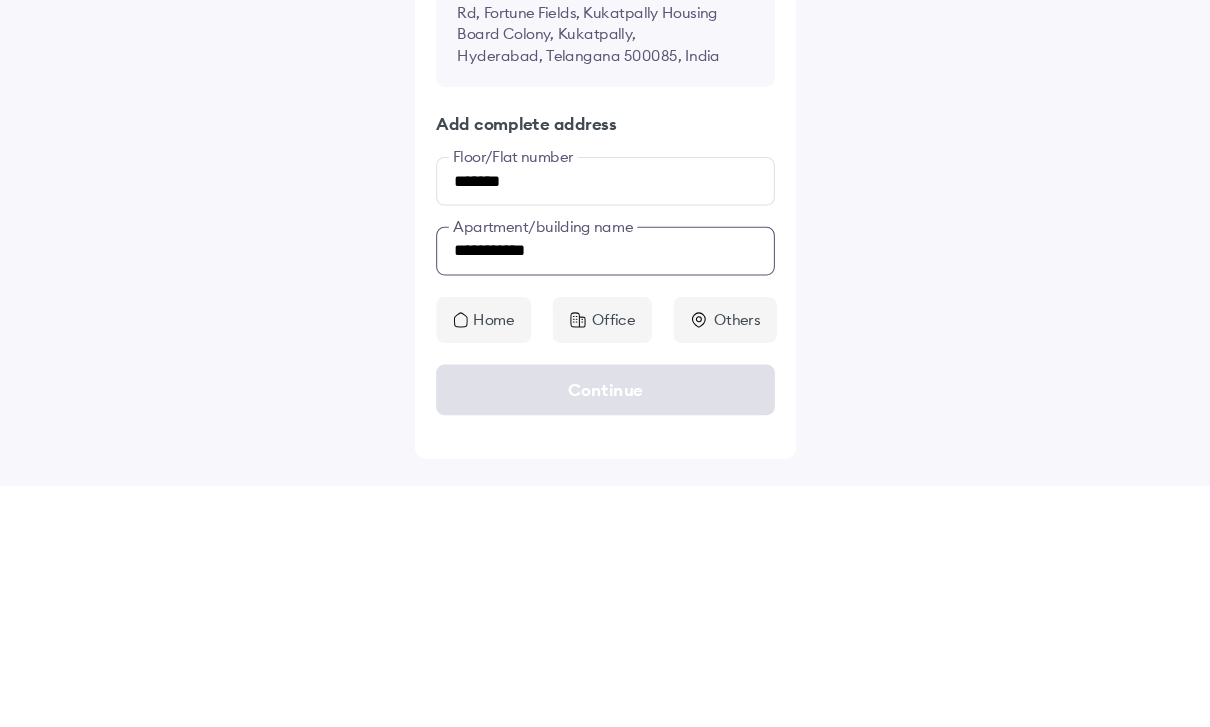 click on "**********" at bounding box center [605, 505] 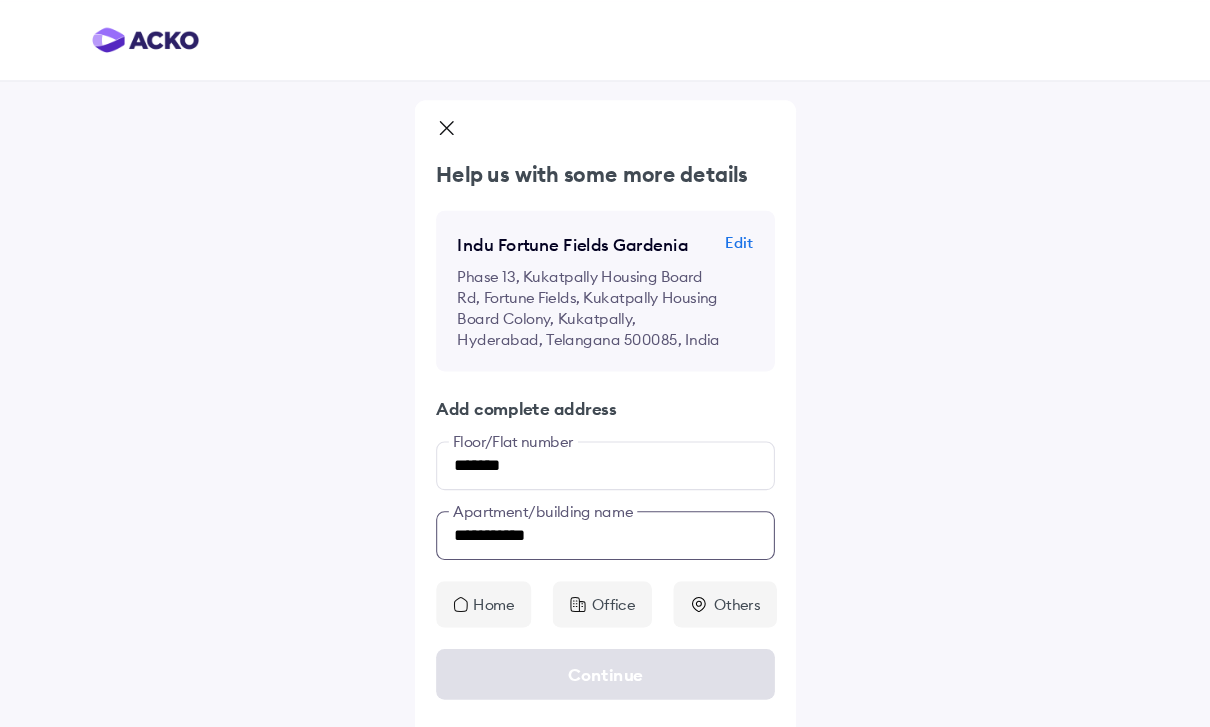 scroll, scrollTop: 43, scrollLeft: 0, axis: vertical 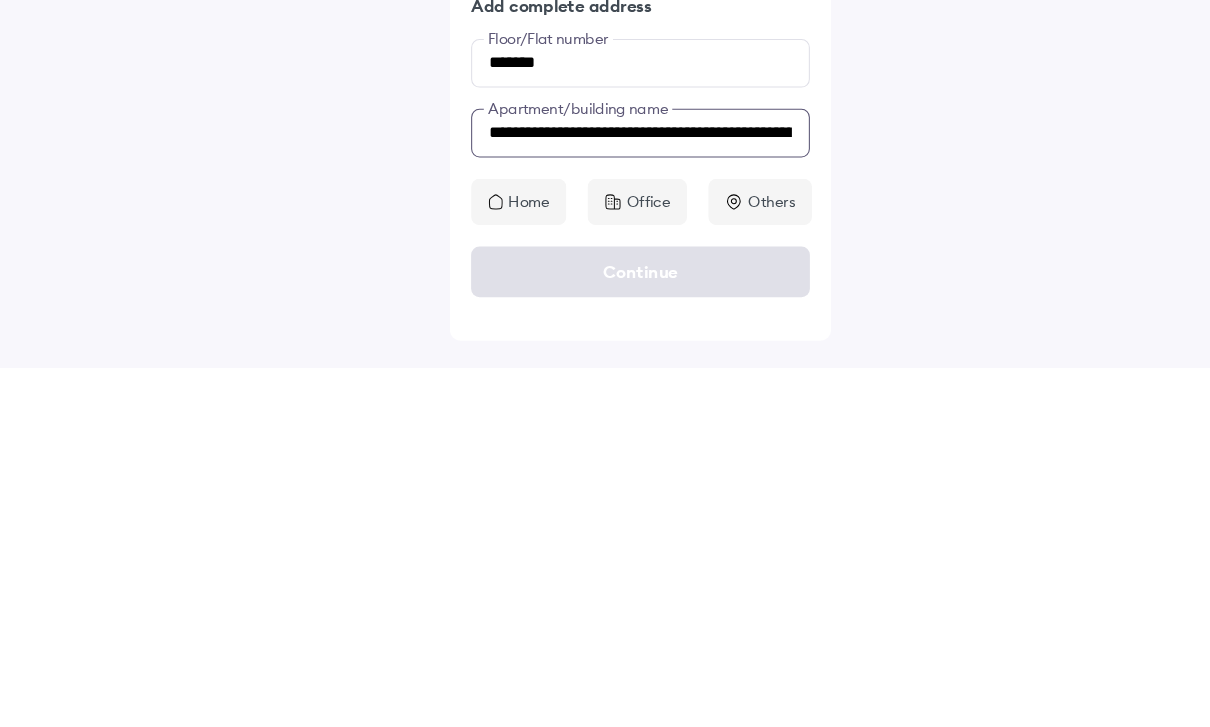 type on "**********" 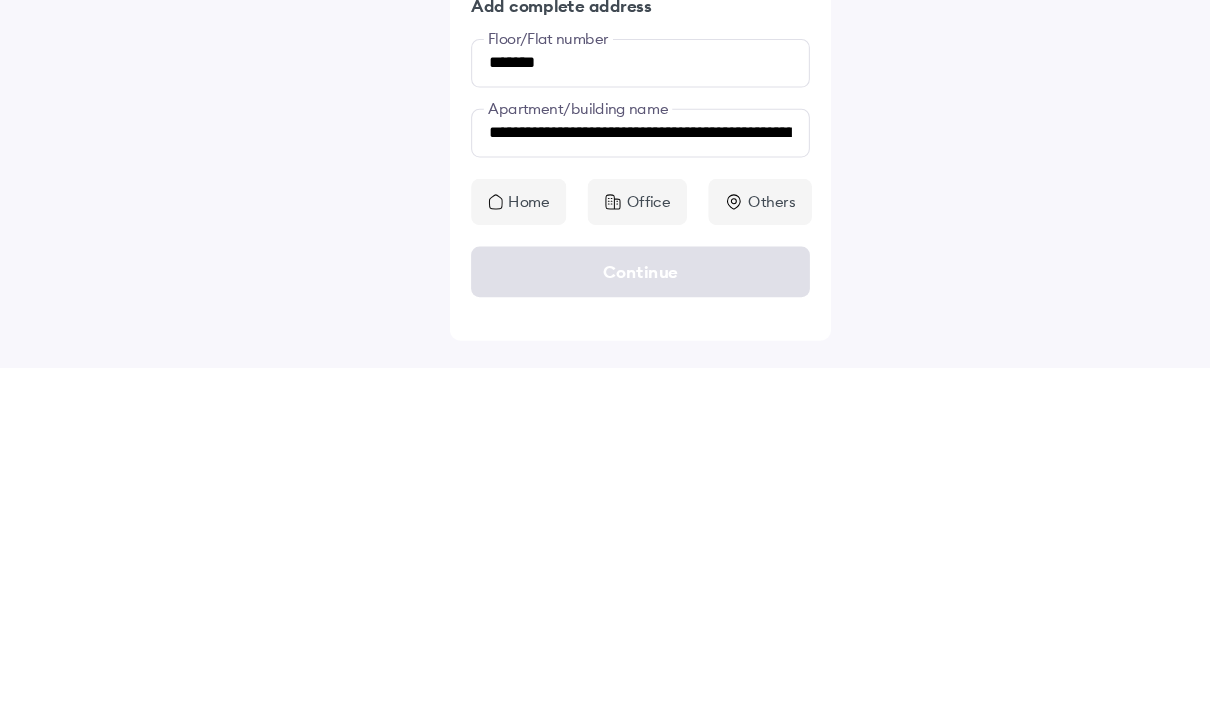 click on "Home" at bounding box center [499, 570] 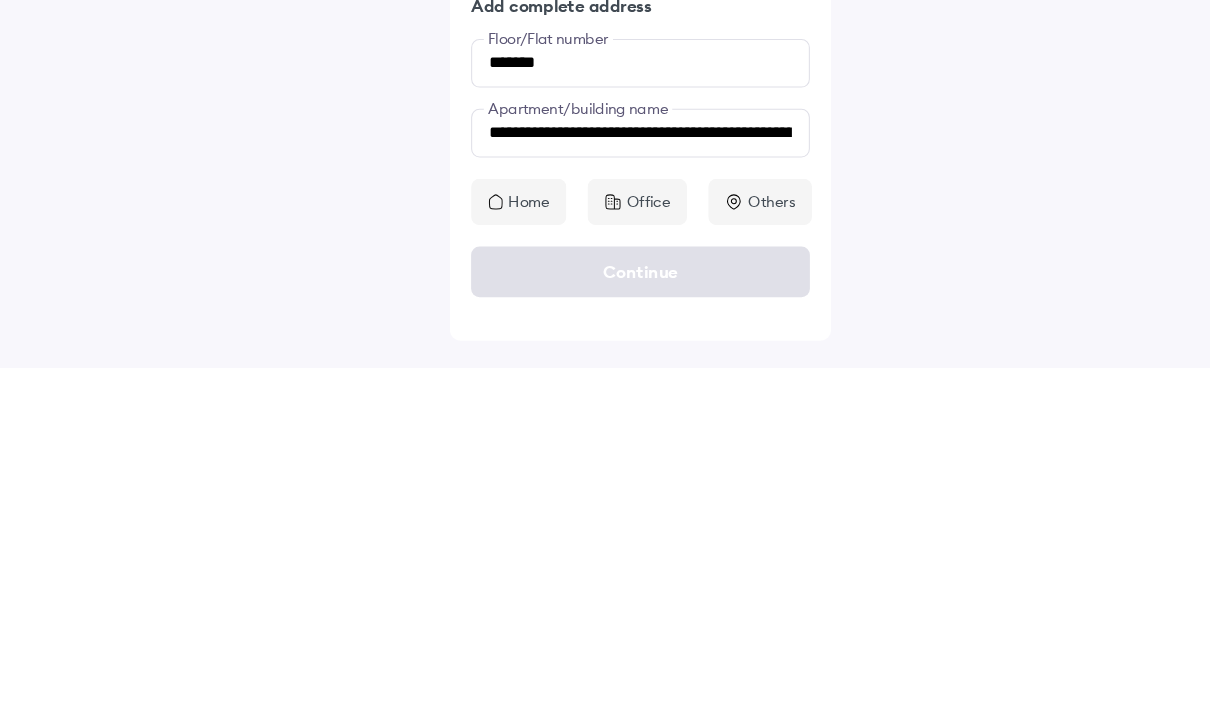scroll, scrollTop: 44, scrollLeft: 0, axis: vertical 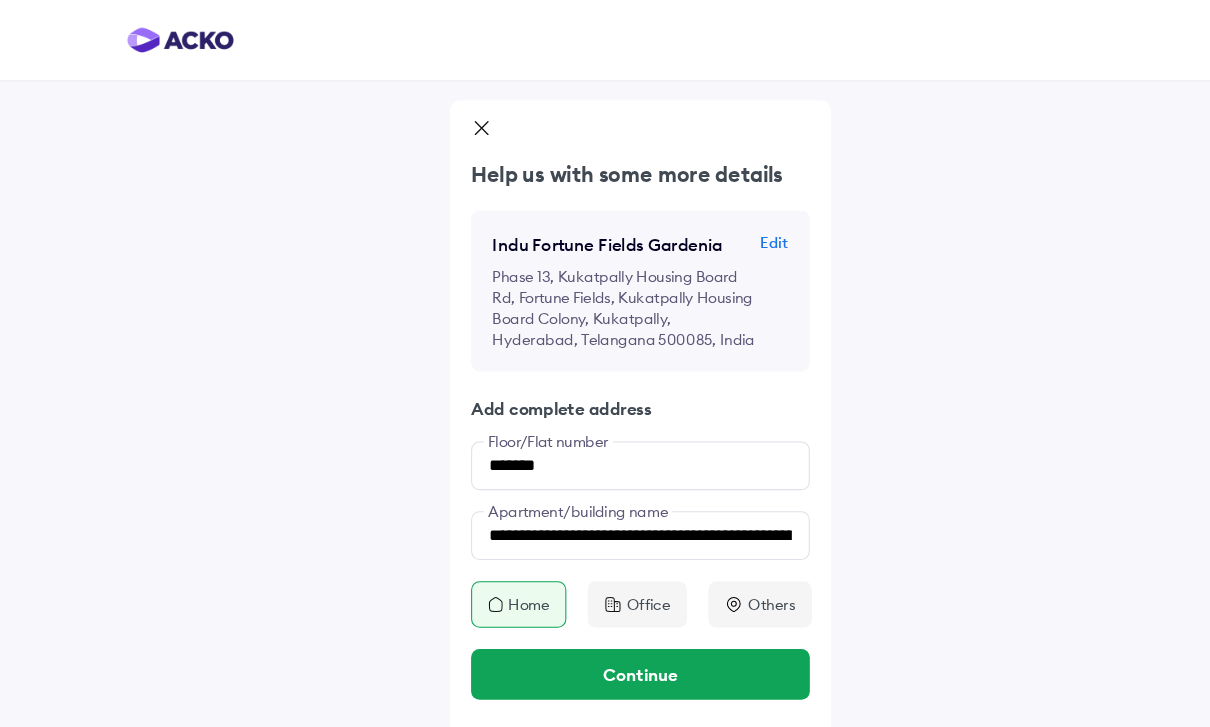 click on "Continue" at bounding box center (605, 636) 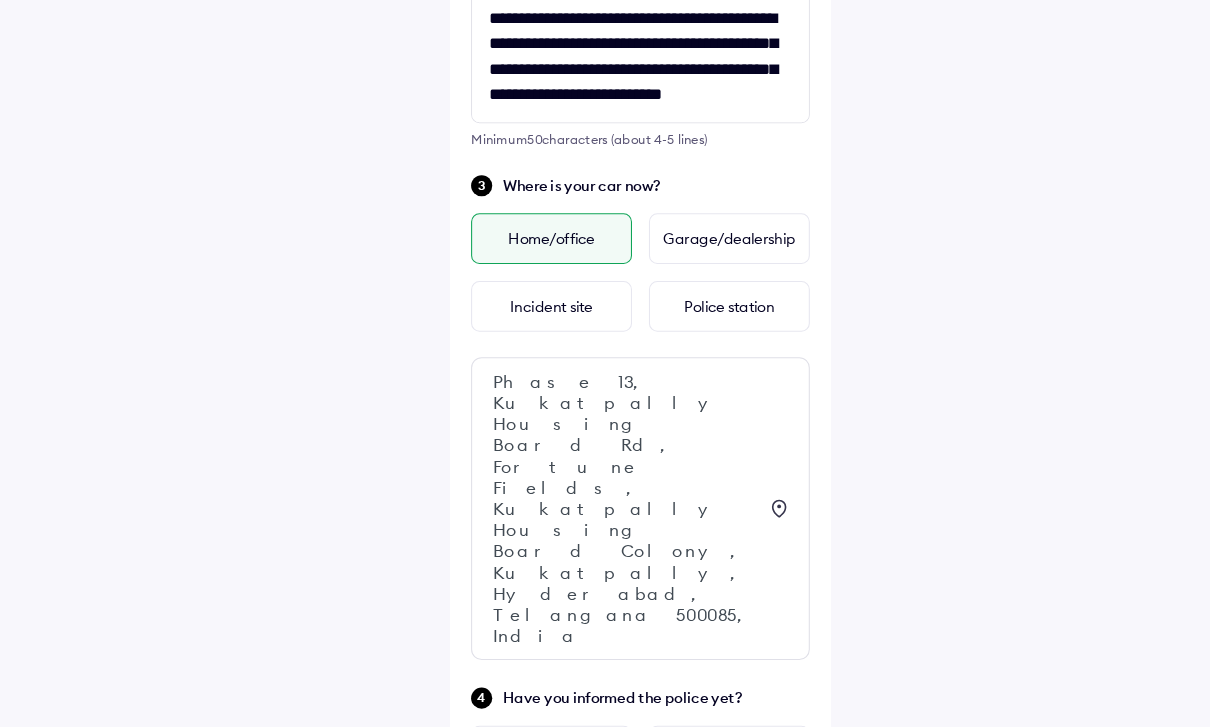 scroll, scrollTop: 477, scrollLeft: 0, axis: vertical 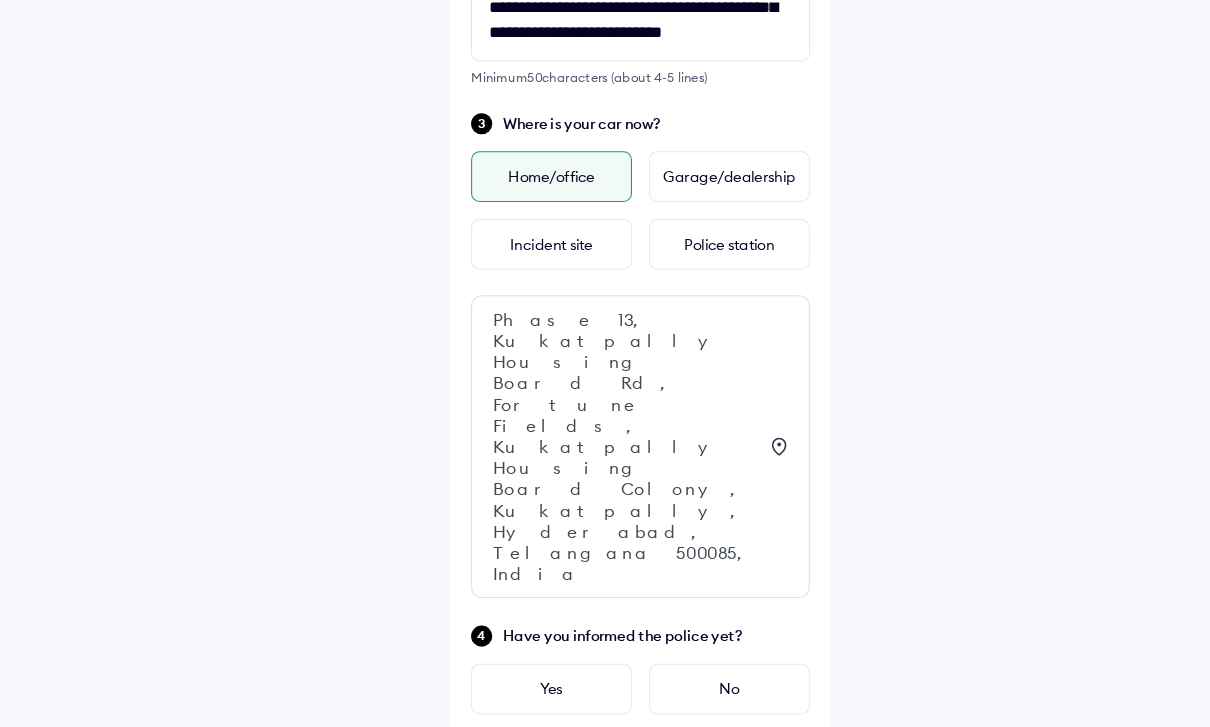 click on "No" at bounding box center [689, 650] 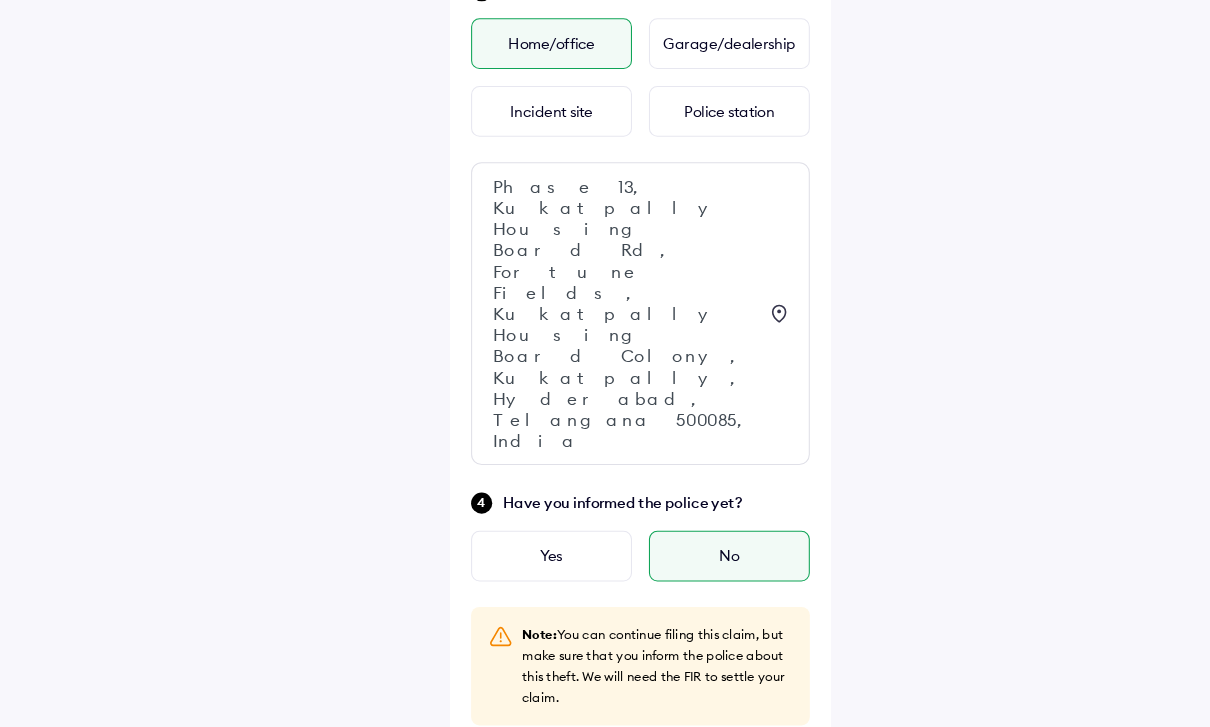 scroll, scrollTop: 613, scrollLeft: 0, axis: vertical 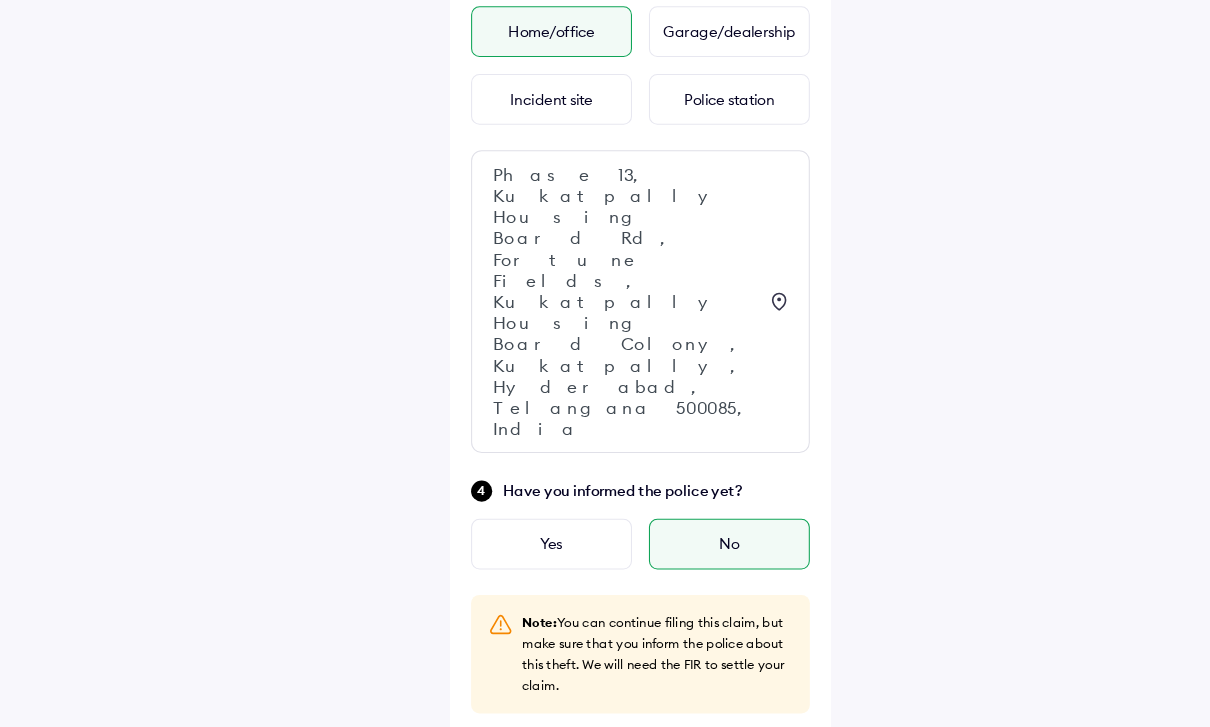 click on "No" at bounding box center (689, 760) 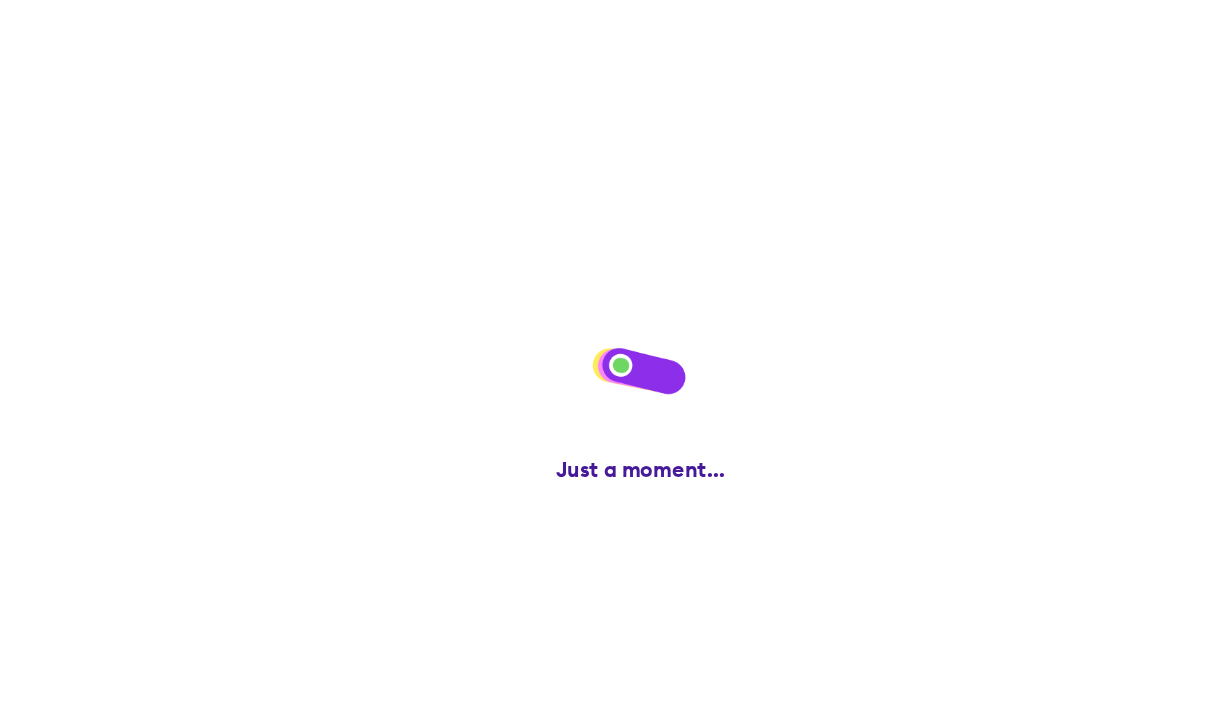 scroll, scrollTop: 0, scrollLeft: 0, axis: both 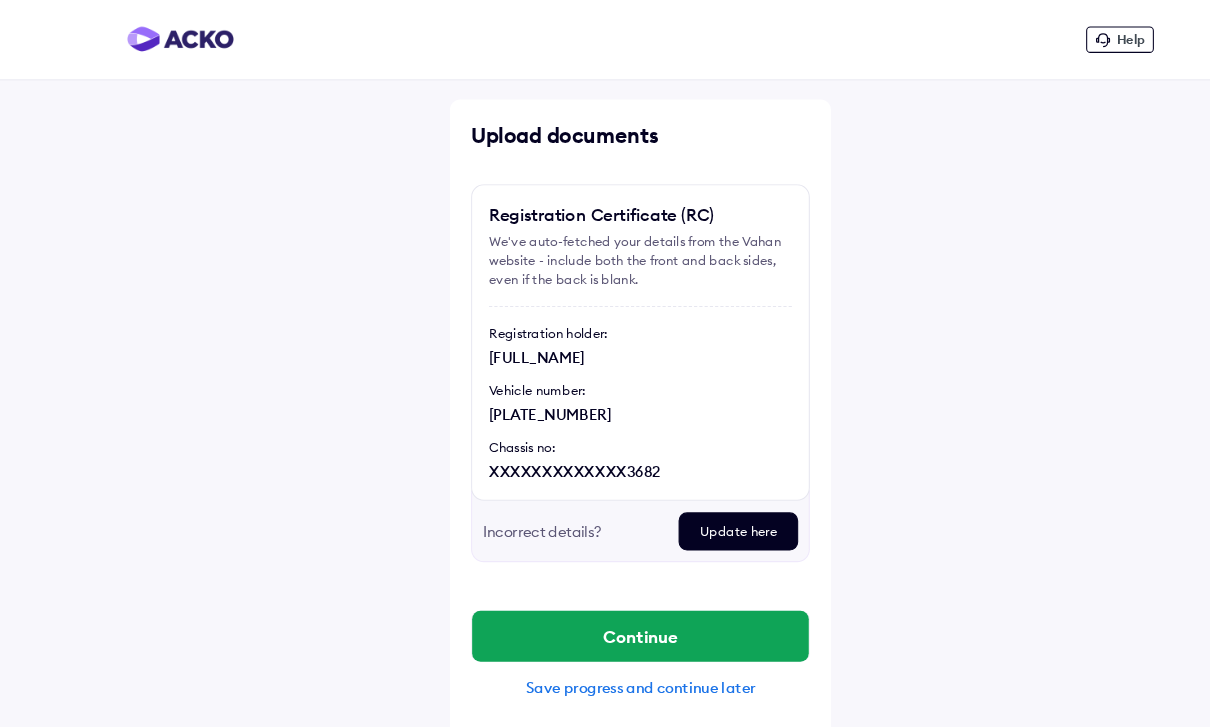 click on "Continue" at bounding box center [605, 601] 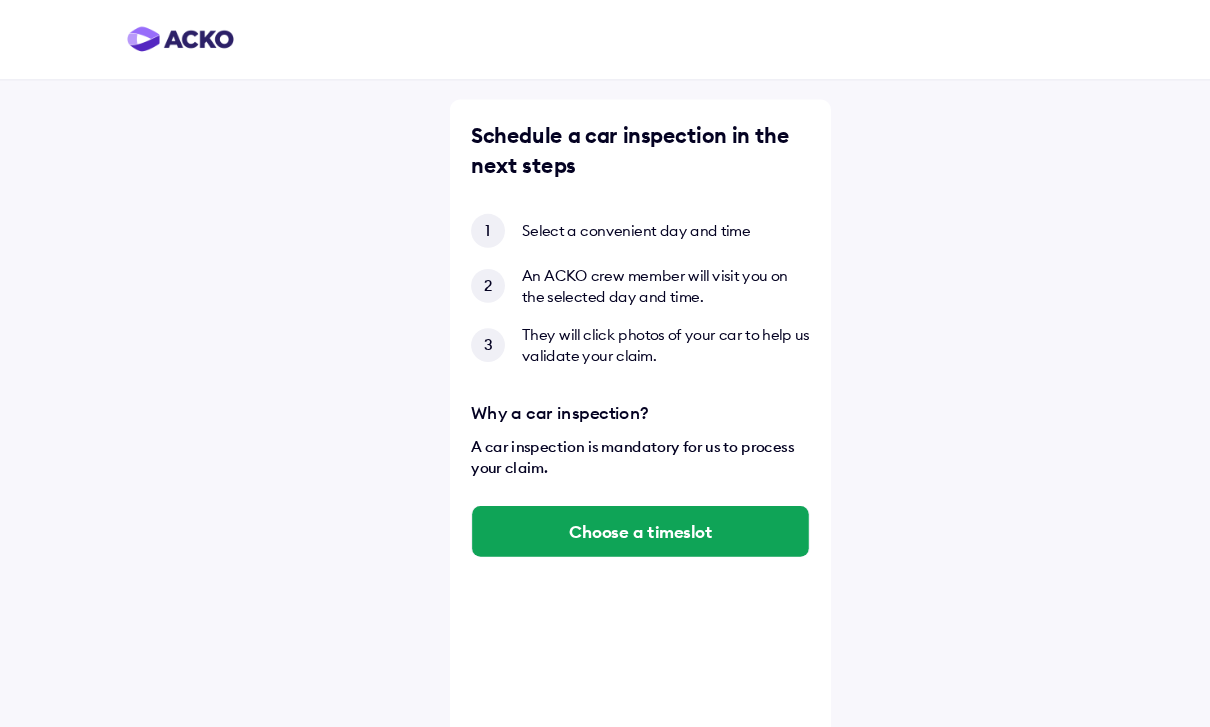 click on "Choose a timeslot" at bounding box center (605, 502) 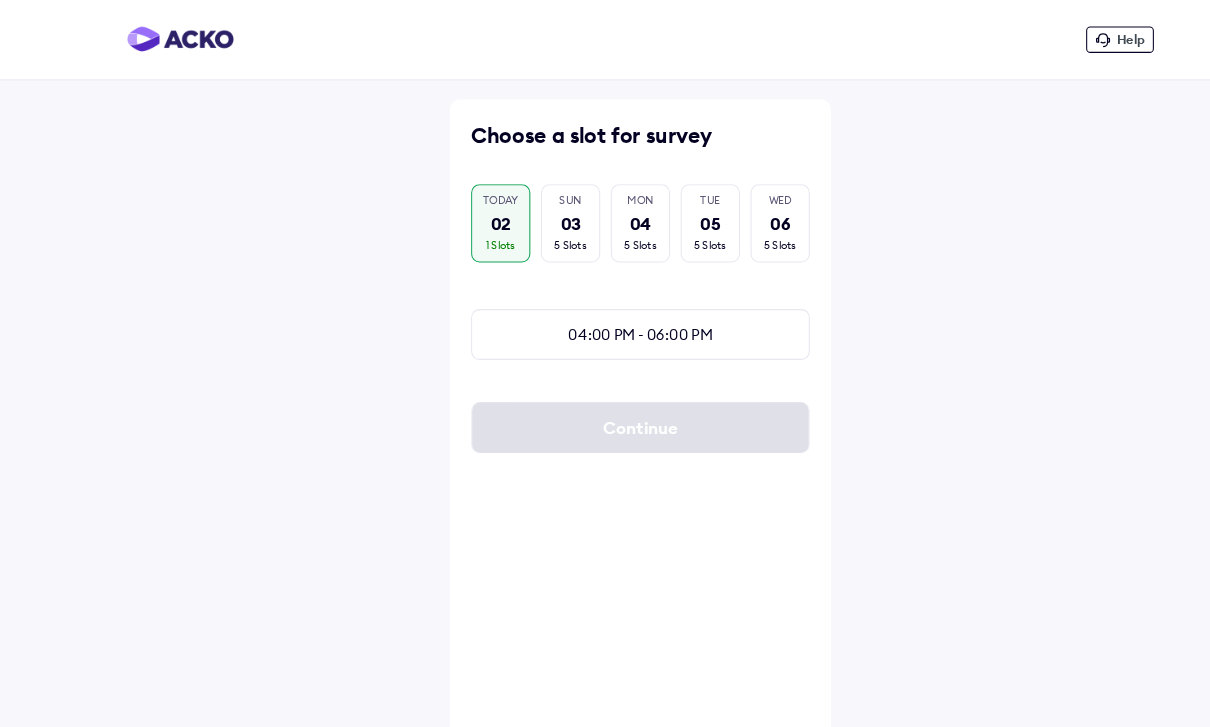 click on "04:00 PM - 06:00 PM" at bounding box center (605, 316) 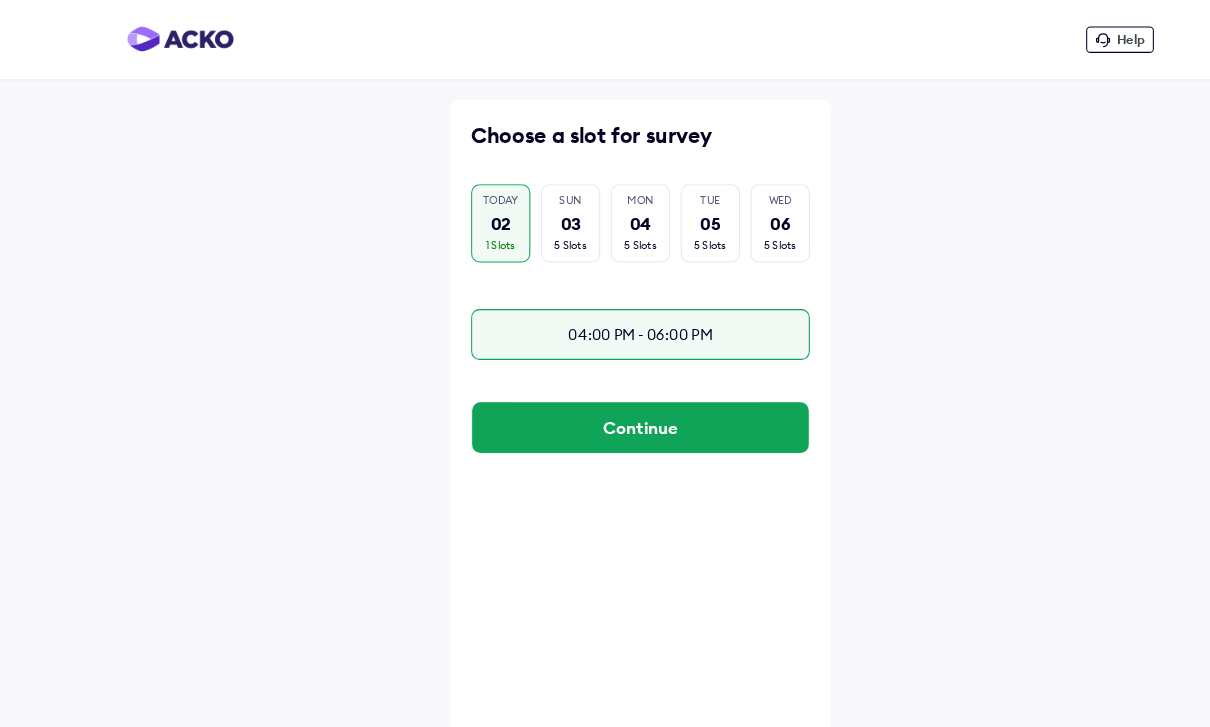 click on "Continue" at bounding box center [605, 404] 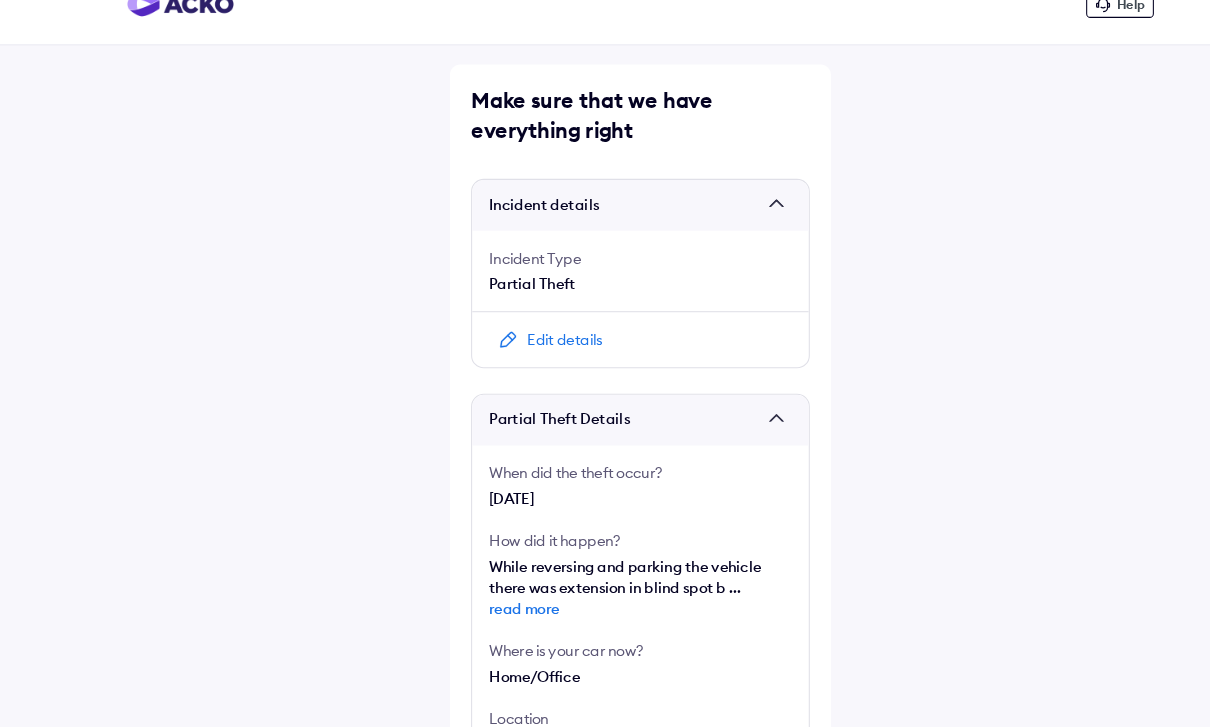 scroll, scrollTop: 33, scrollLeft: 0, axis: vertical 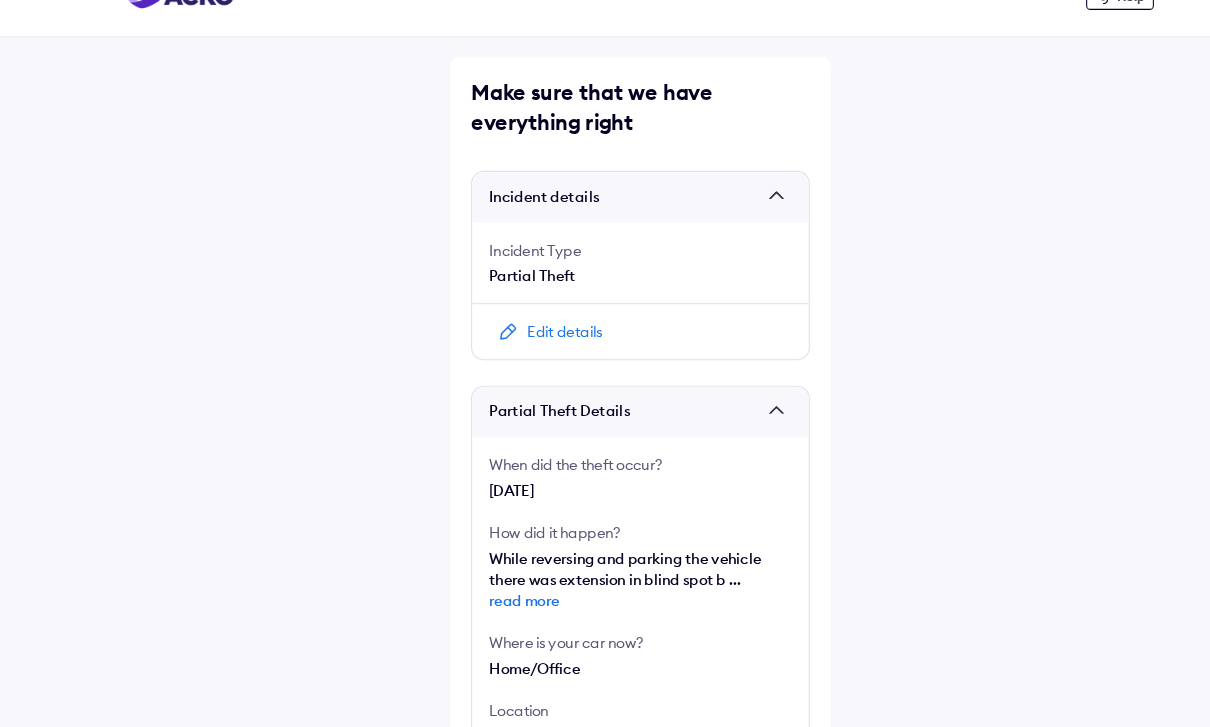 click on "Edit details" at bounding box center [533, 314] 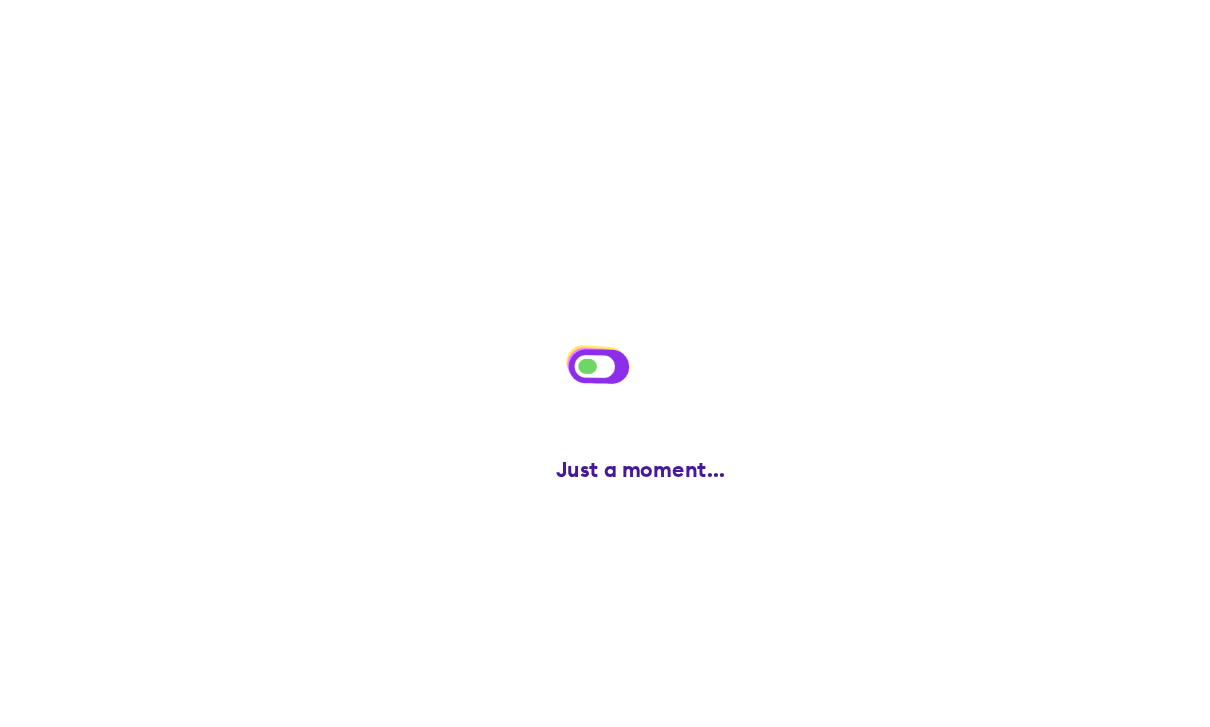 scroll, scrollTop: 0, scrollLeft: 0, axis: both 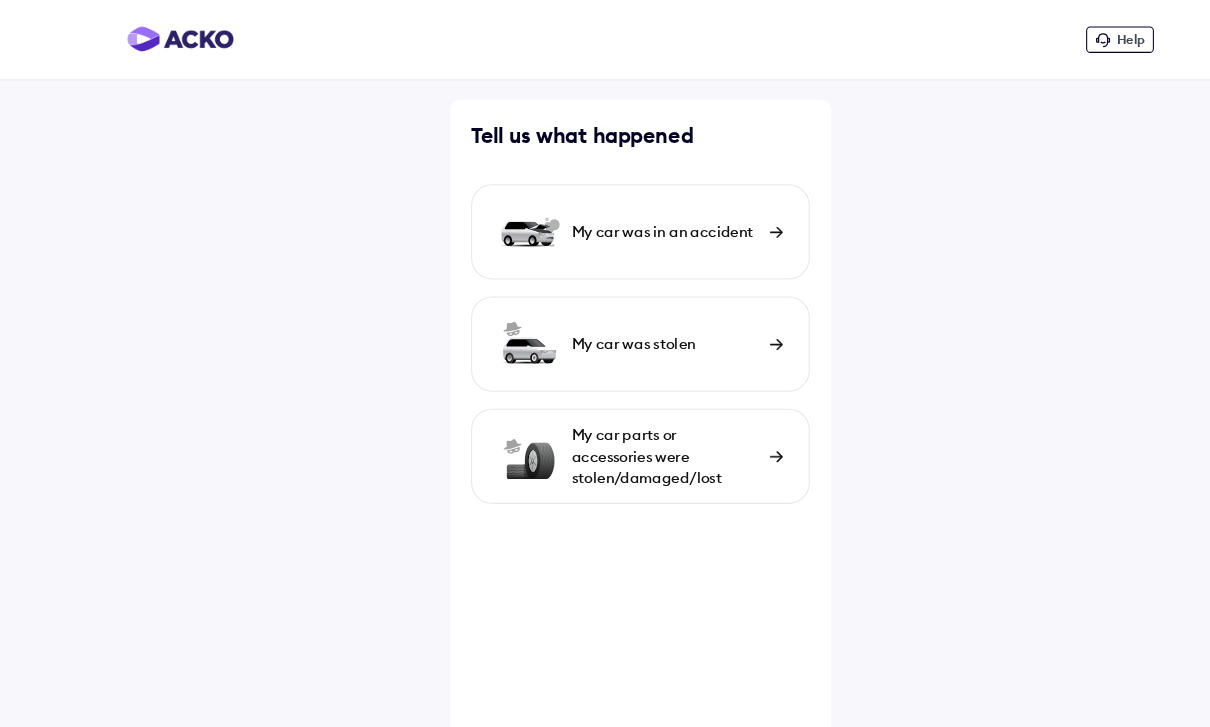click on "My car parts or accessories were stolen/damaged/lost" at bounding box center [628, 431] 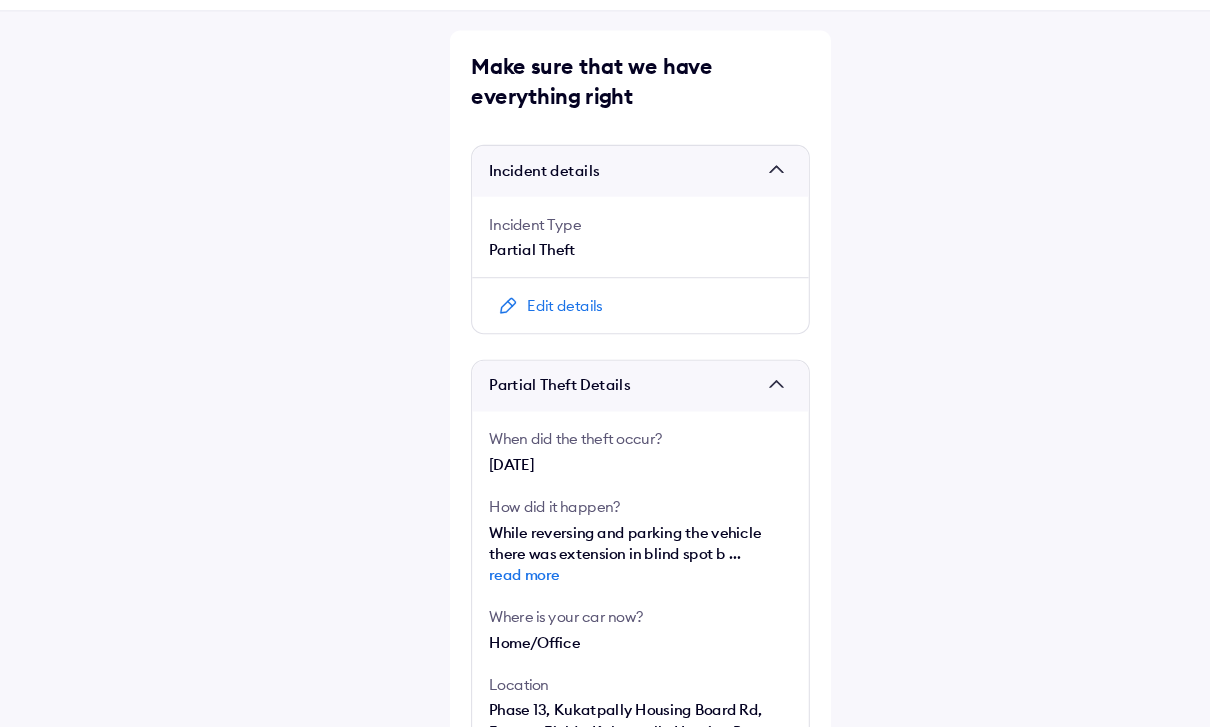 click on "Edit details" at bounding box center (533, 289) 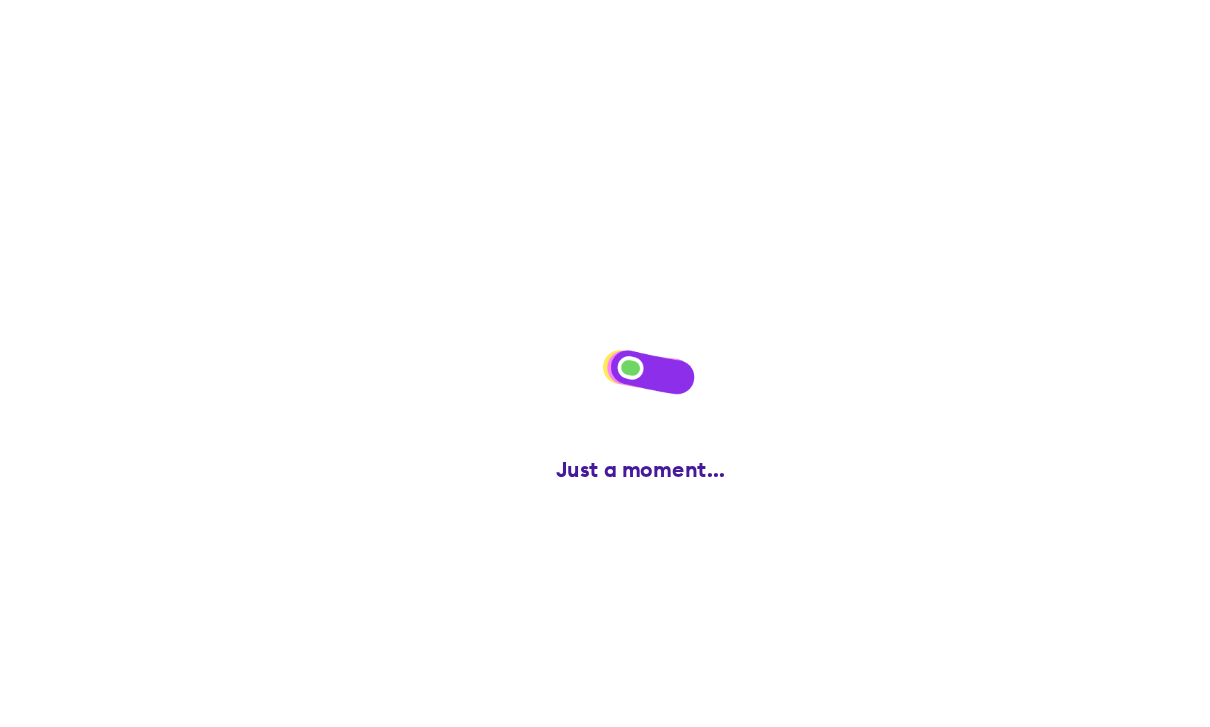 scroll, scrollTop: 0, scrollLeft: 0, axis: both 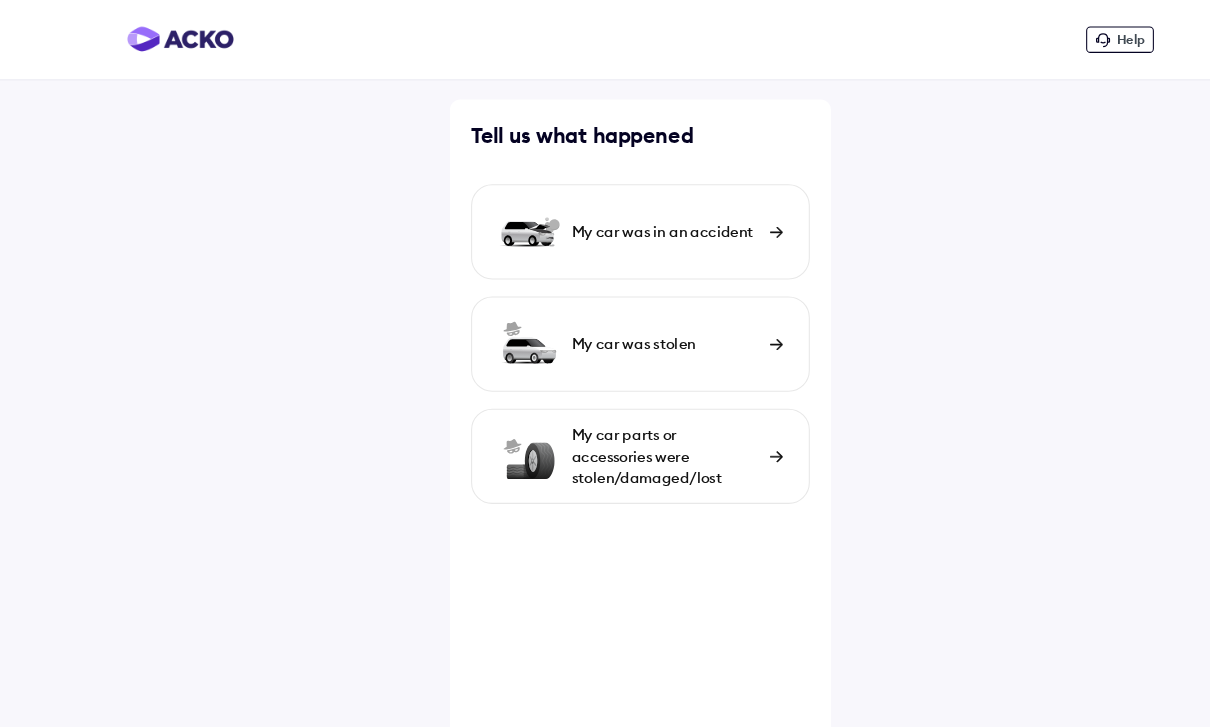 click at bounding box center [733, 219] 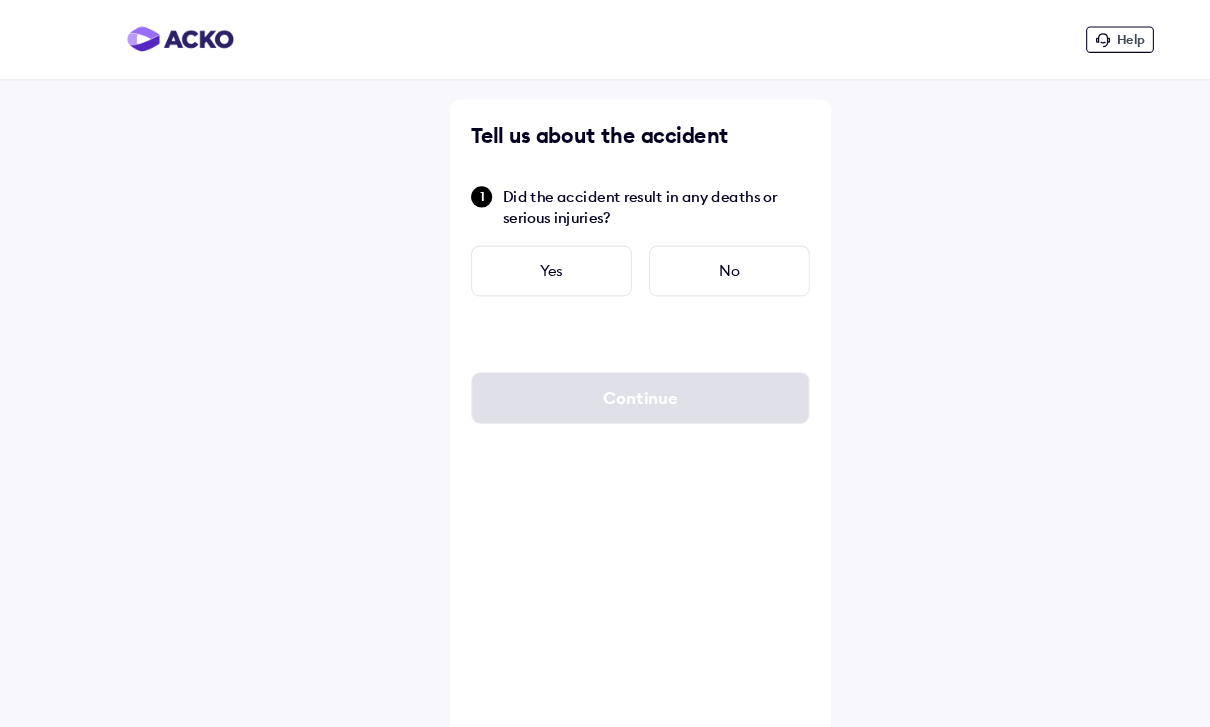 click on "No" at bounding box center [689, 256] 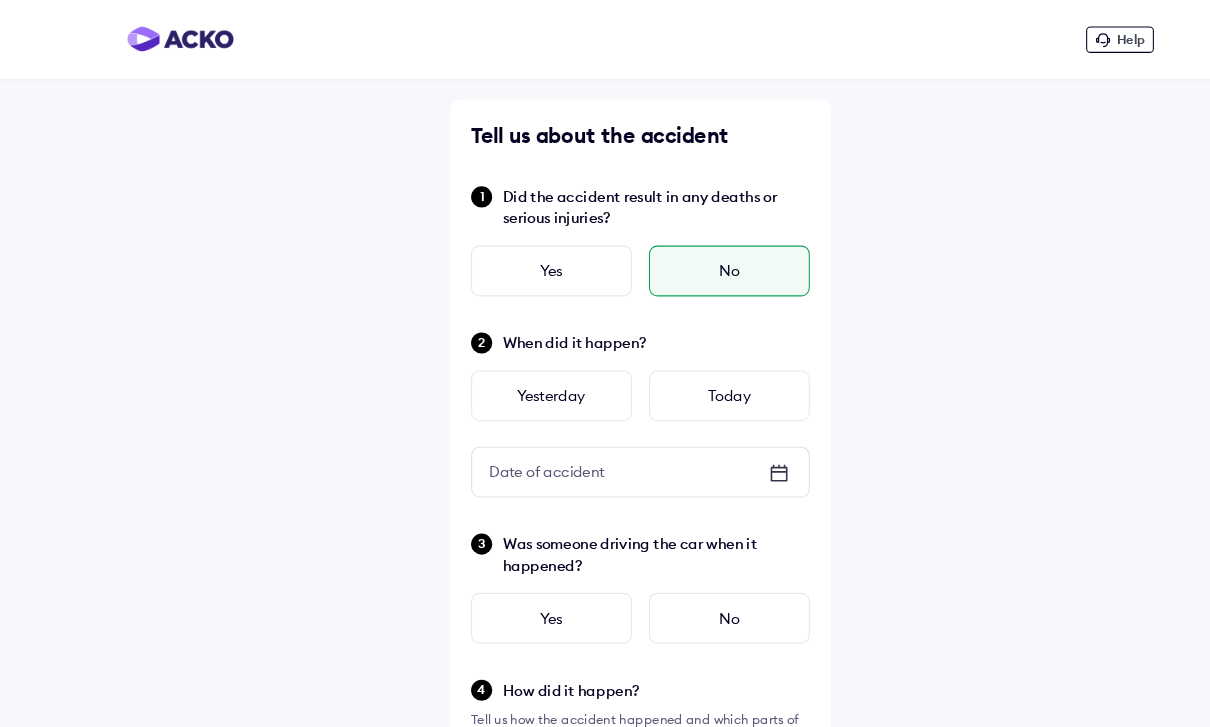 click on "Yesterday" at bounding box center [521, 374] 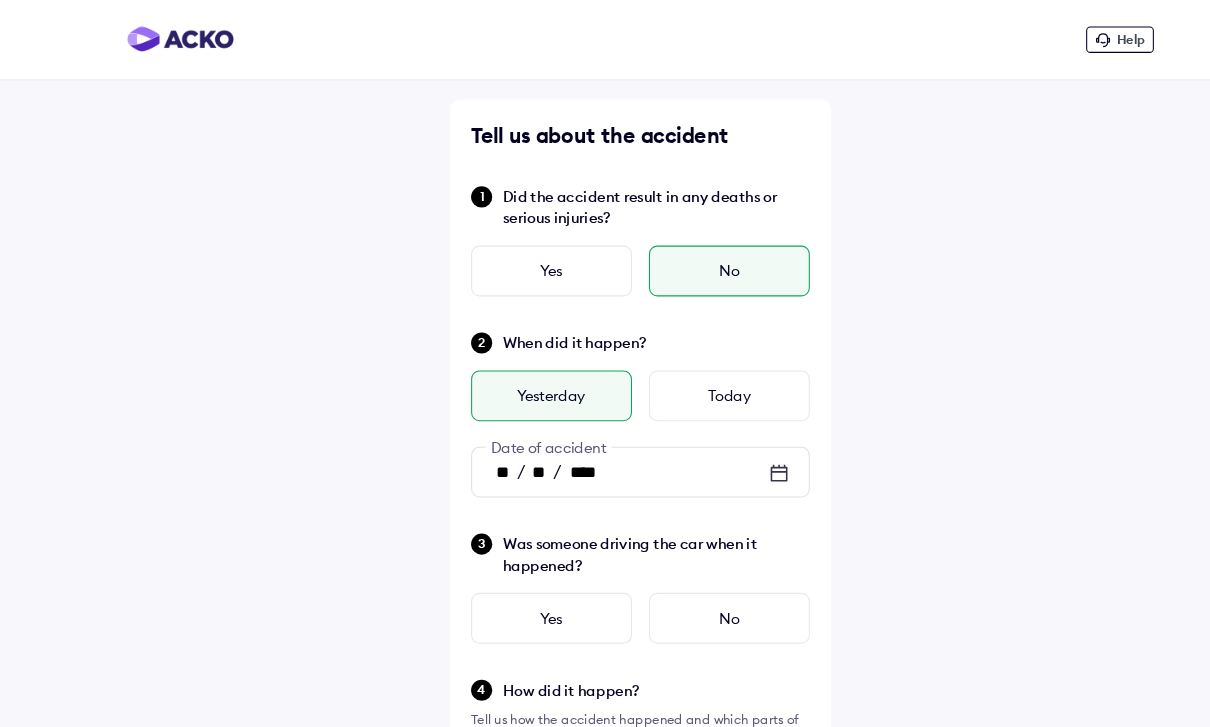 click on "Today" at bounding box center (689, 374) 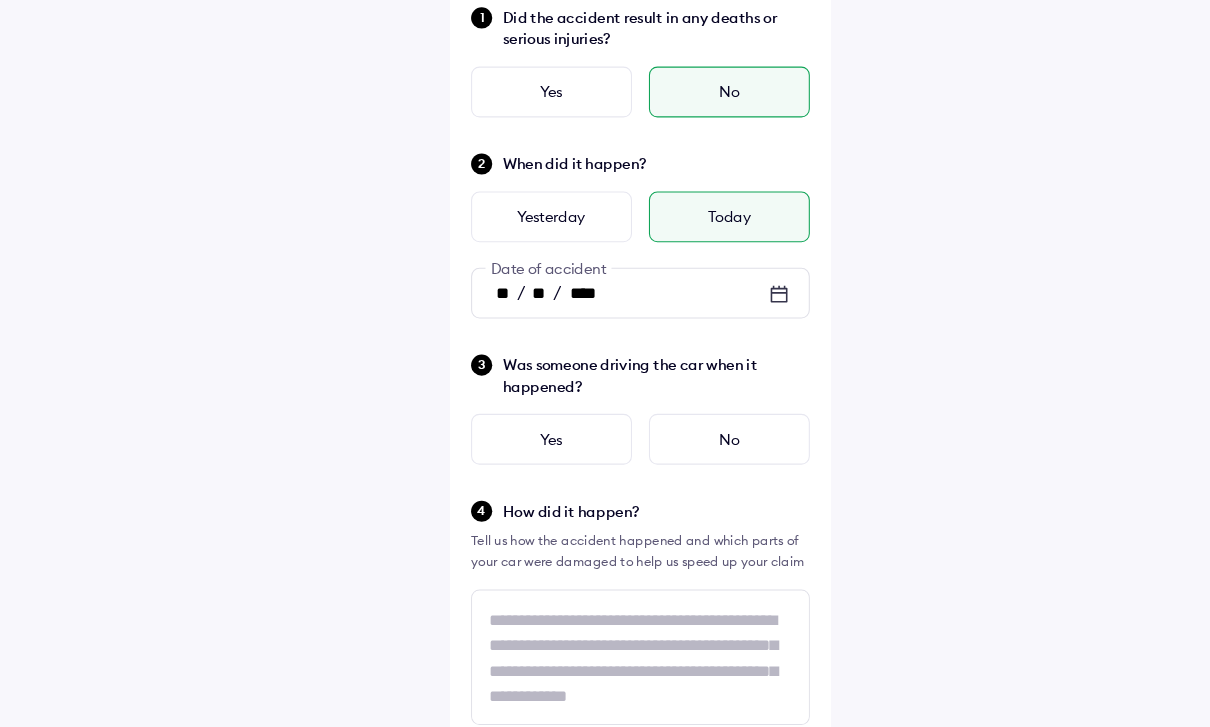 scroll, scrollTop: 170, scrollLeft: 0, axis: vertical 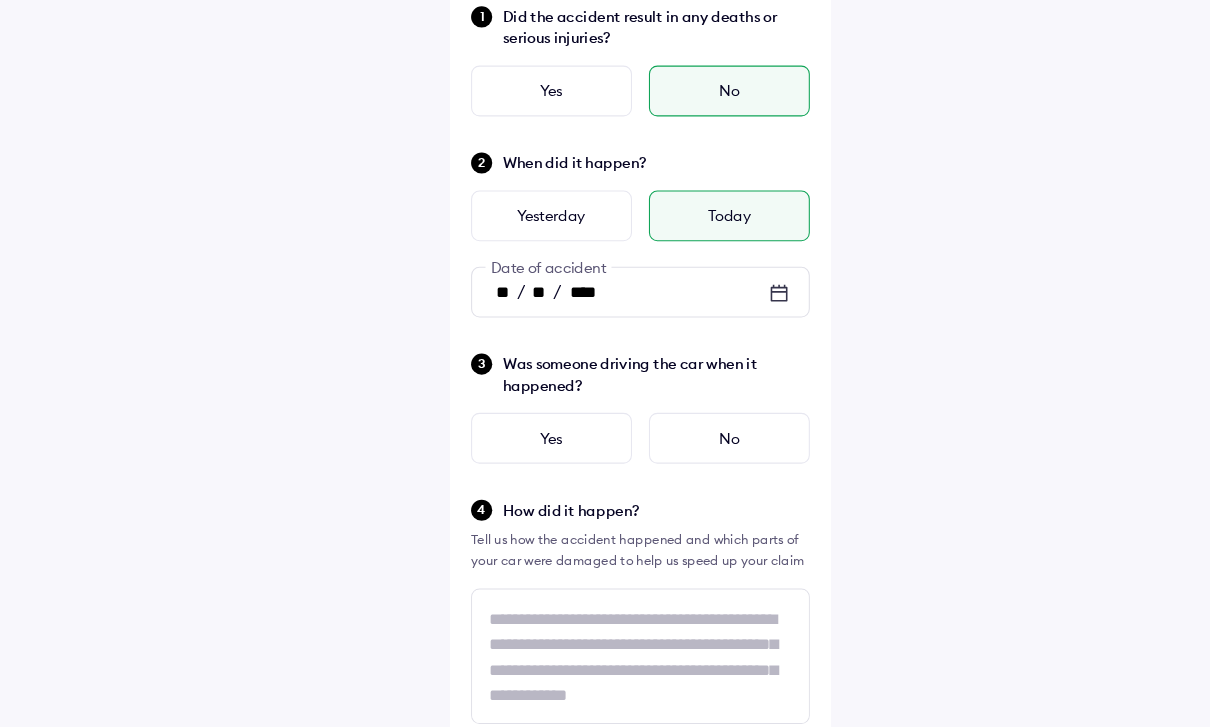 click on "Yes" at bounding box center (521, 414) 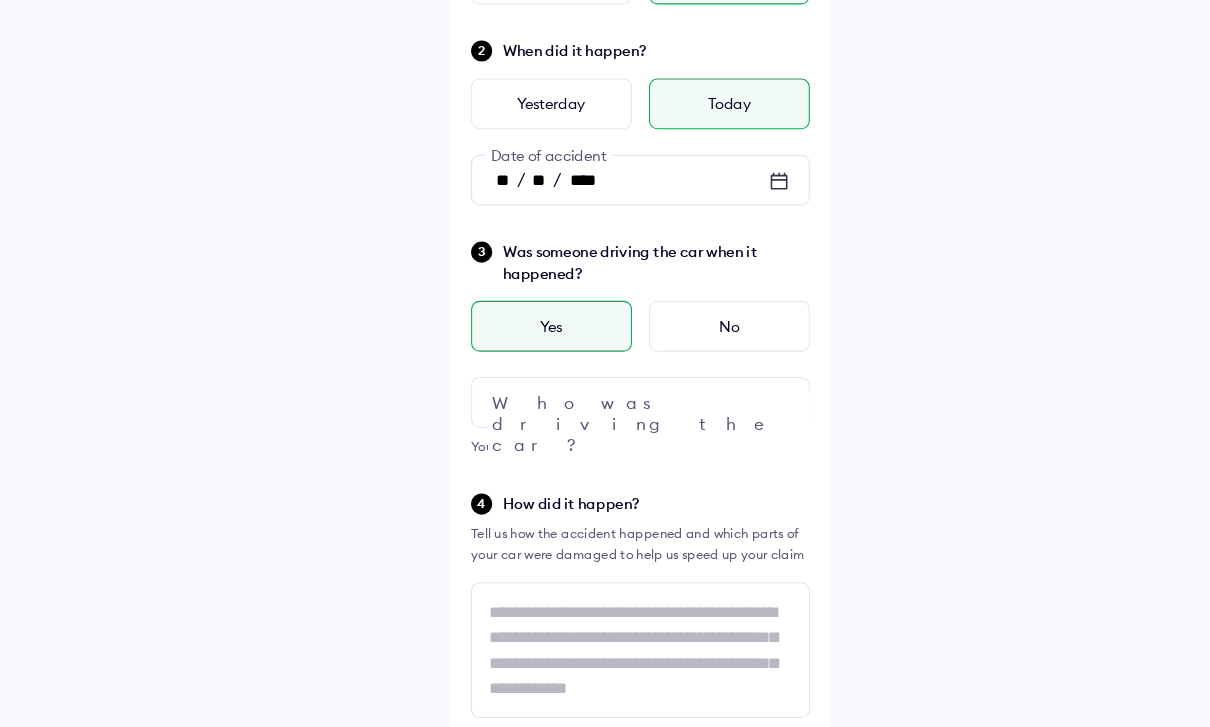 scroll, scrollTop: 278, scrollLeft: 0, axis: vertical 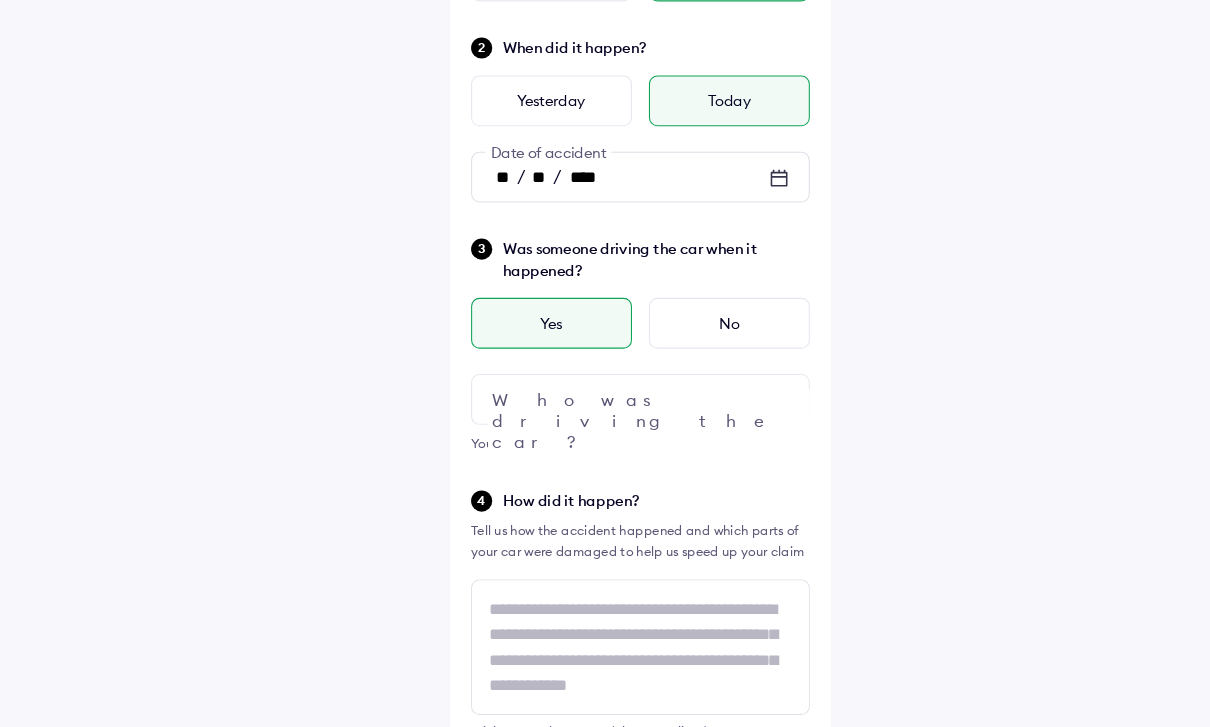 click at bounding box center (736, 378) 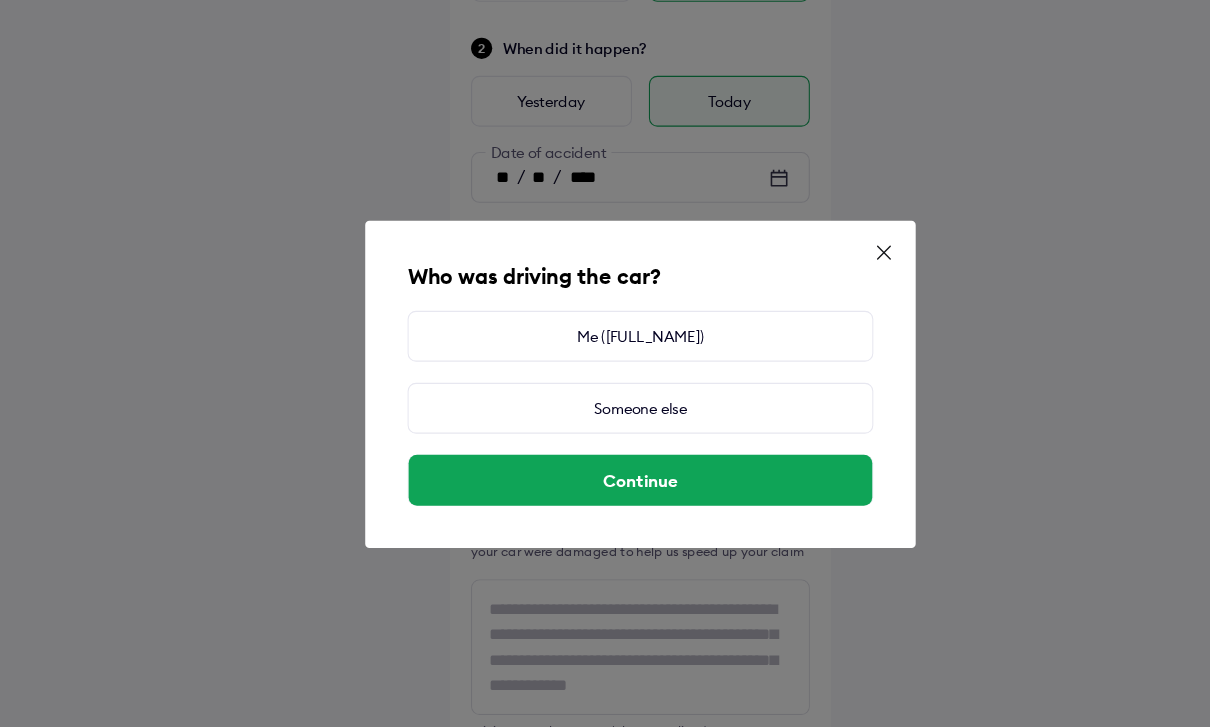 scroll, scrollTop: 278, scrollLeft: 0, axis: vertical 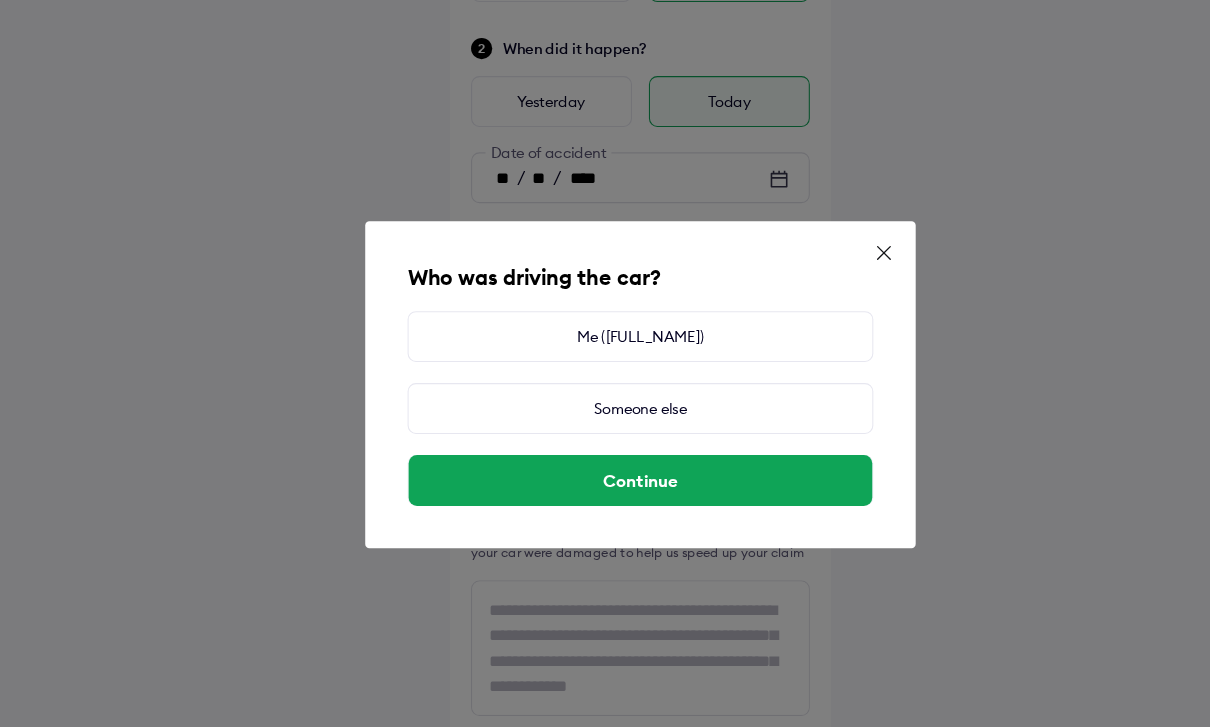 click 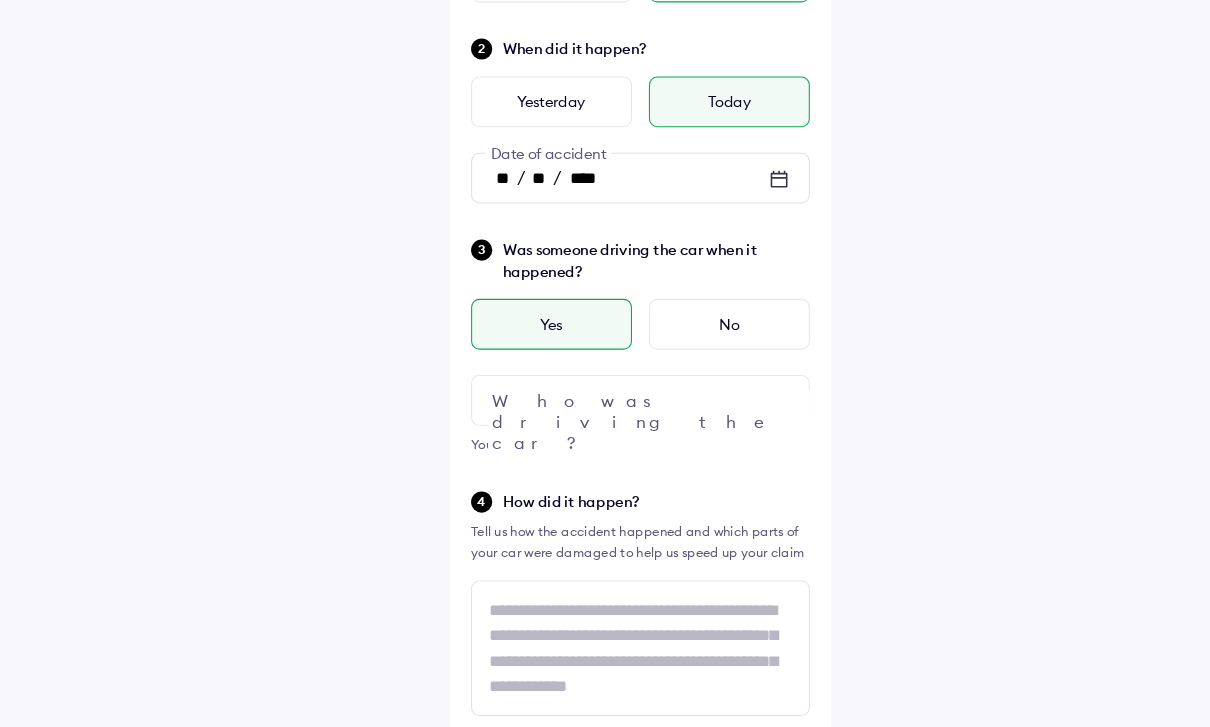 click on "No" at bounding box center (689, 306) 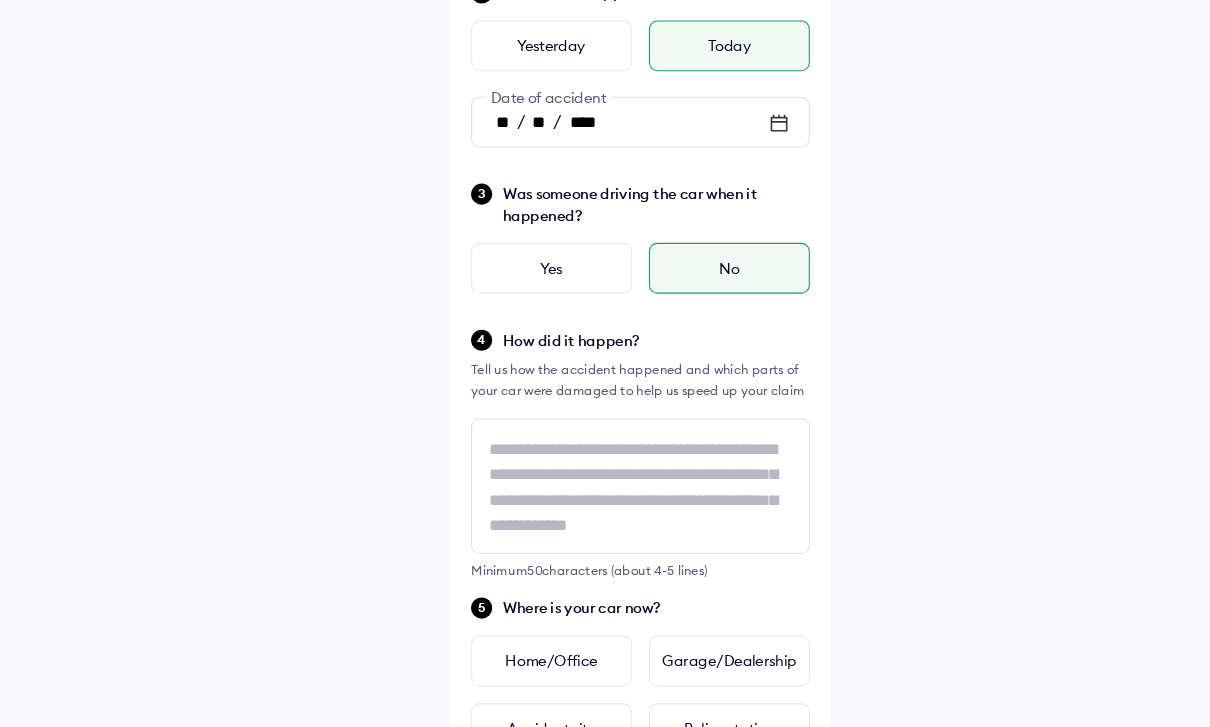 scroll, scrollTop: 361, scrollLeft: 0, axis: vertical 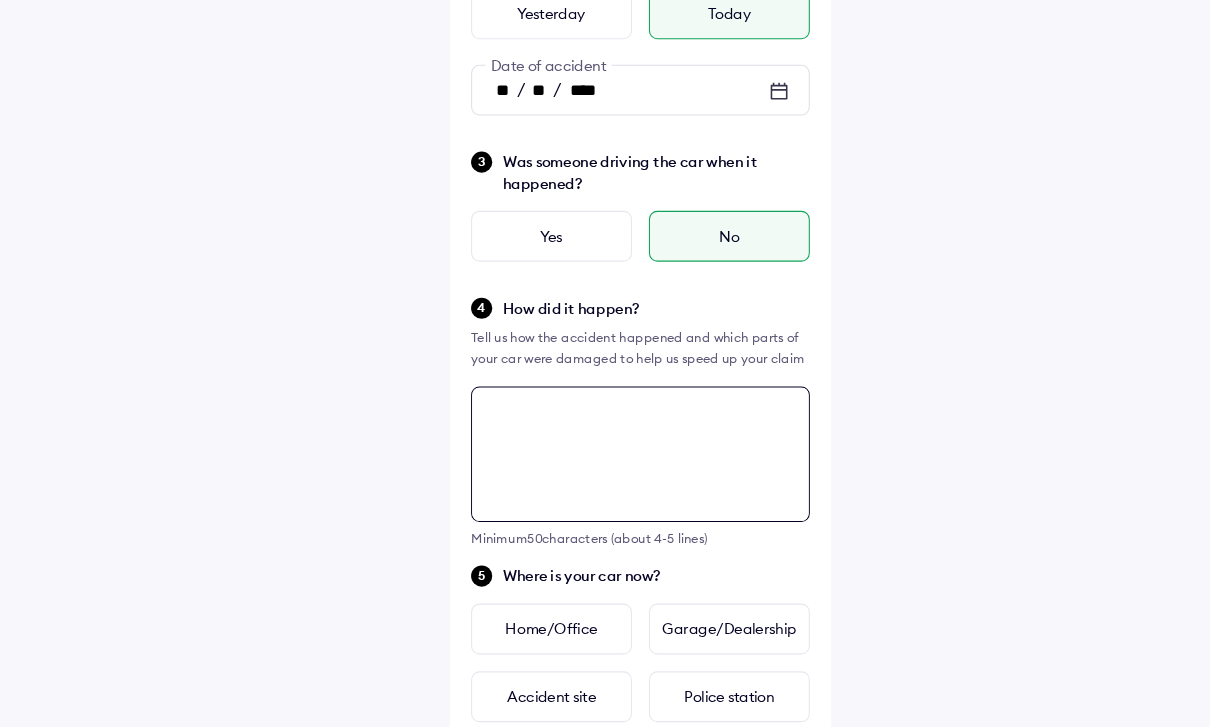 click at bounding box center [605, 429] 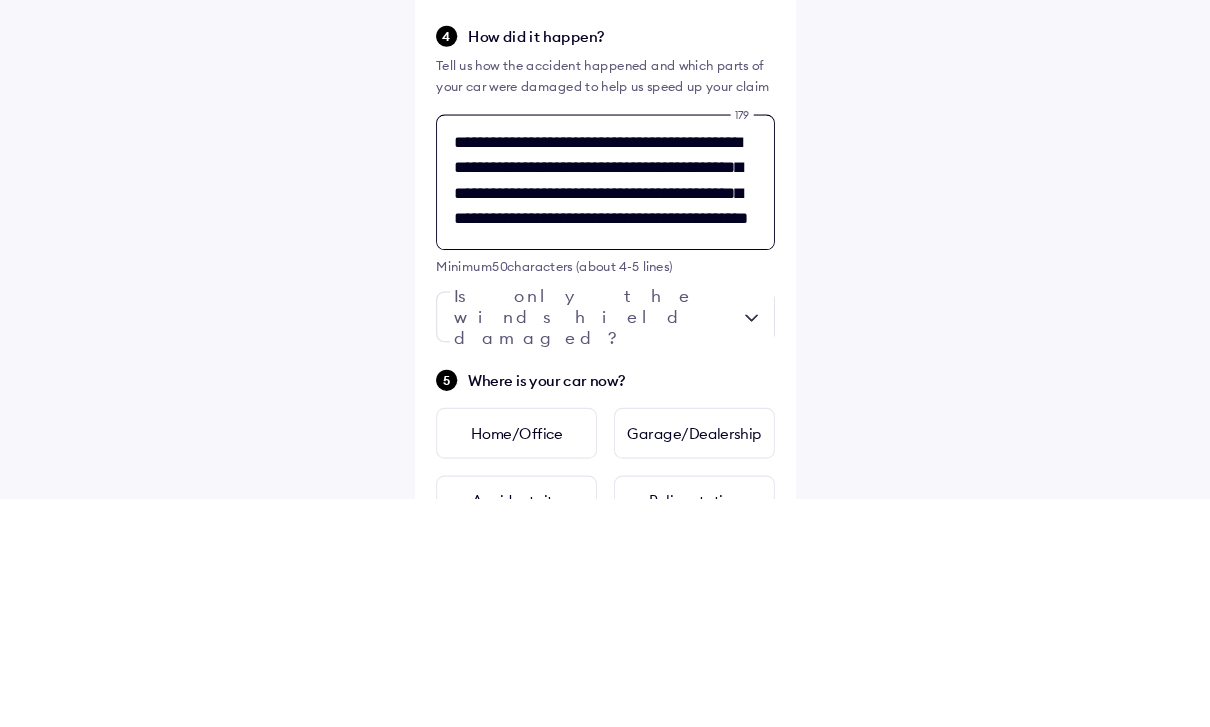 scroll, scrollTop: 50, scrollLeft: 0, axis: vertical 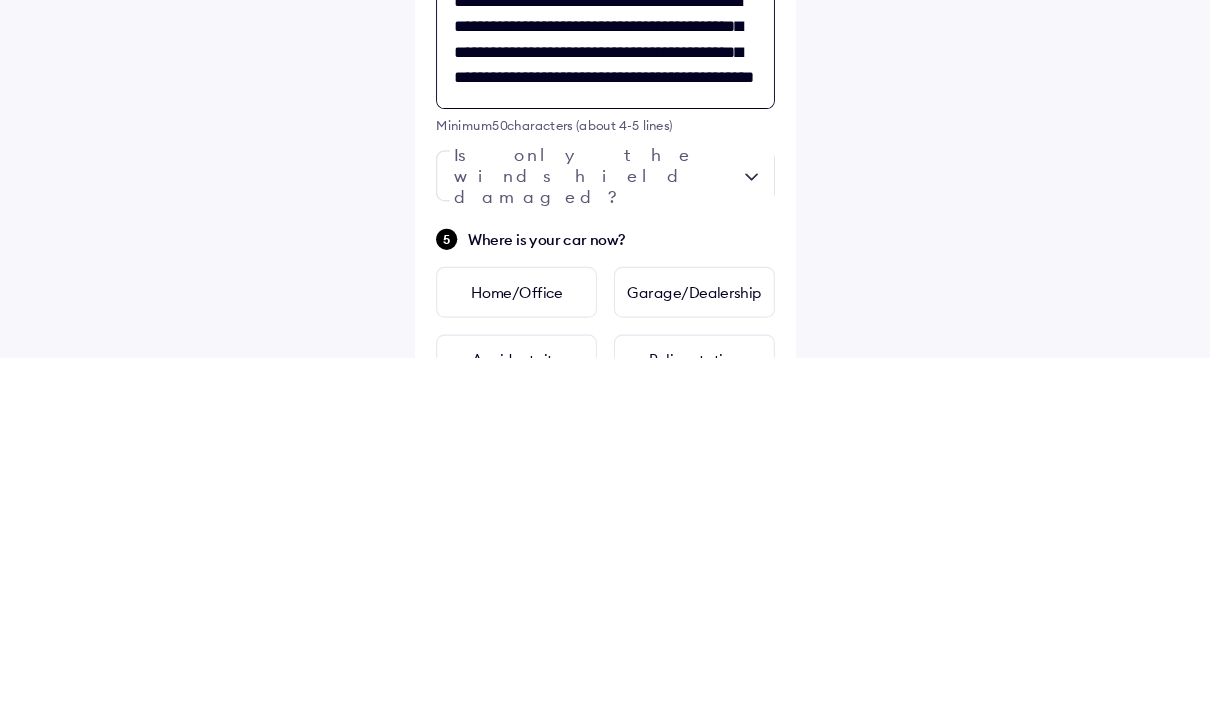 type on "**********" 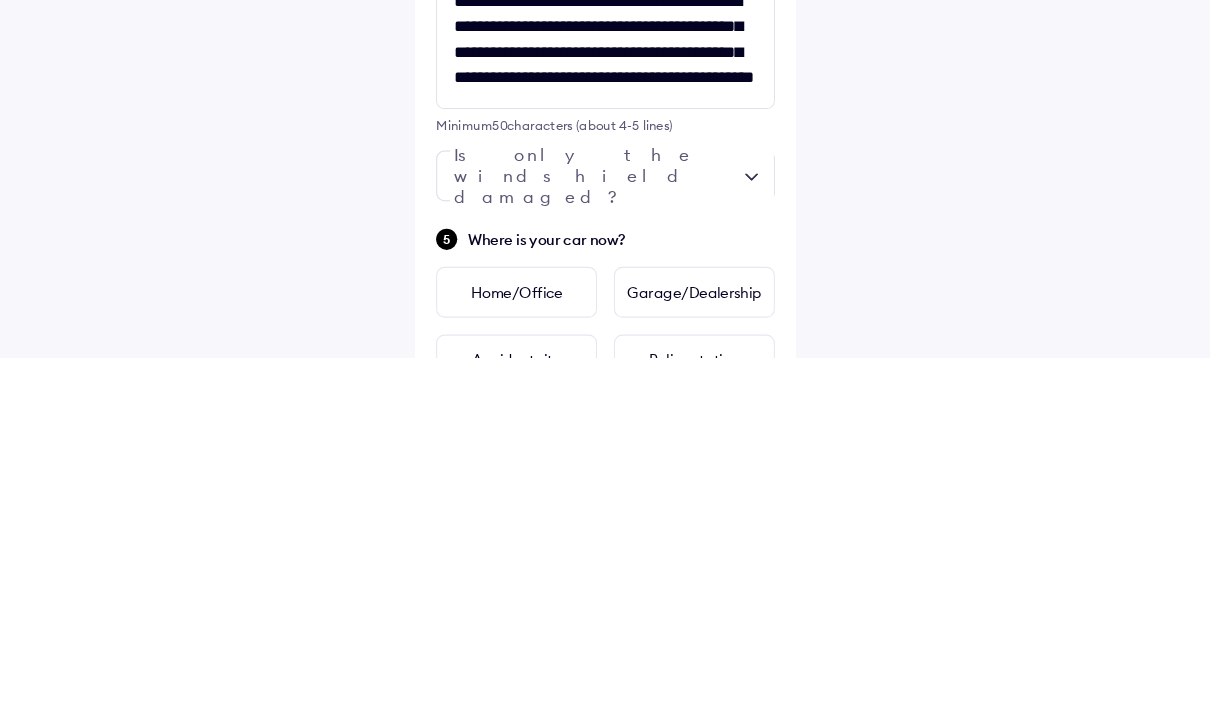 click at bounding box center [605, 556] 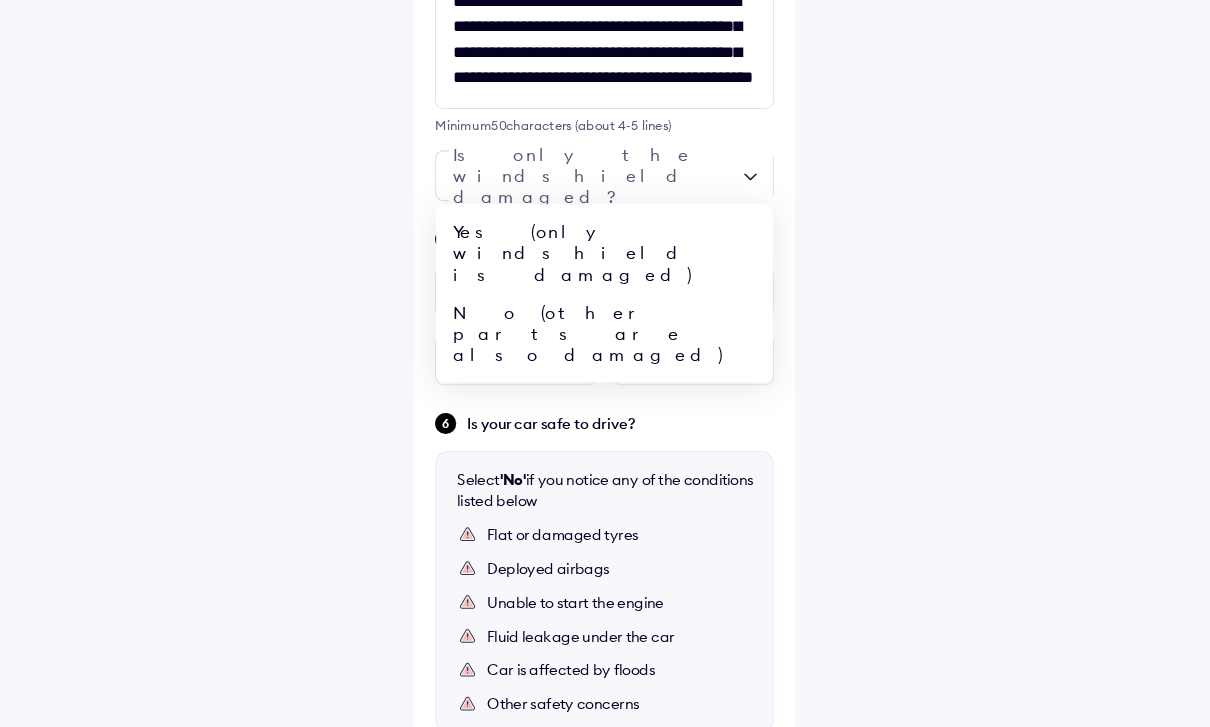 click on "Yes (only windshield is damaged)" at bounding box center [605, 239] 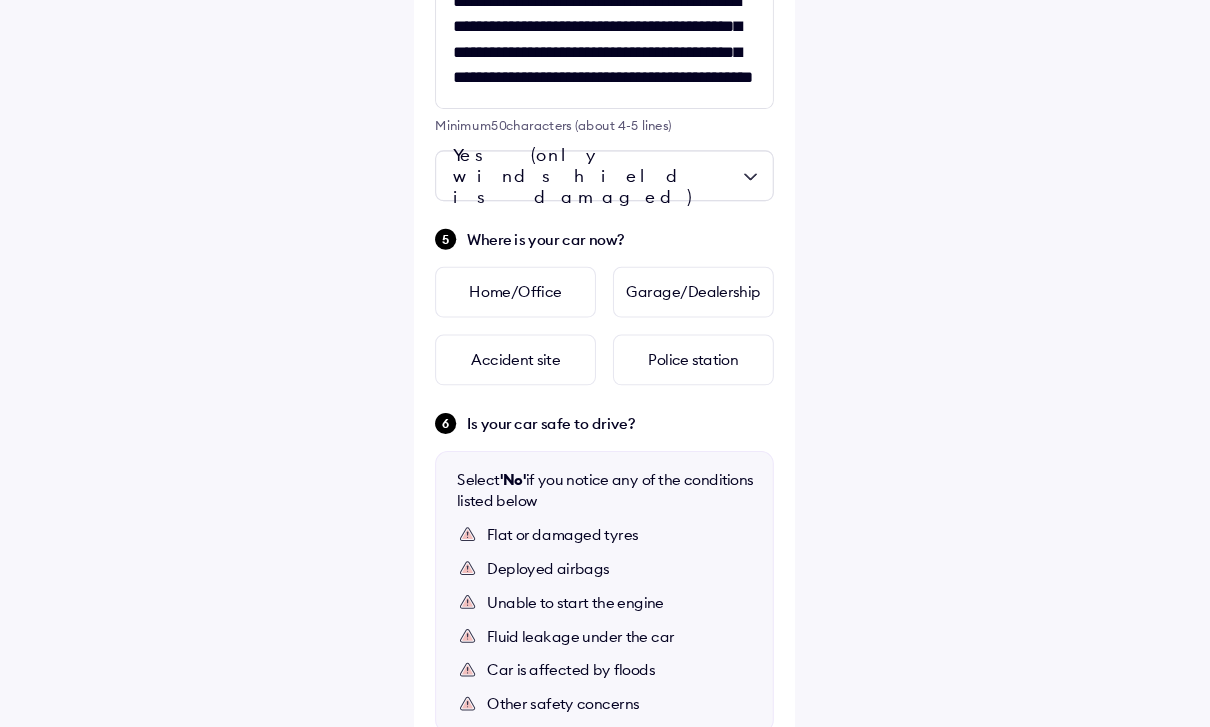 click on "Home/Office" at bounding box center (521, 276) 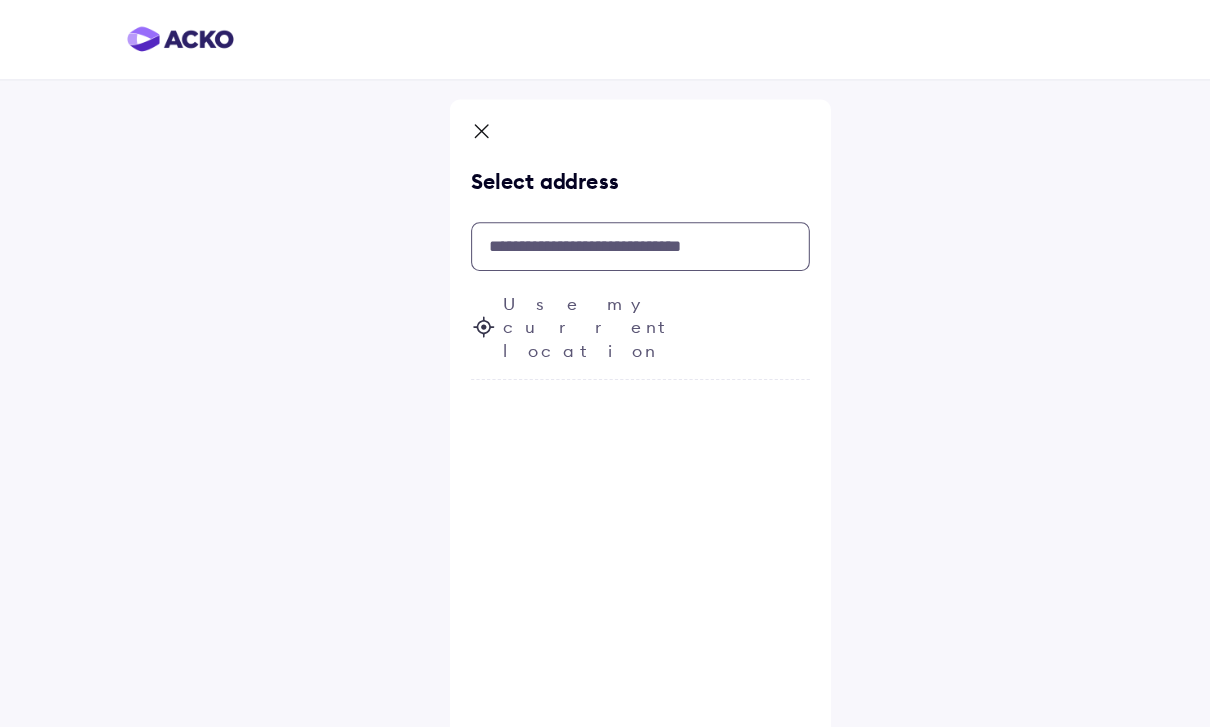 click at bounding box center (605, 233) 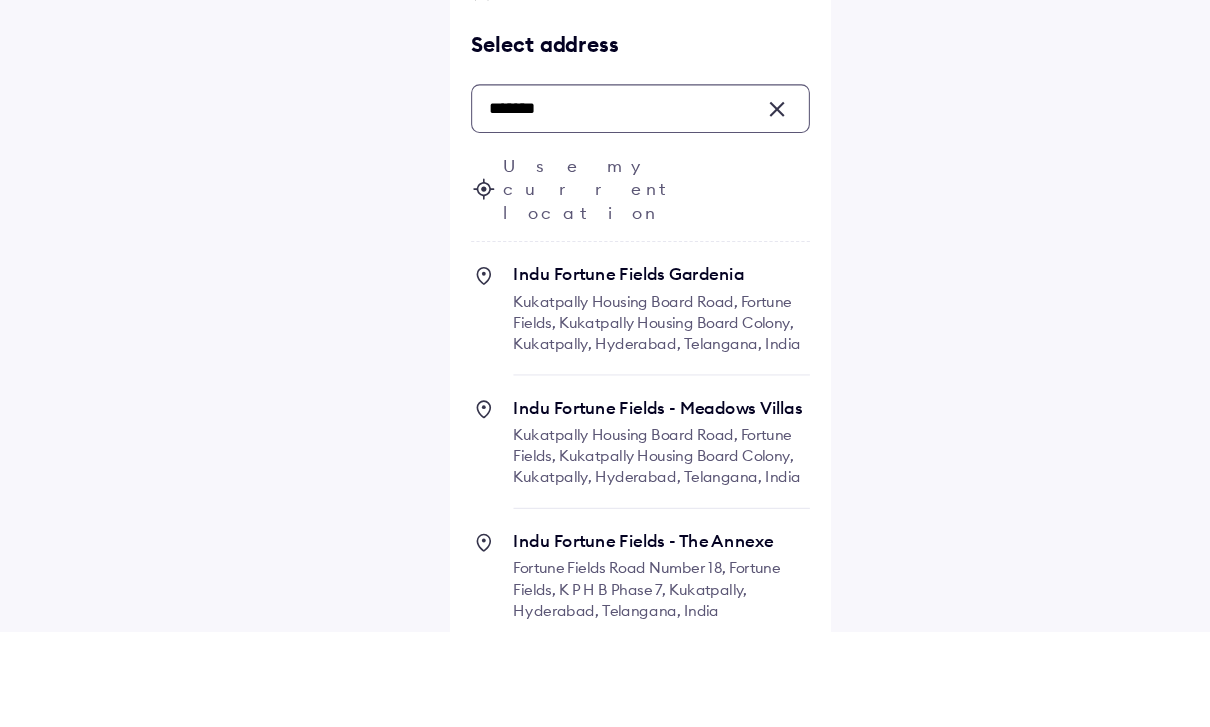 click on "Indu Fortune Fields Gardenia" at bounding box center [625, 389] 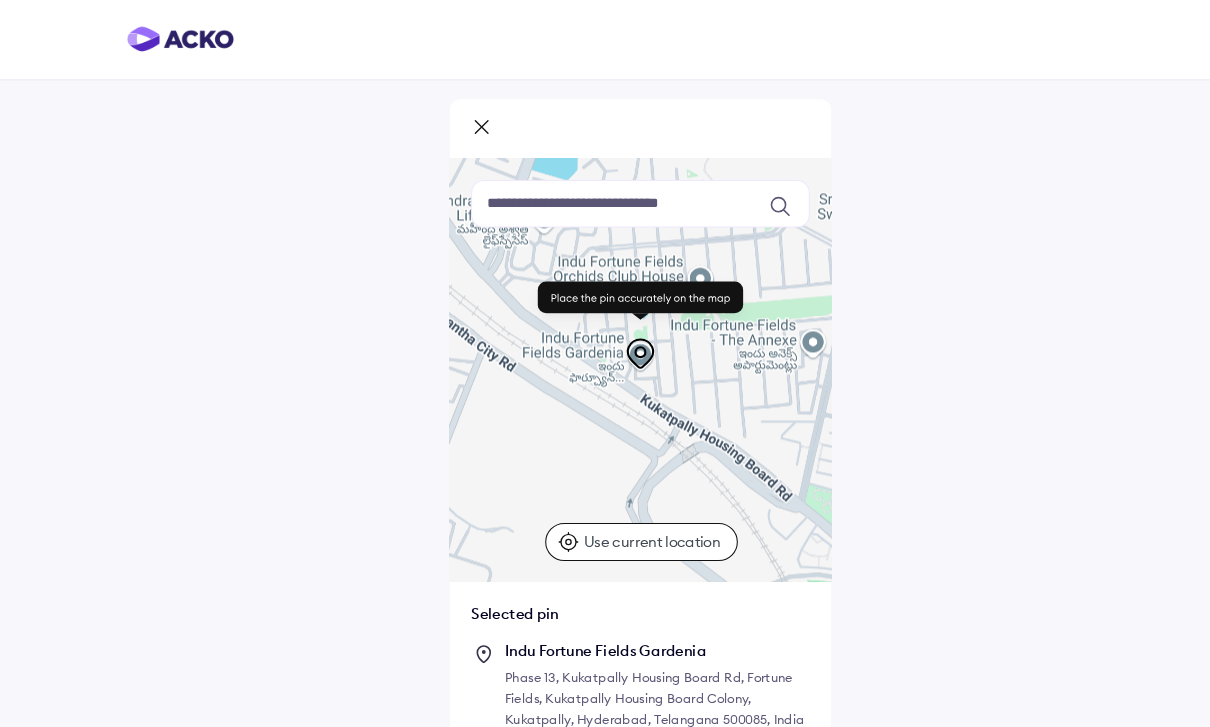 scroll, scrollTop: 49, scrollLeft: 0, axis: vertical 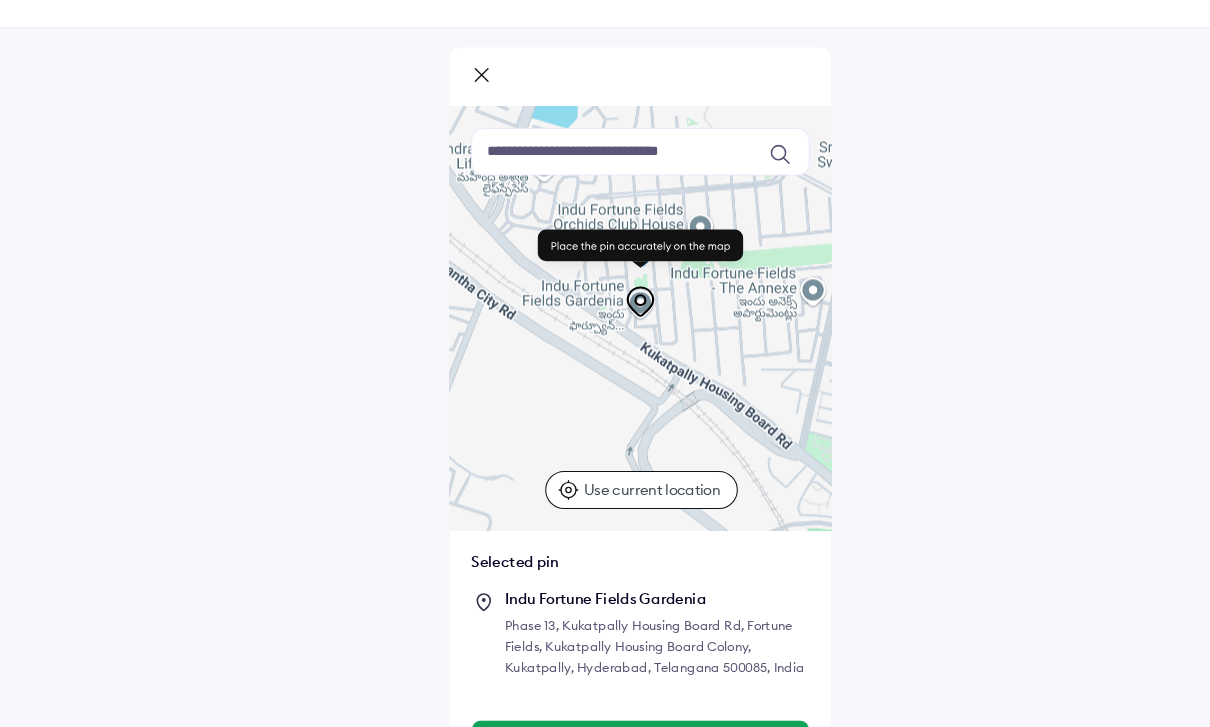 click on "Continue" at bounding box center (605, 705) 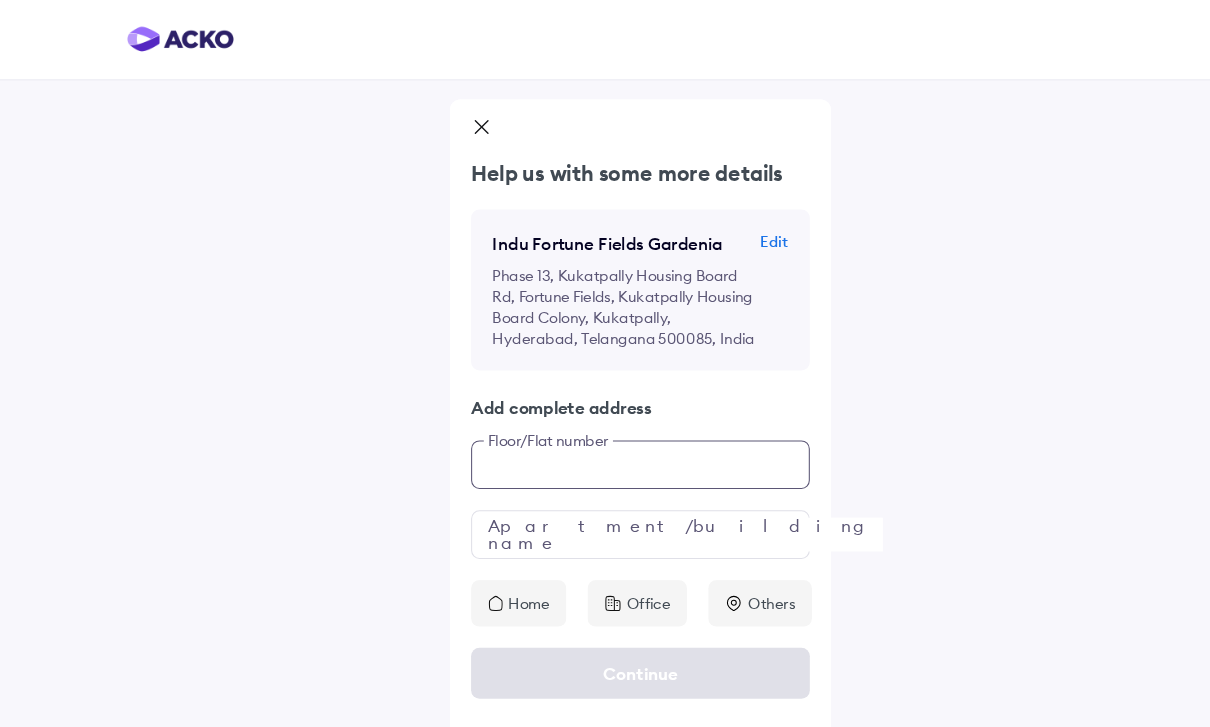 click at bounding box center [605, 439] 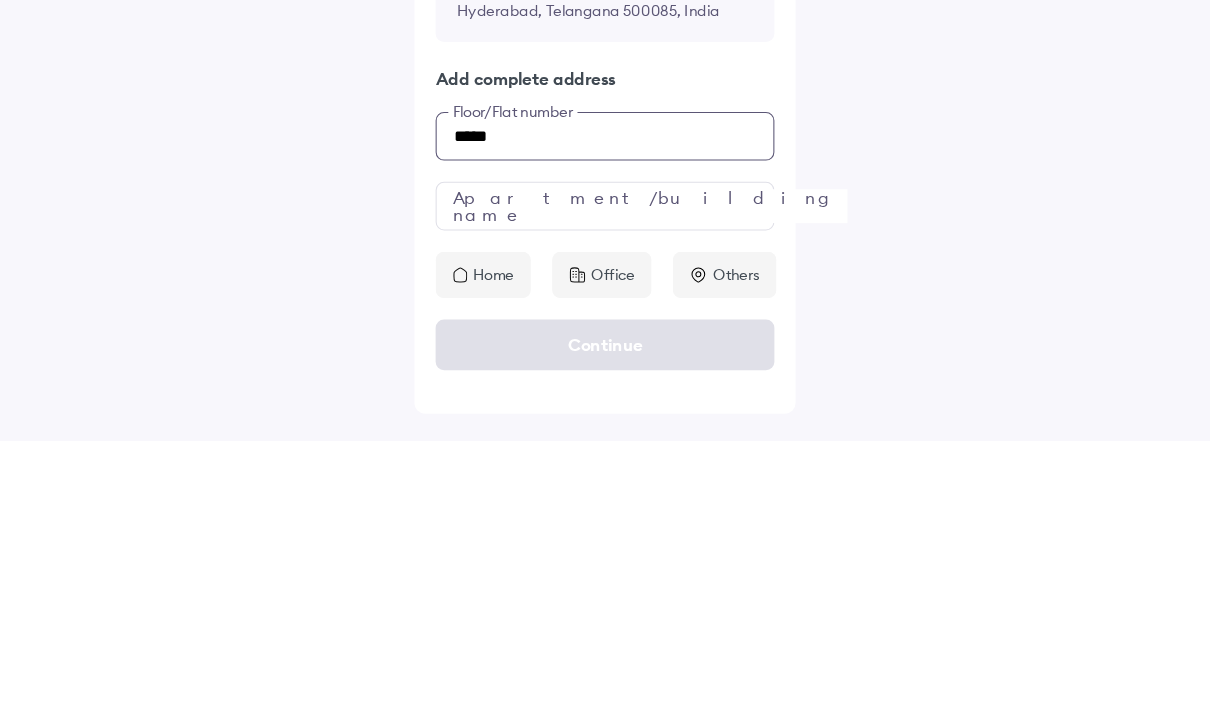 type on "*****" 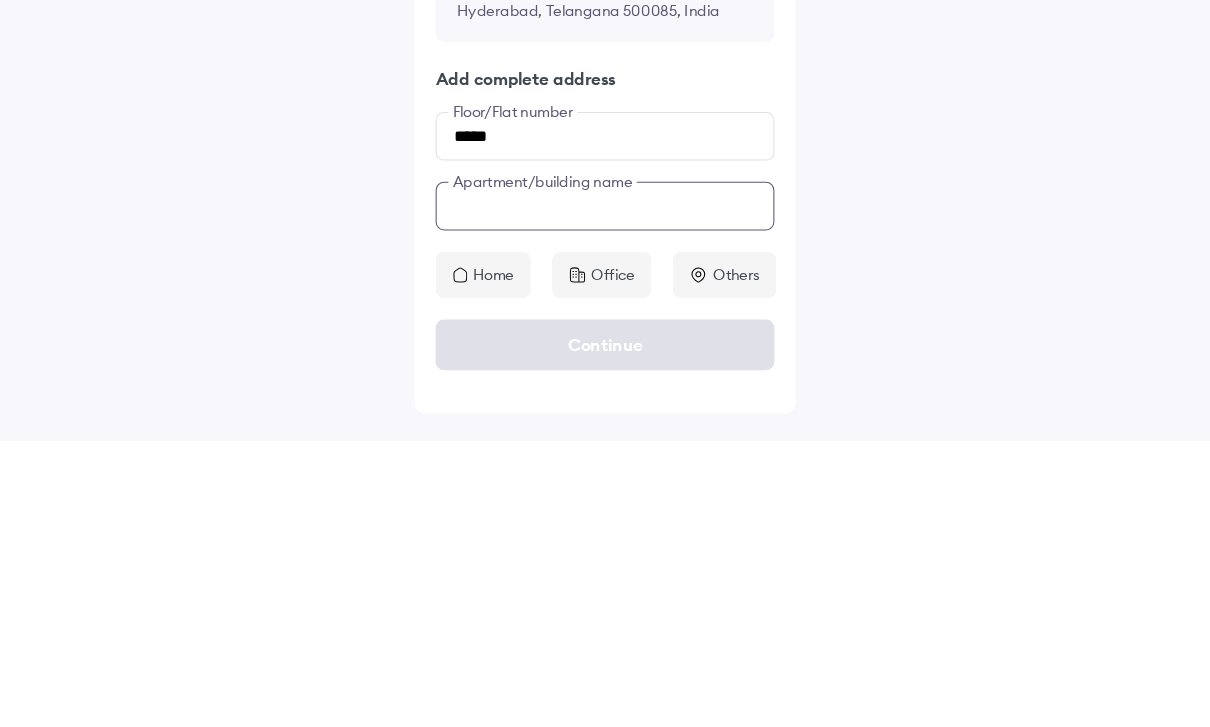 click at bounding box center (605, 505) 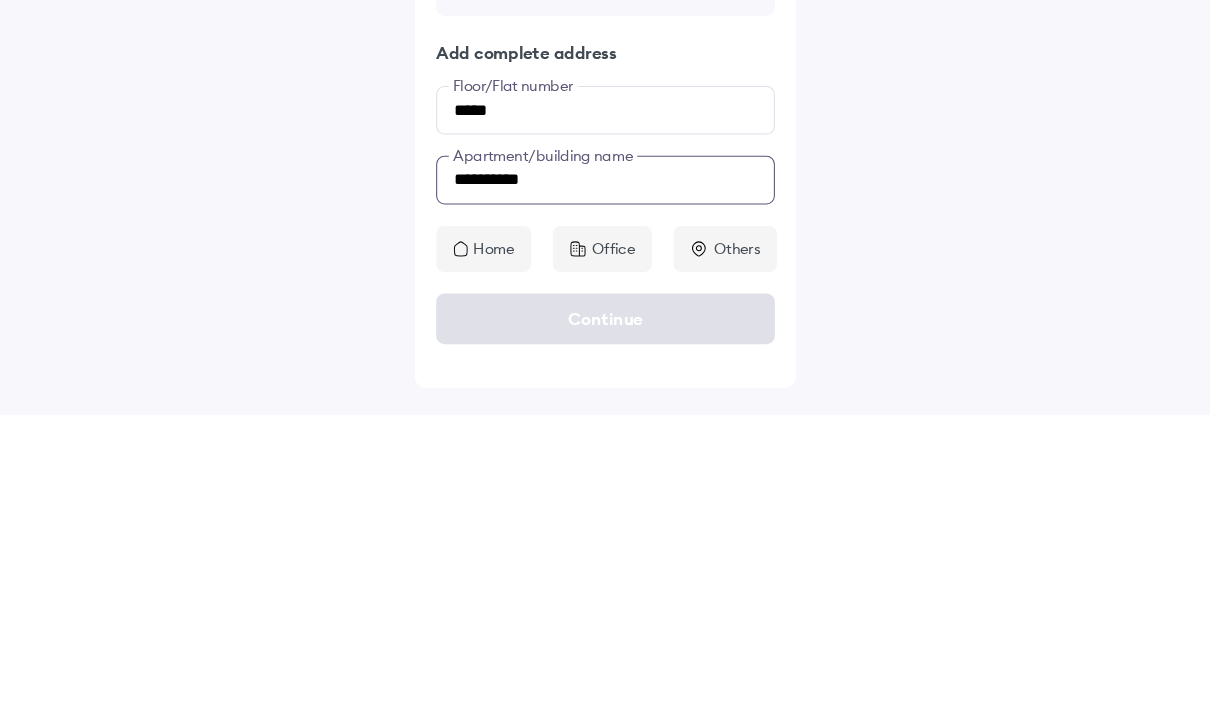 type on "**********" 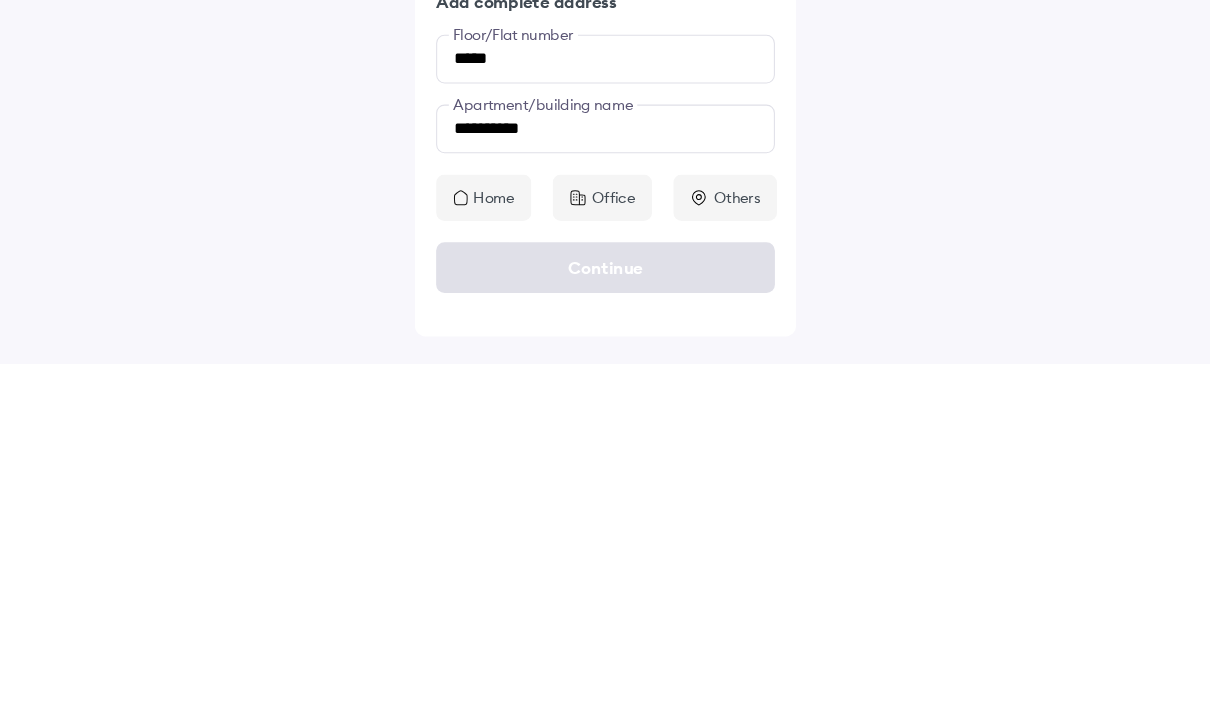 click on "Home" at bounding box center [499, 570] 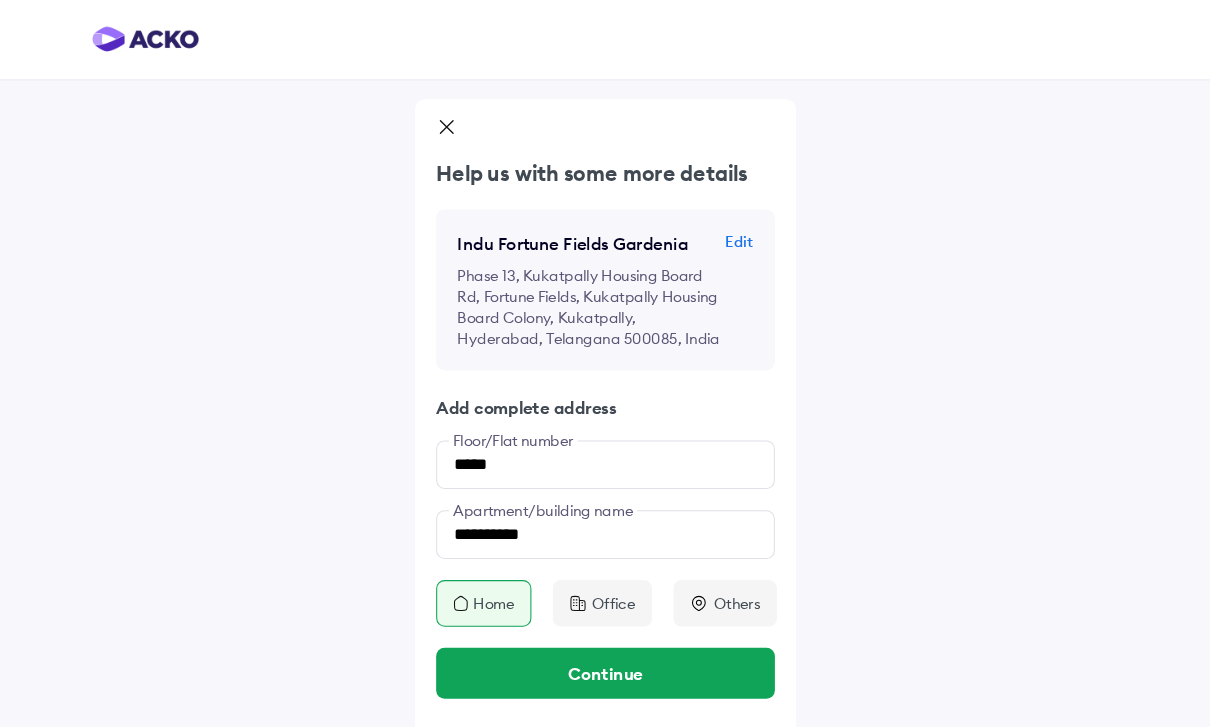 click on "Continue" at bounding box center [605, 636] 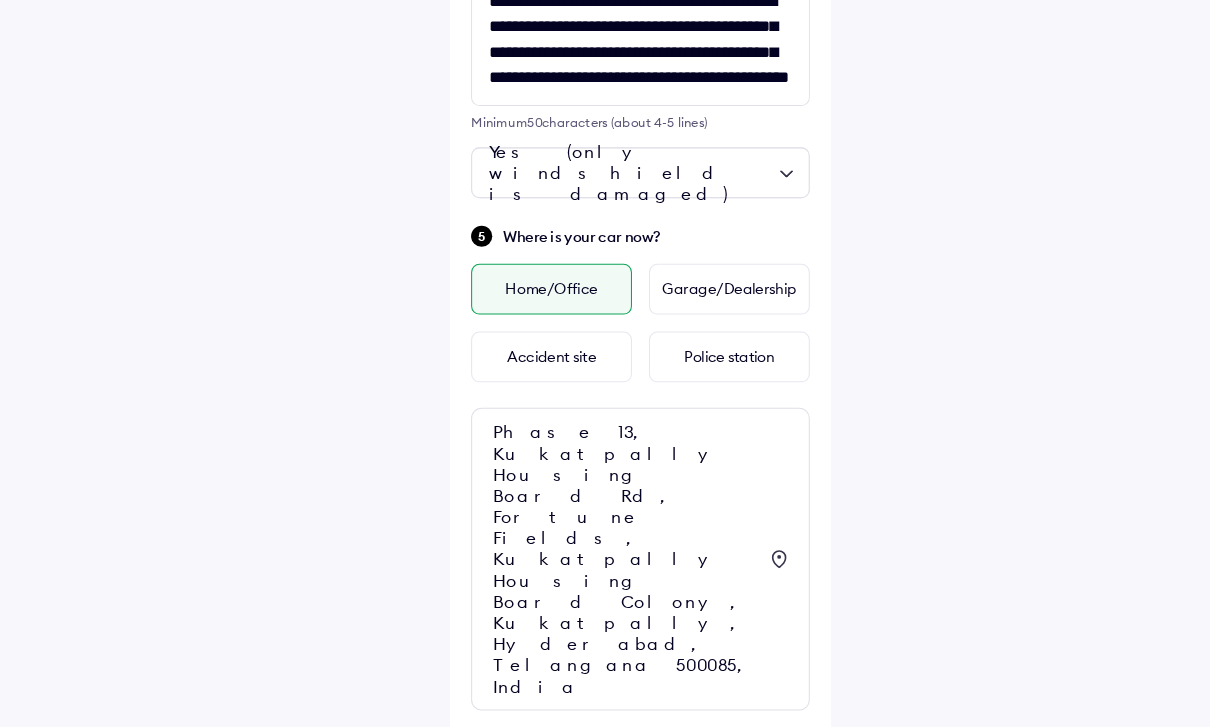 scroll, scrollTop: 965, scrollLeft: 0, axis: vertical 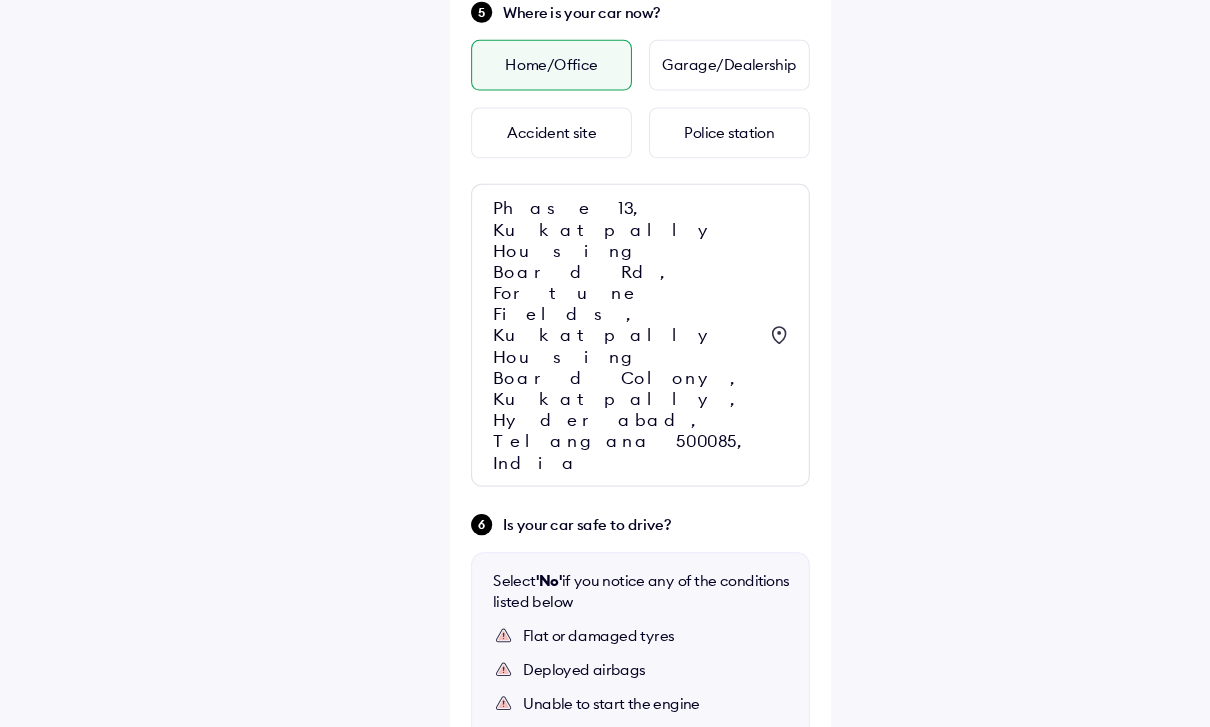 click on "Yes" at bounding box center (521, 828) 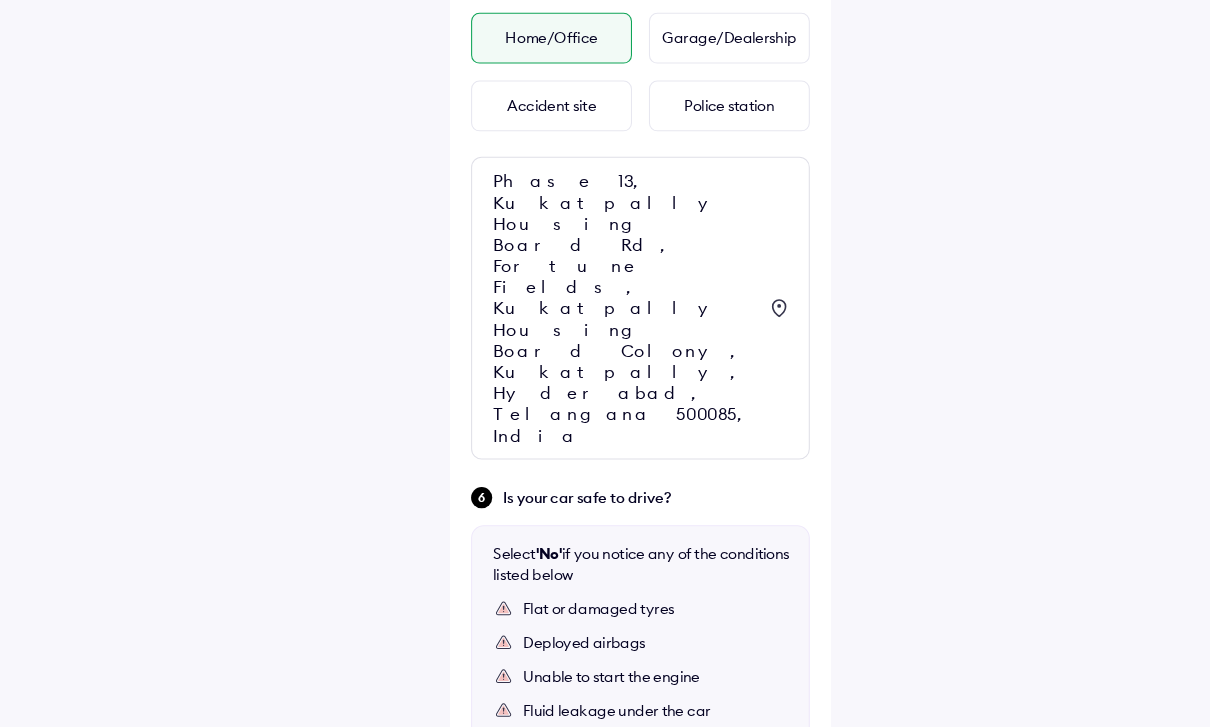 scroll, scrollTop: 1089, scrollLeft: 0, axis: vertical 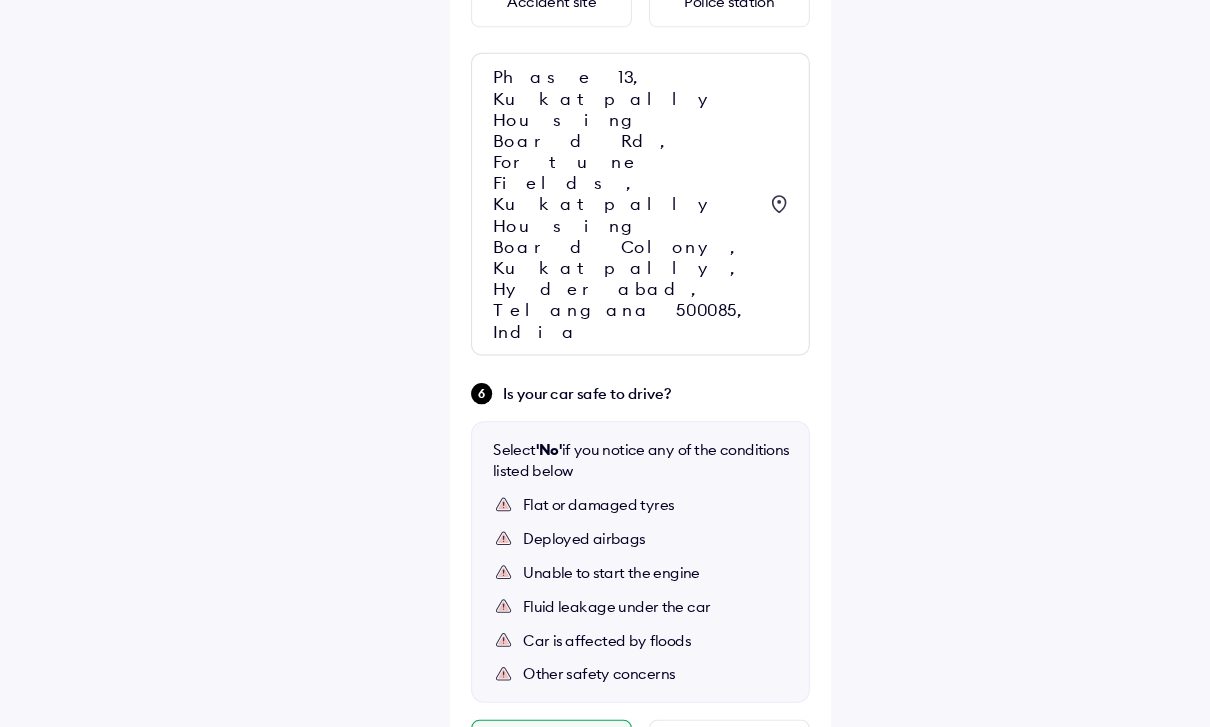 click on "Continue" at bounding box center (605, 824) 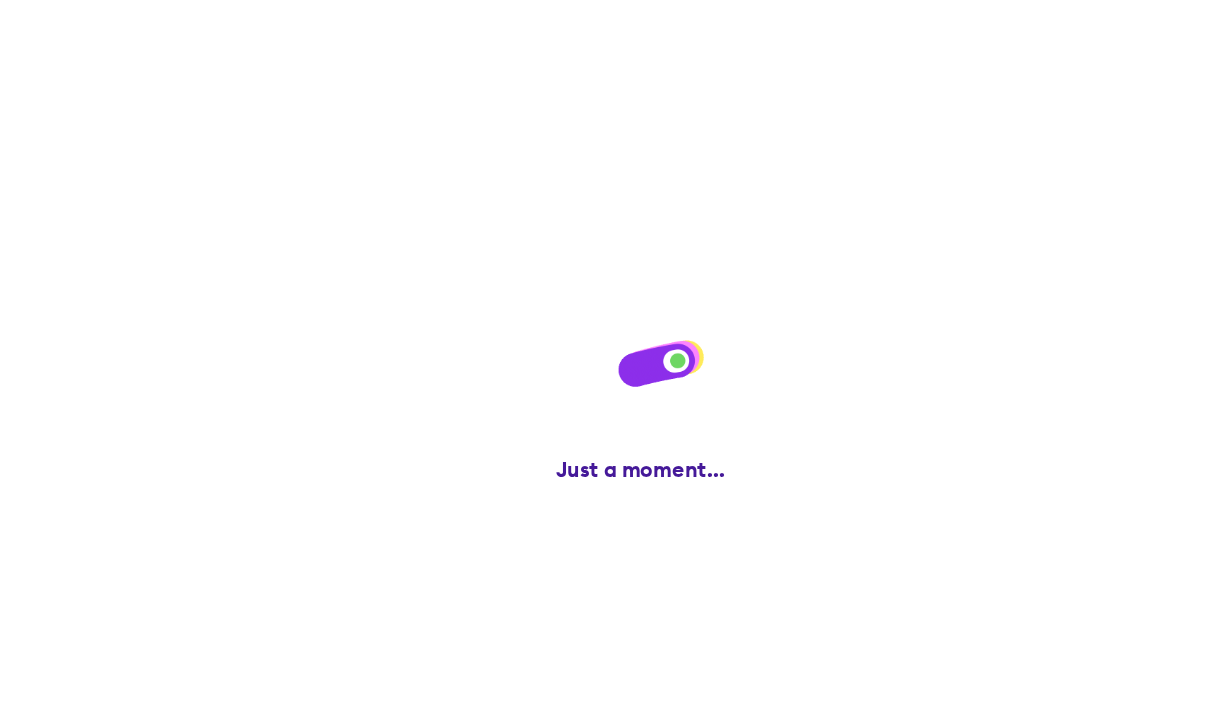 scroll, scrollTop: 0, scrollLeft: 0, axis: both 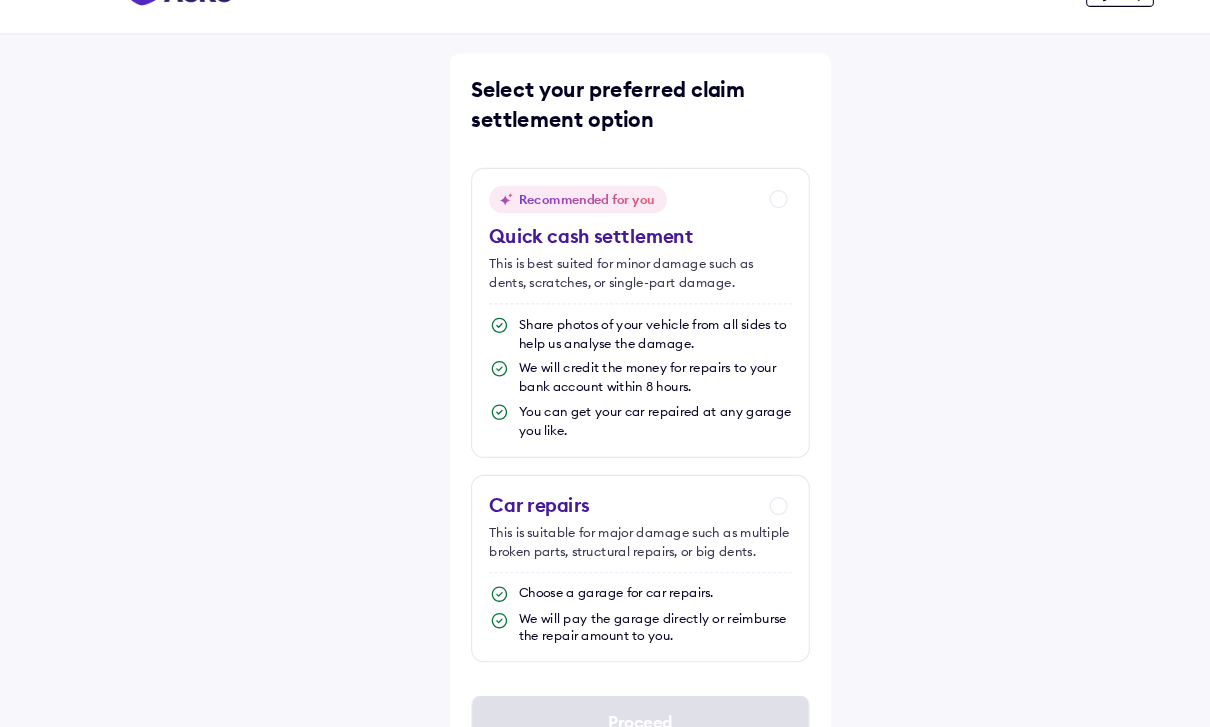 click on "Recommended for you Quick cash settlement This is best suited for minor damage such as dents, scratches, or single-part damage. Share photos of your vehicle from all sides to help us analyse the damage. We will credit the money for repairs to your bank account within 8 hours. You can get your car repaired at any garage you like." at bounding box center (605, 296) 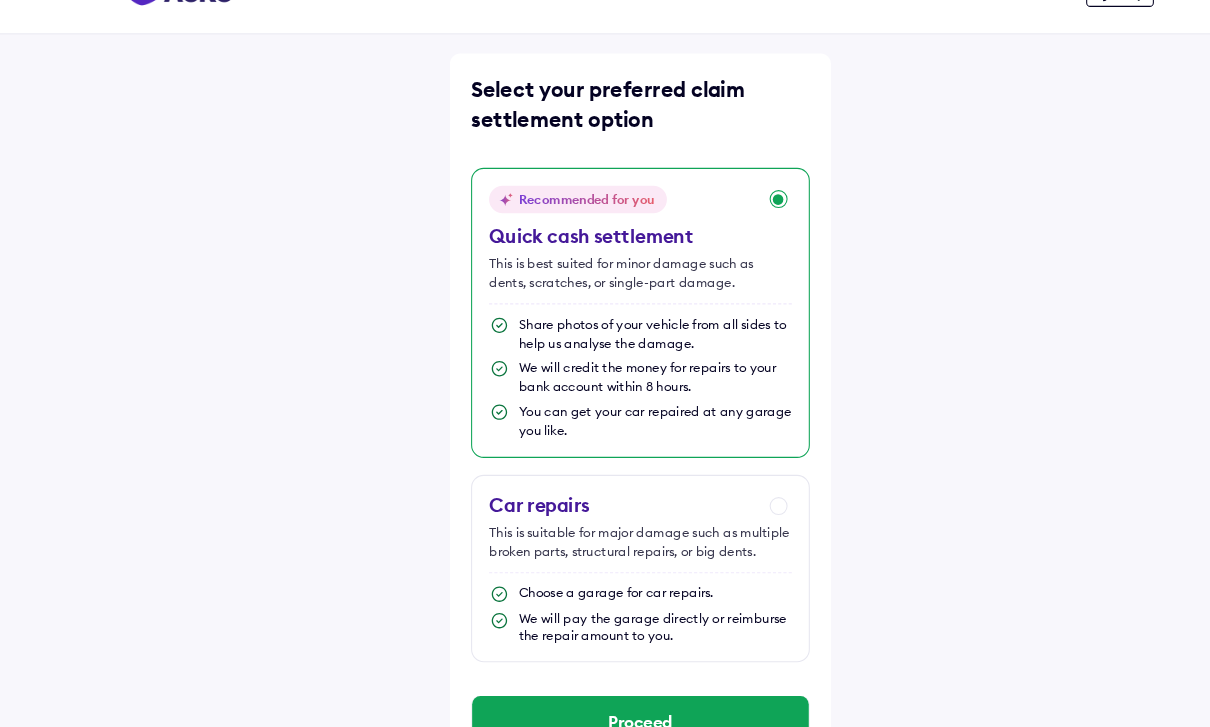 click on "Proceed" at bounding box center (605, 682) 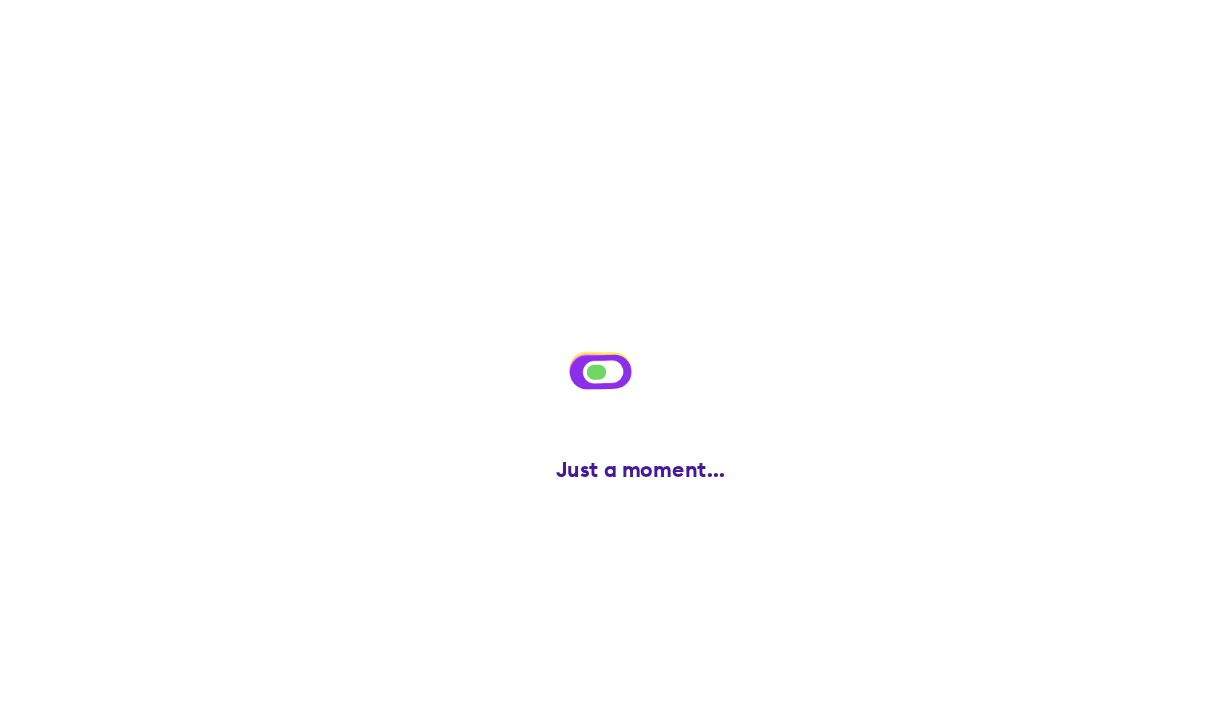 scroll, scrollTop: 0, scrollLeft: 0, axis: both 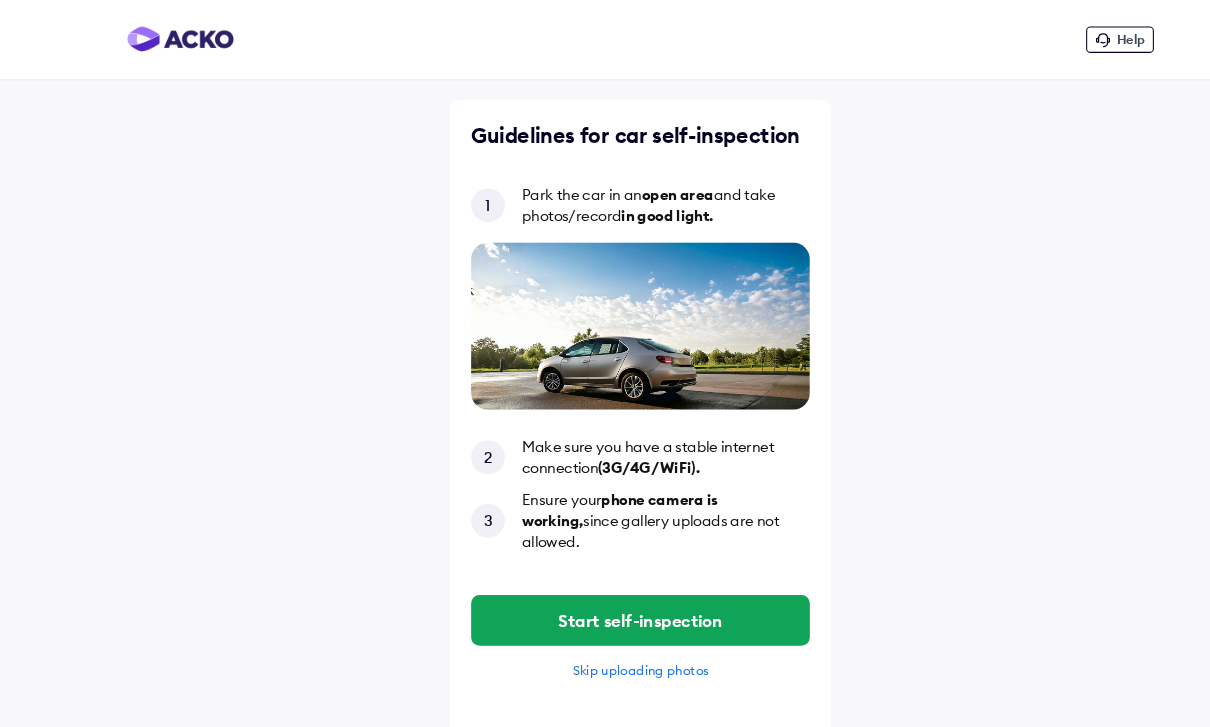 click on "Start self-inspection" at bounding box center [605, 586] 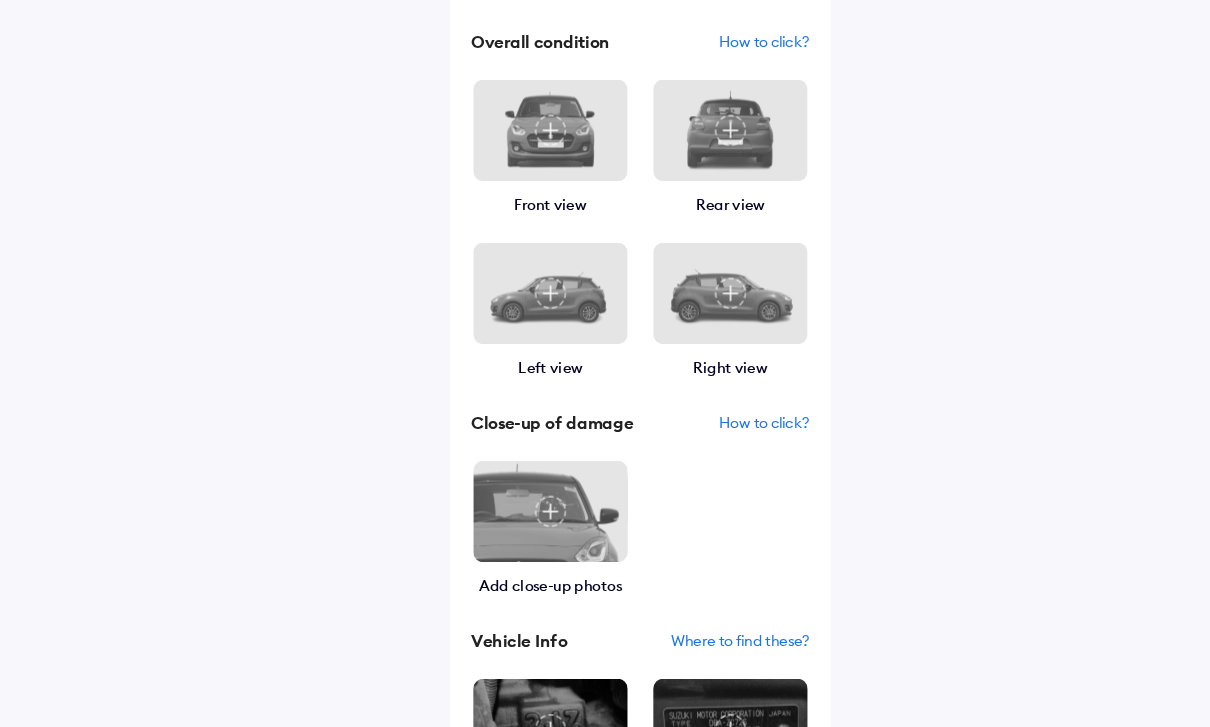 scroll, scrollTop: 74, scrollLeft: 0, axis: vertical 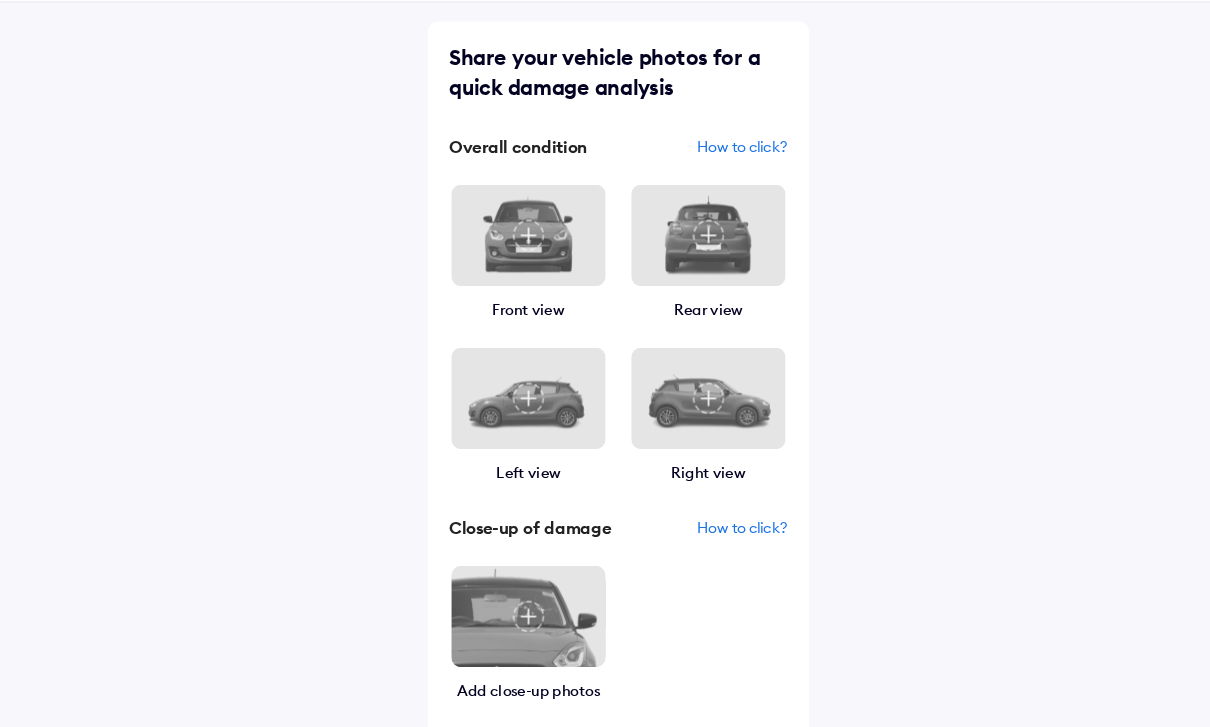 click at bounding box center (690, 222) 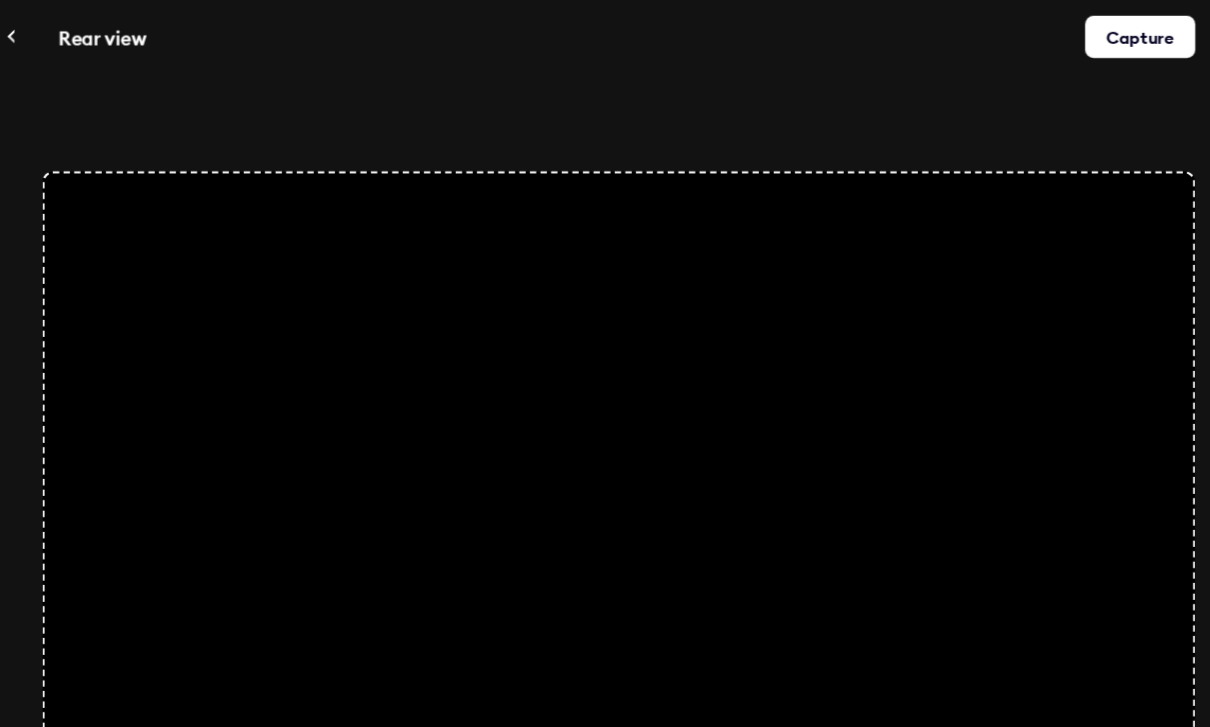 scroll, scrollTop: 530, scrollLeft: 0, axis: vertical 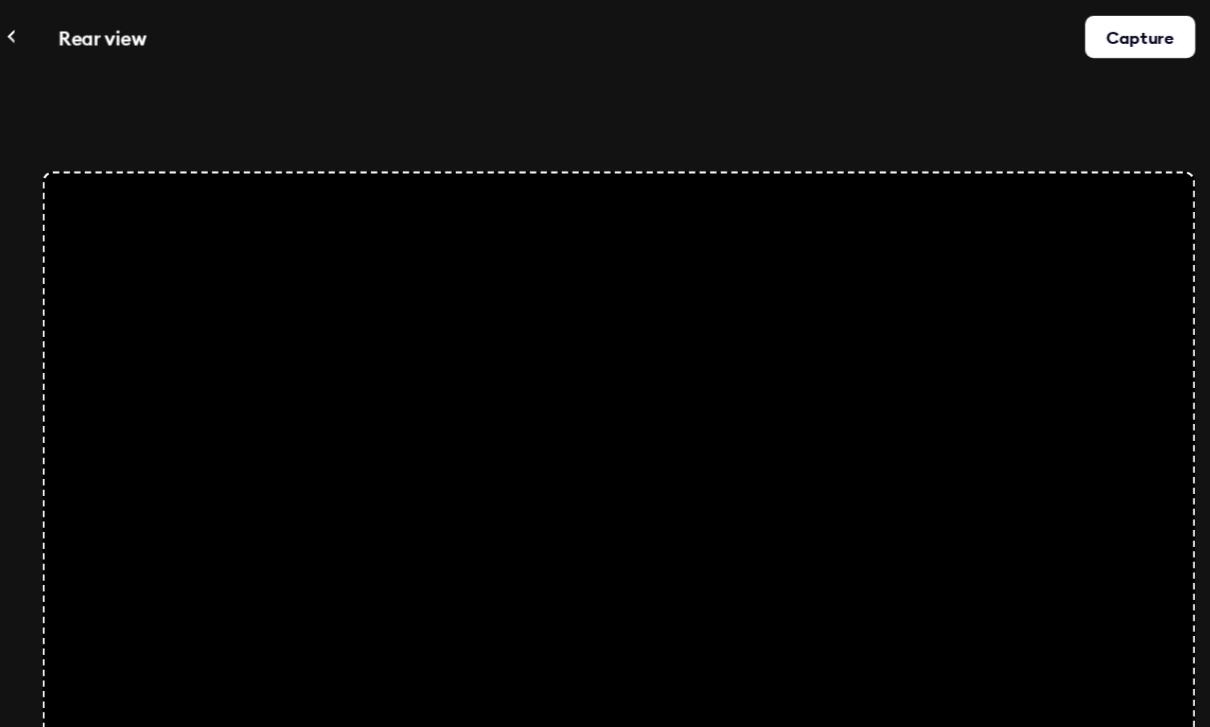 click on "Rear view Capture" at bounding box center (605, 363) 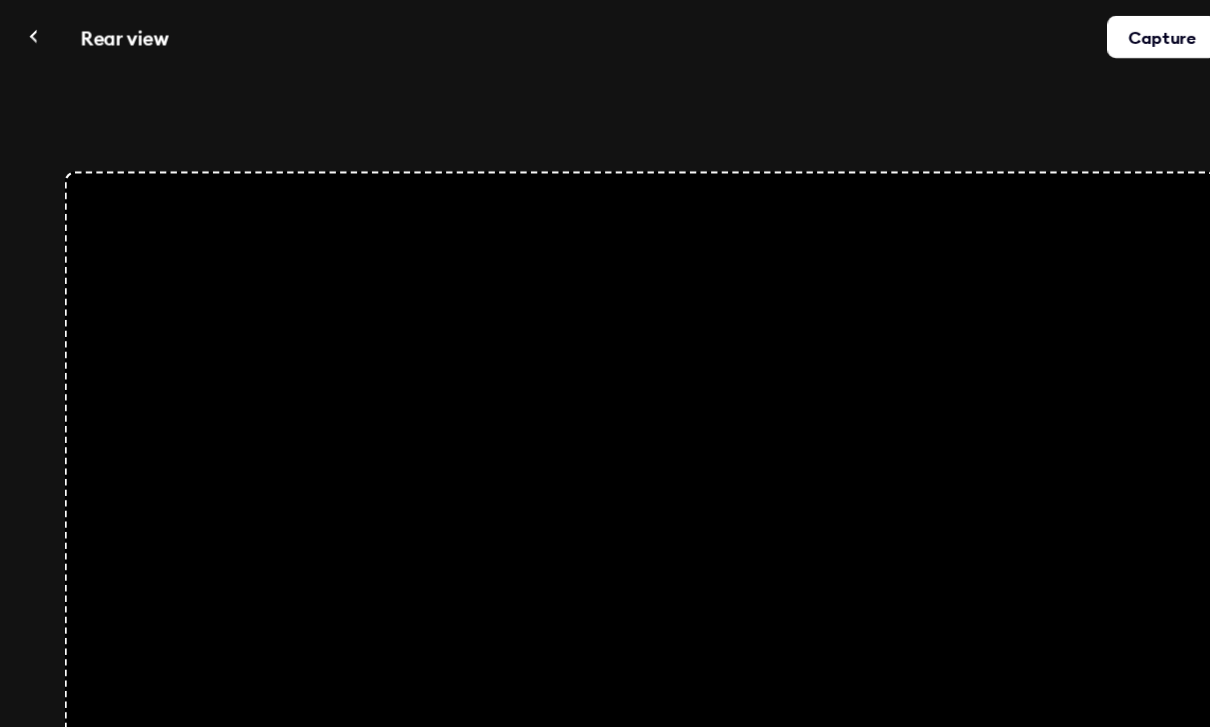 click on "Rear view Capture" at bounding box center [605, 363] 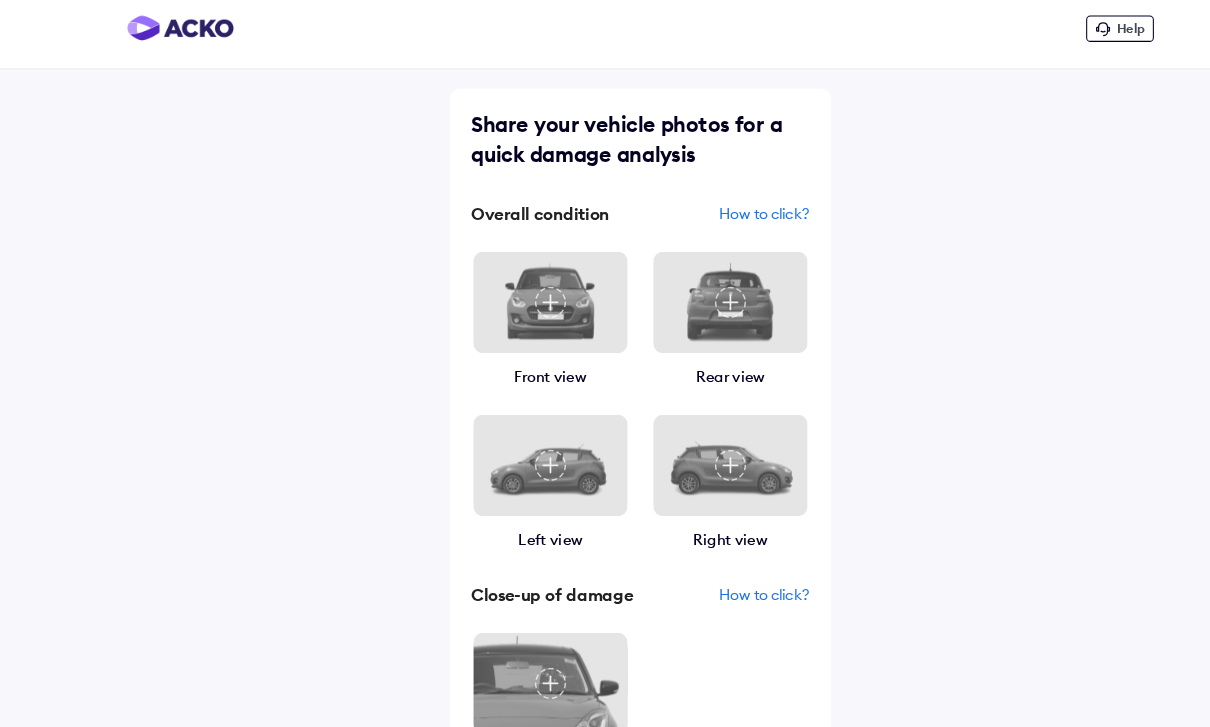 scroll, scrollTop: 11, scrollLeft: 0, axis: vertical 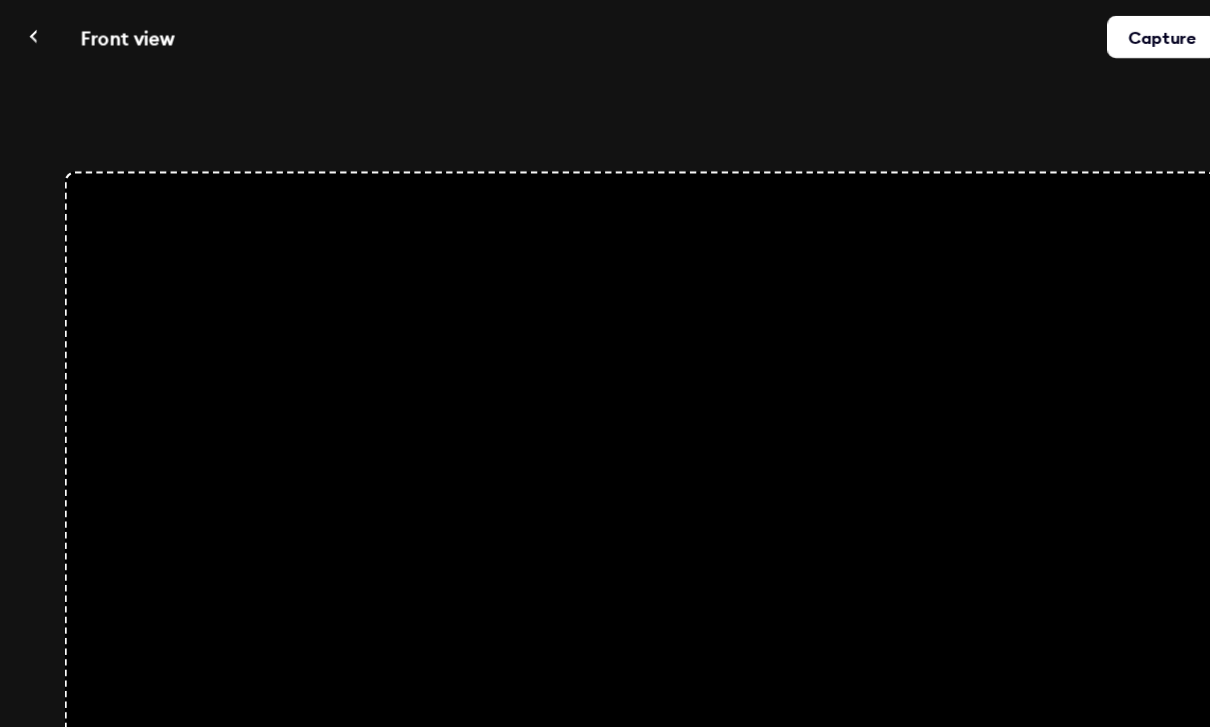 click at bounding box center (34, 34) 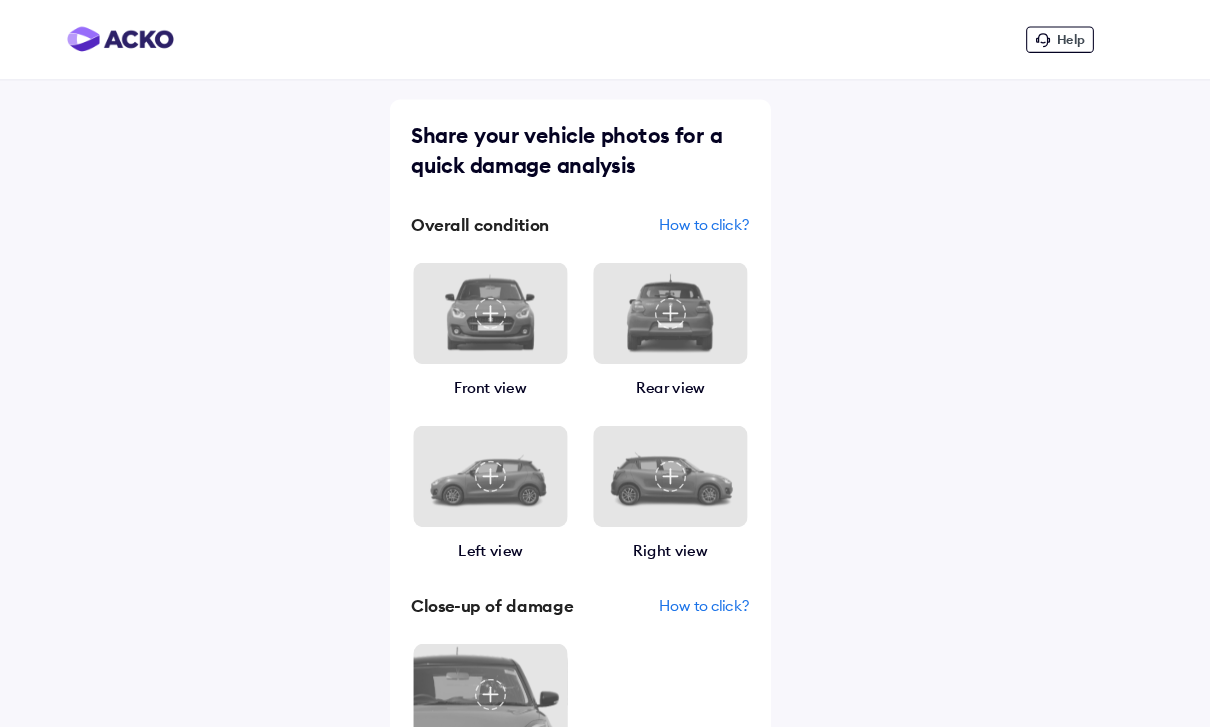 scroll, scrollTop: 1, scrollLeft: 0, axis: vertical 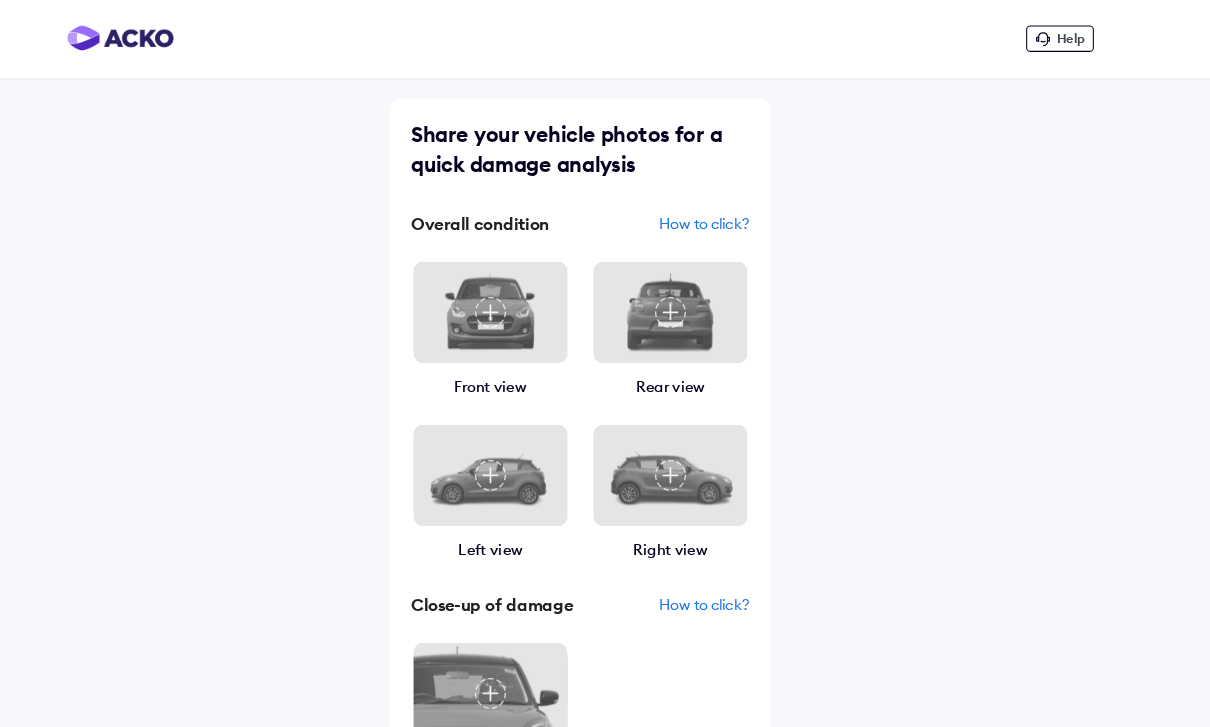 click at bounding box center [520, 295] 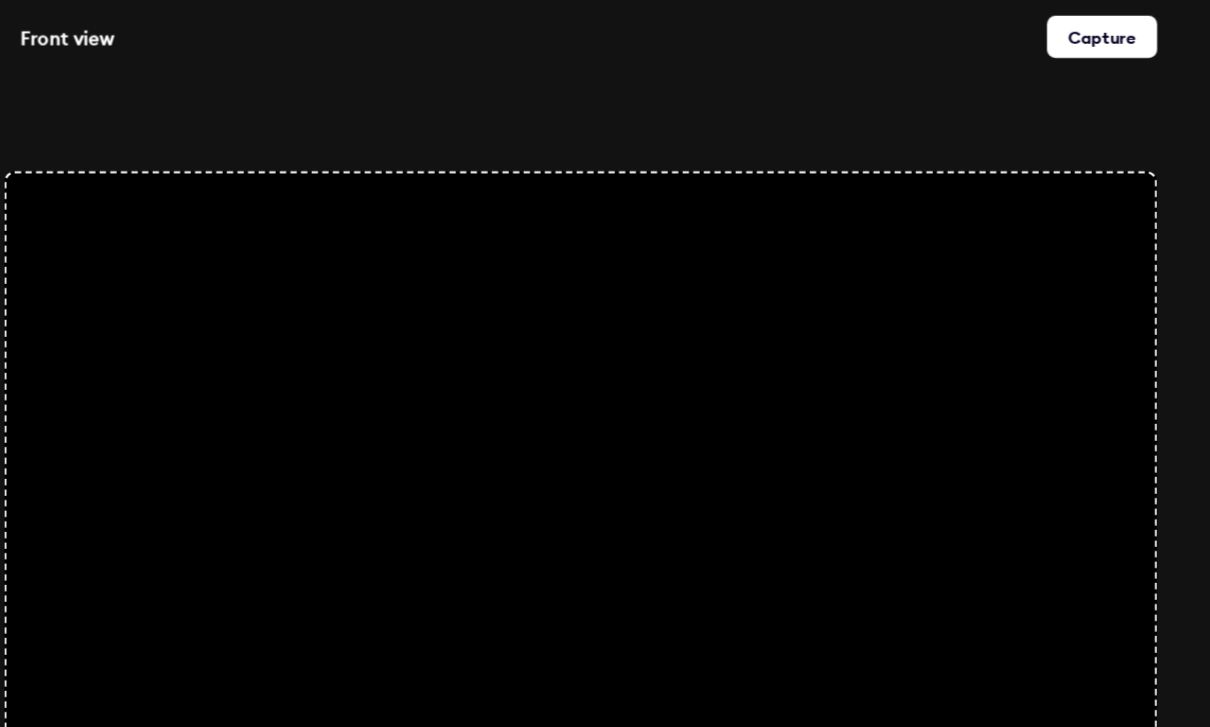 scroll, scrollTop: 172, scrollLeft: 0, axis: vertical 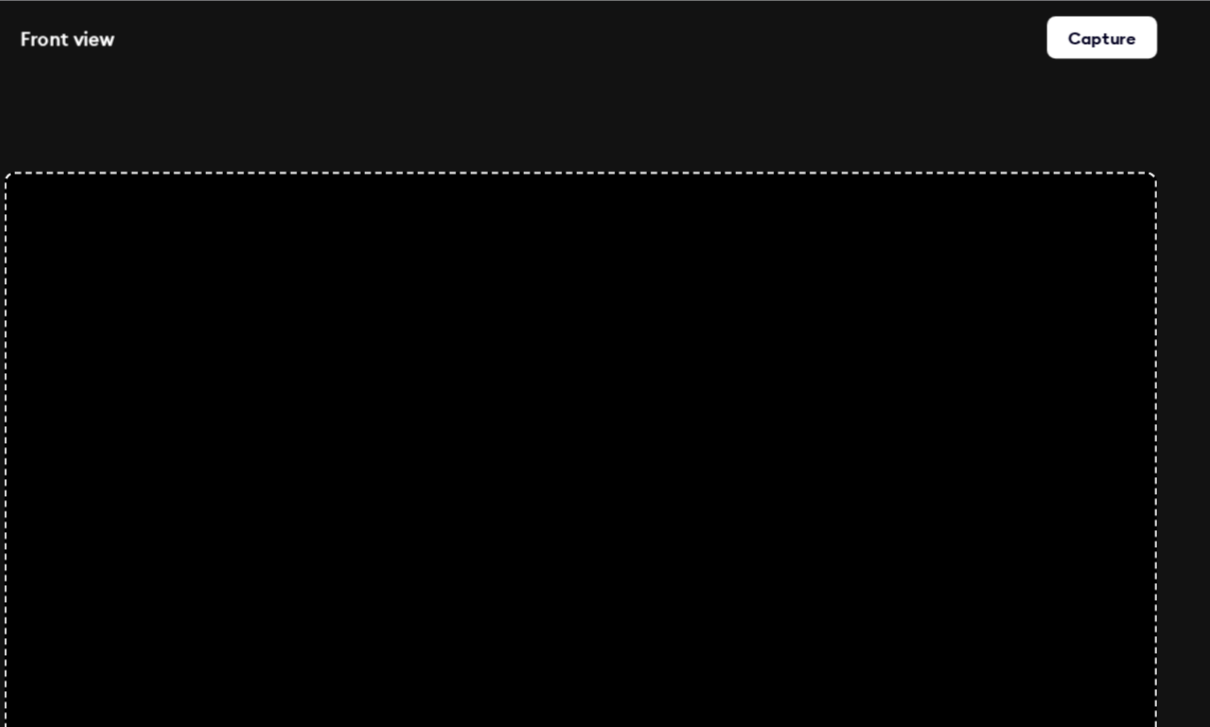 click on "Capture" at bounding box center (1098, 35) 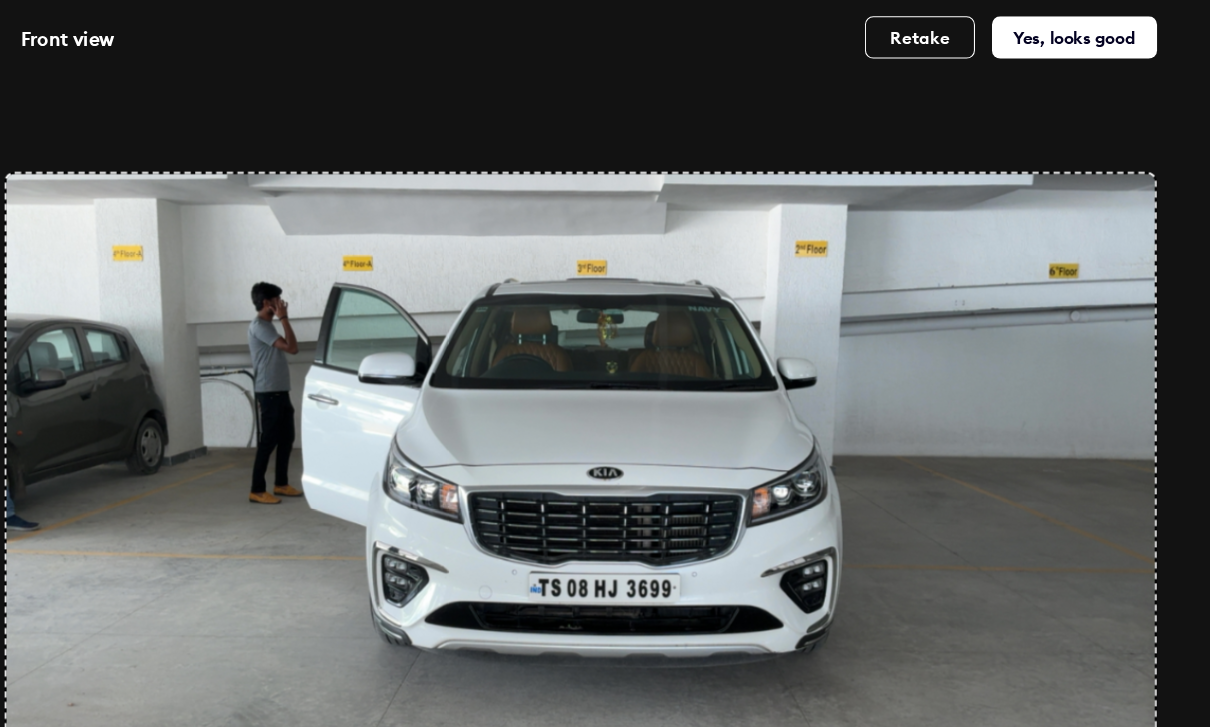 scroll, scrollTop: 172, scrollLeft: 0, axis: vertical 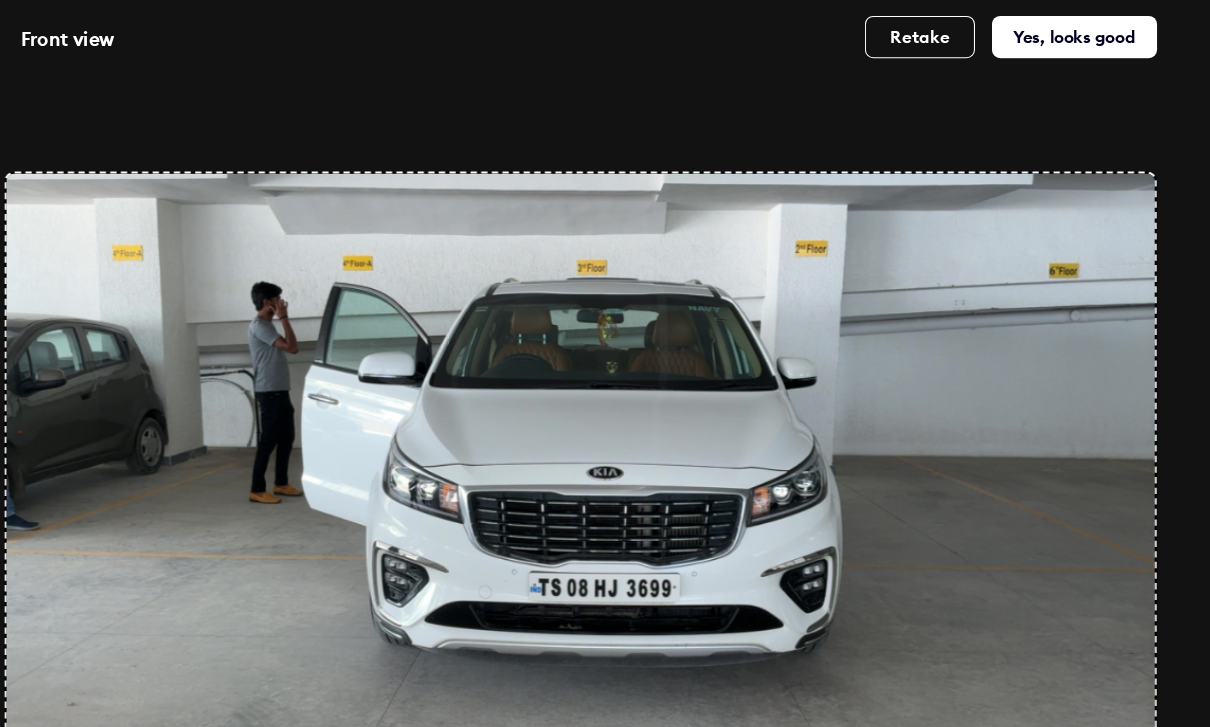 click on "Retake" at bounding box center (926, 35) 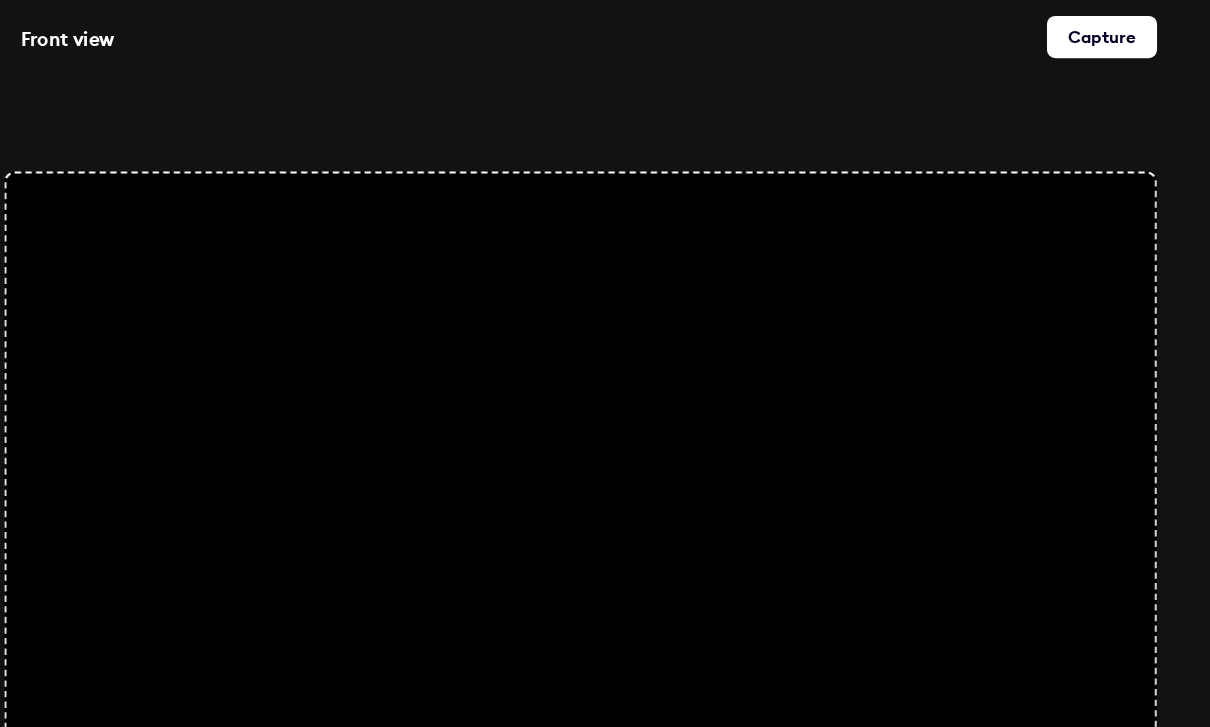 click on "Capture" at bounding box center [1098, 35] 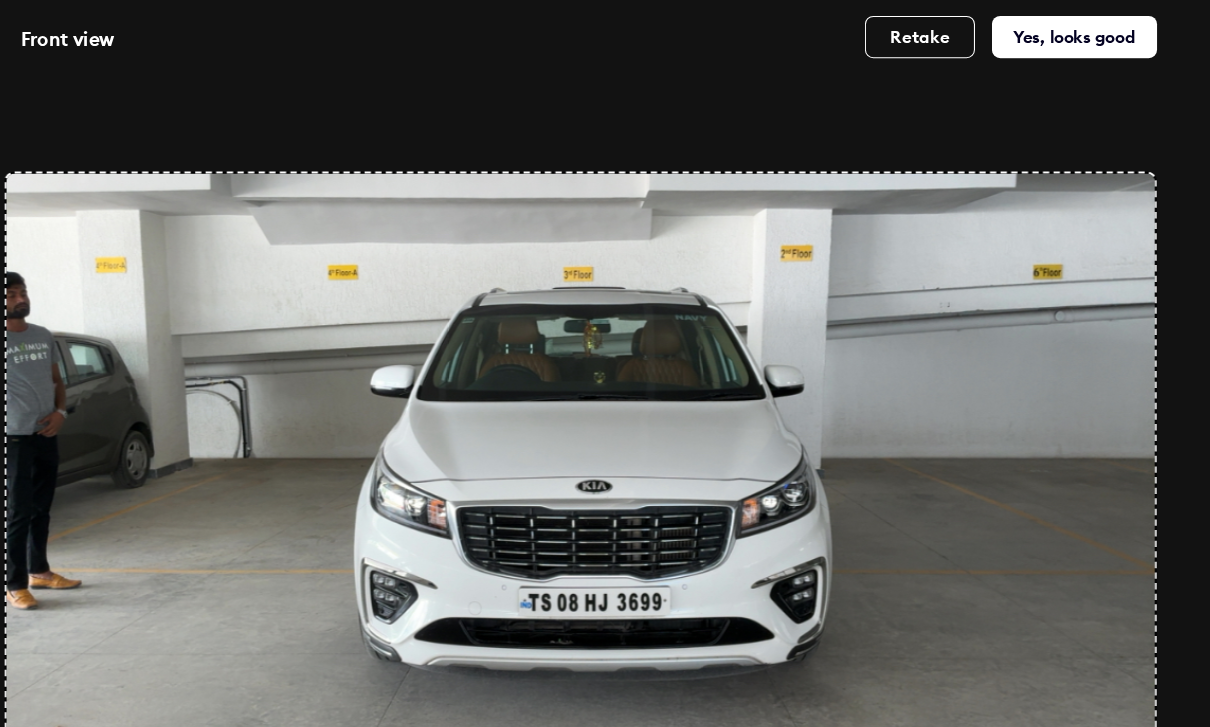 click on "Yes, looks good" at bounding box center (1072, 35) 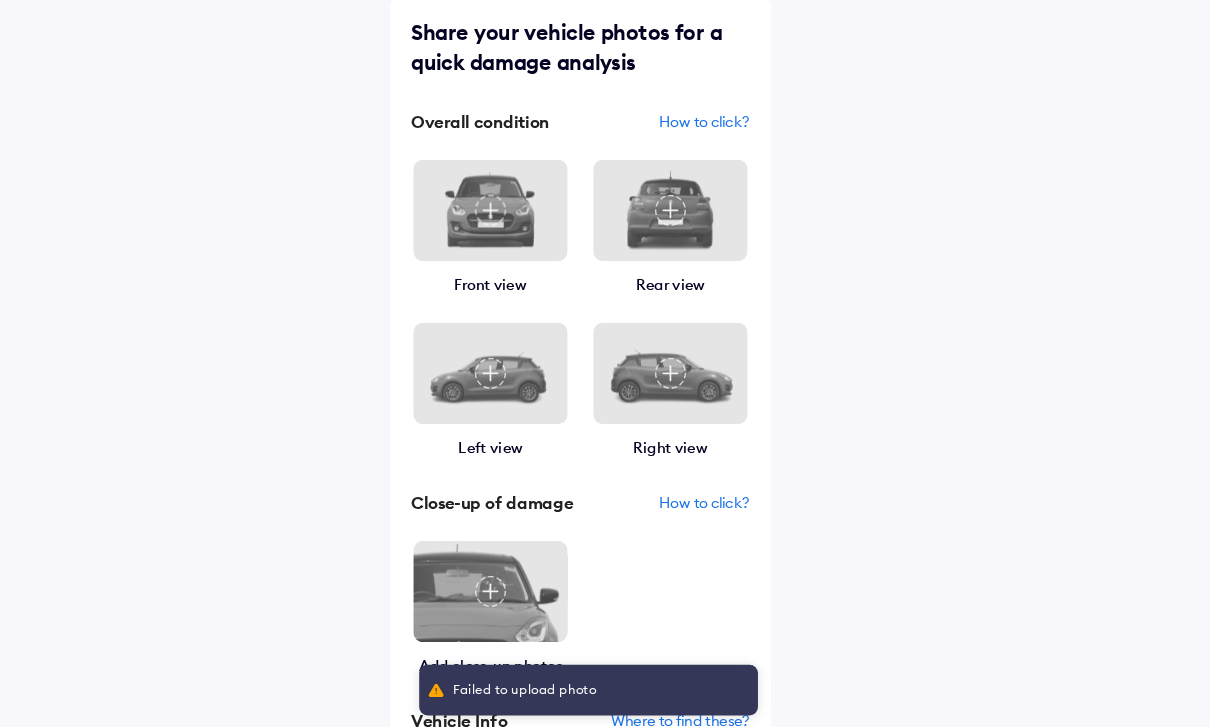 scroll, scrollTop: 98, scrollLeft: 0, axis: vertical 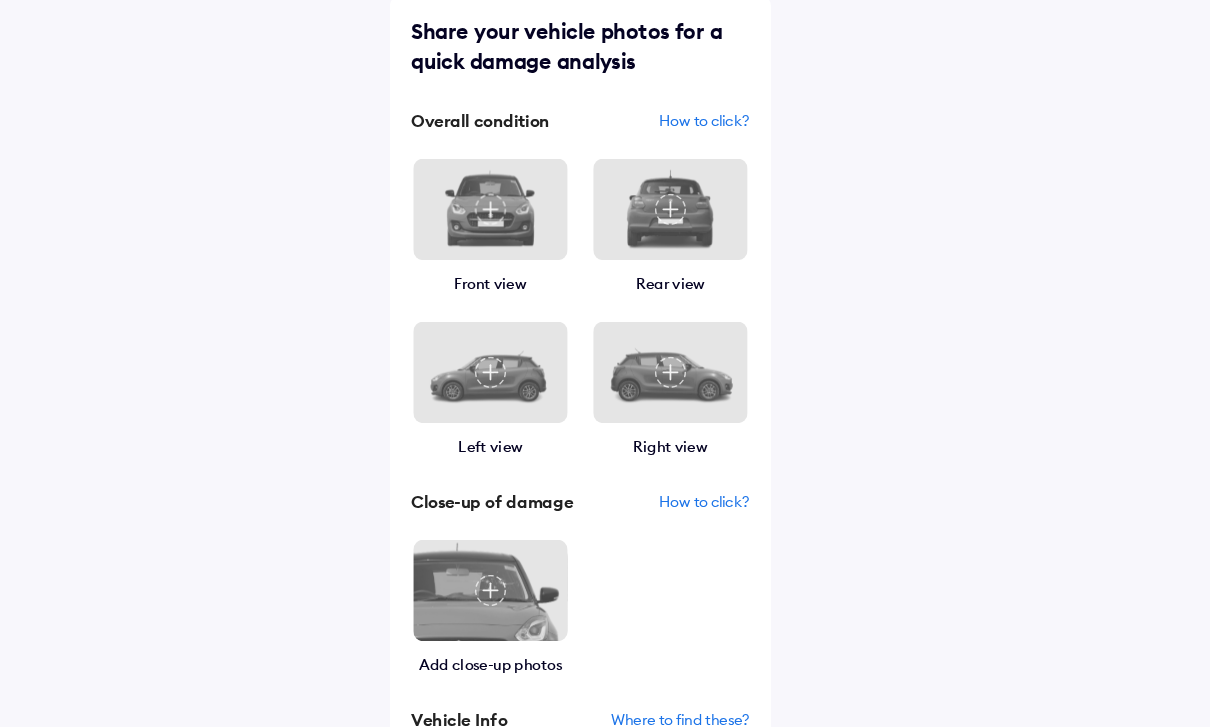 click at bounding box center [520, 198] 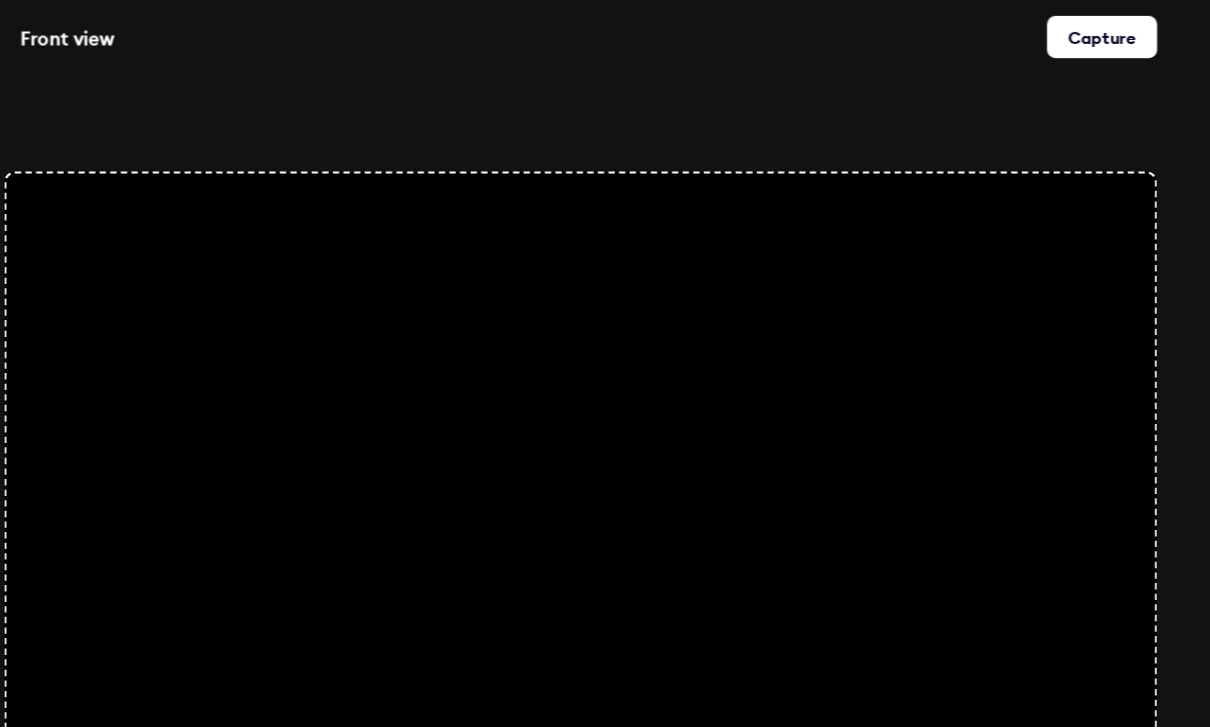 click on "Capture" at bounding box center (1098, 35) 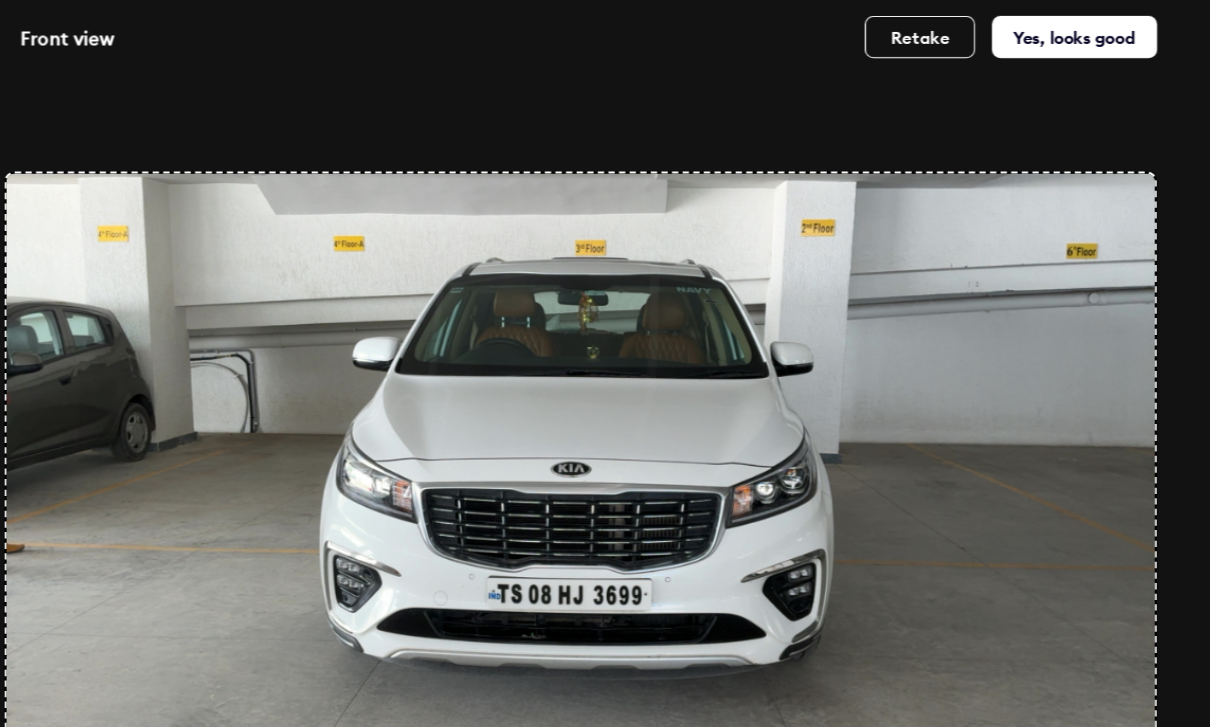 click on "Yes, looks good" at bounding box center (1072, 35) 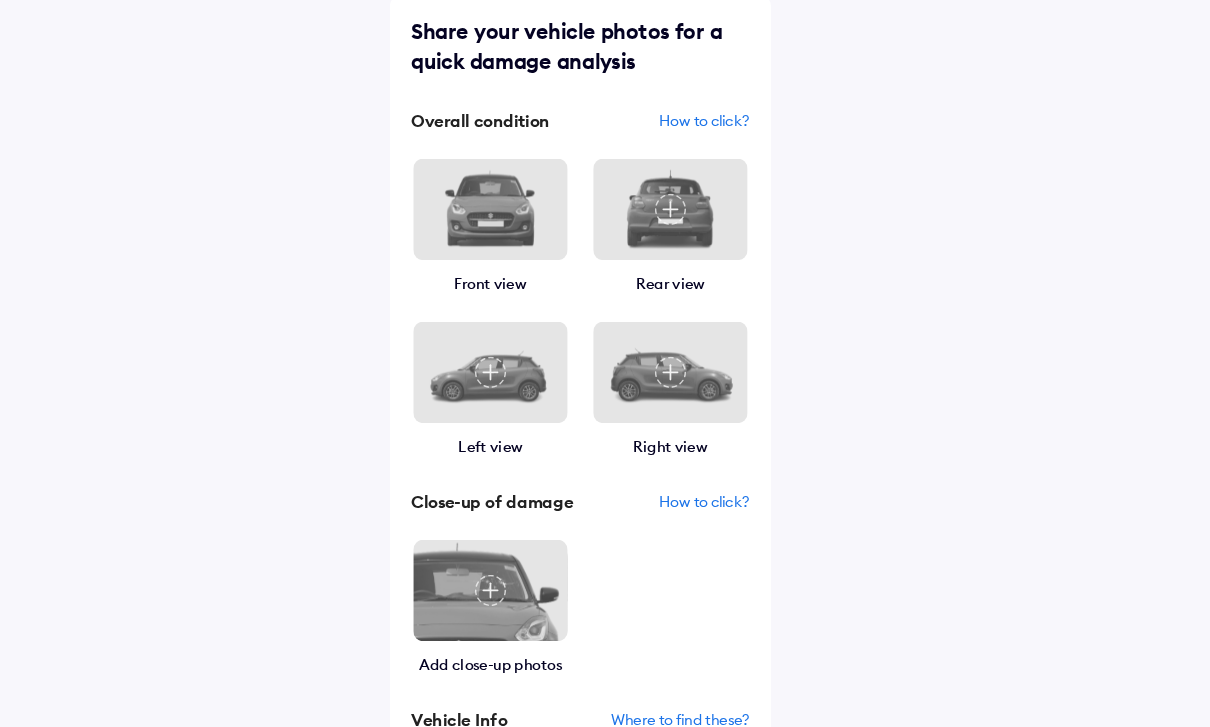 scroll, scrollTop: 74, scrollLeft: 0, axis: vertical 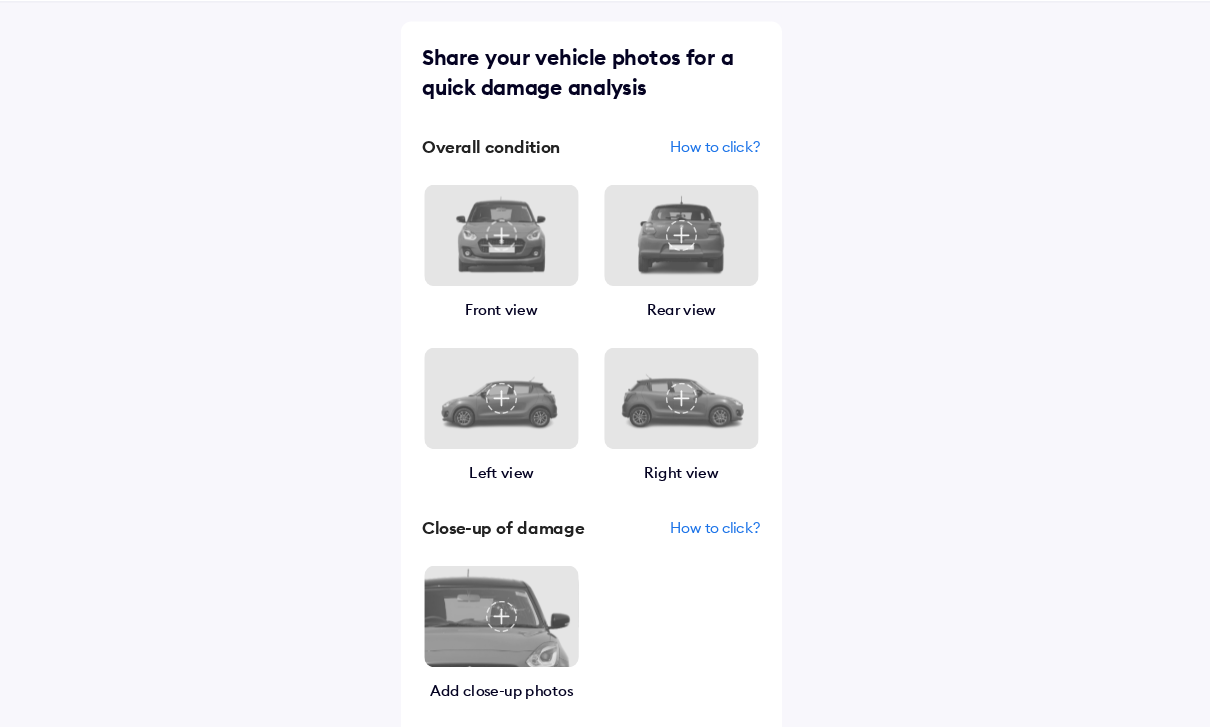 click at bounding box center (520, 222) 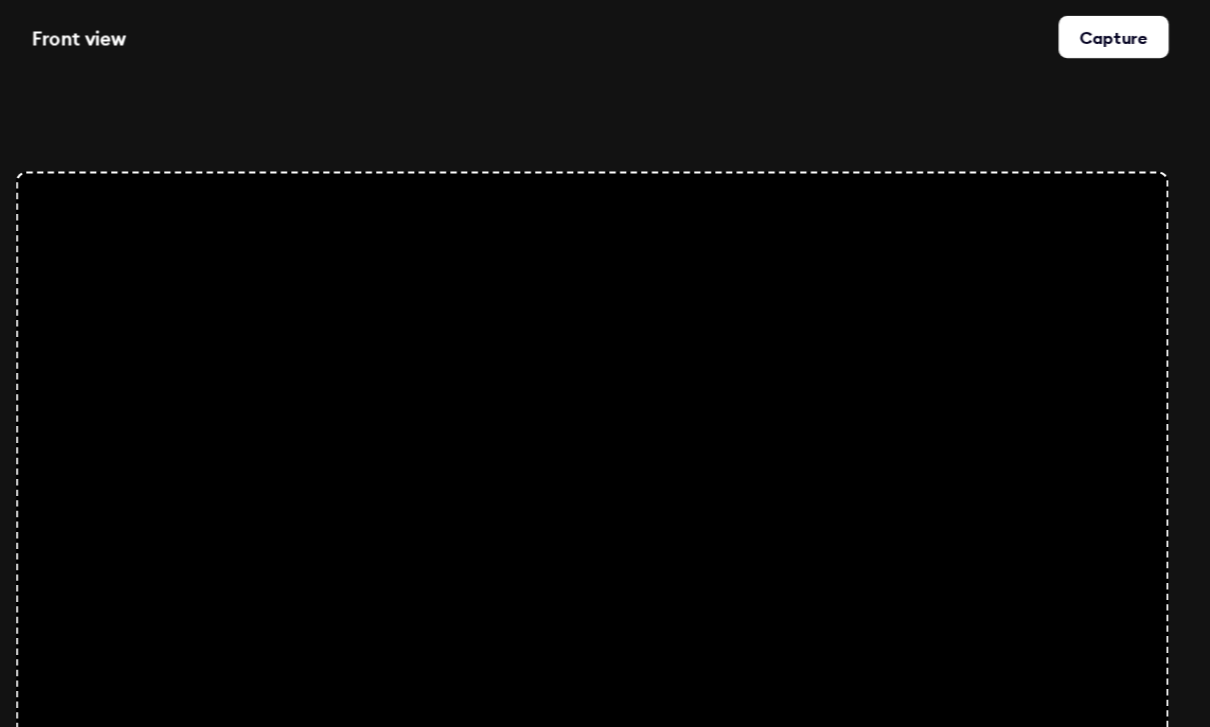 click on "Capture" at bounding box center [1098, 35] 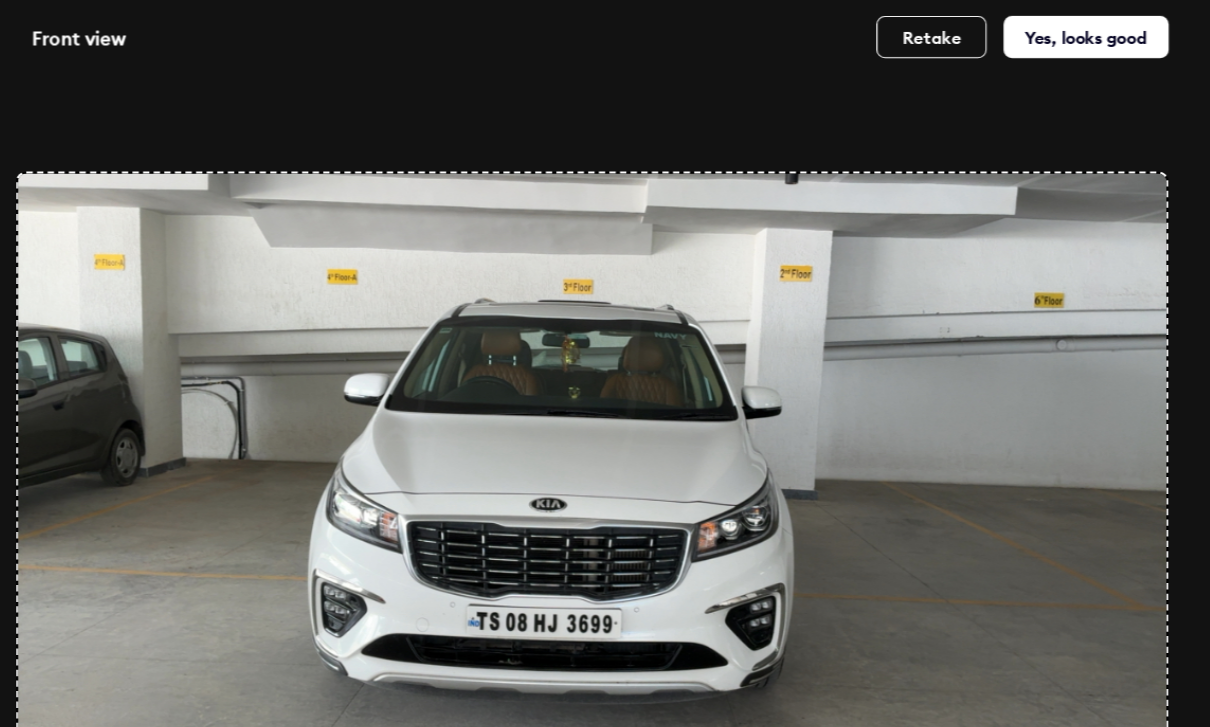 click on "Yes, looks good" at bounding box center (1072, 35) 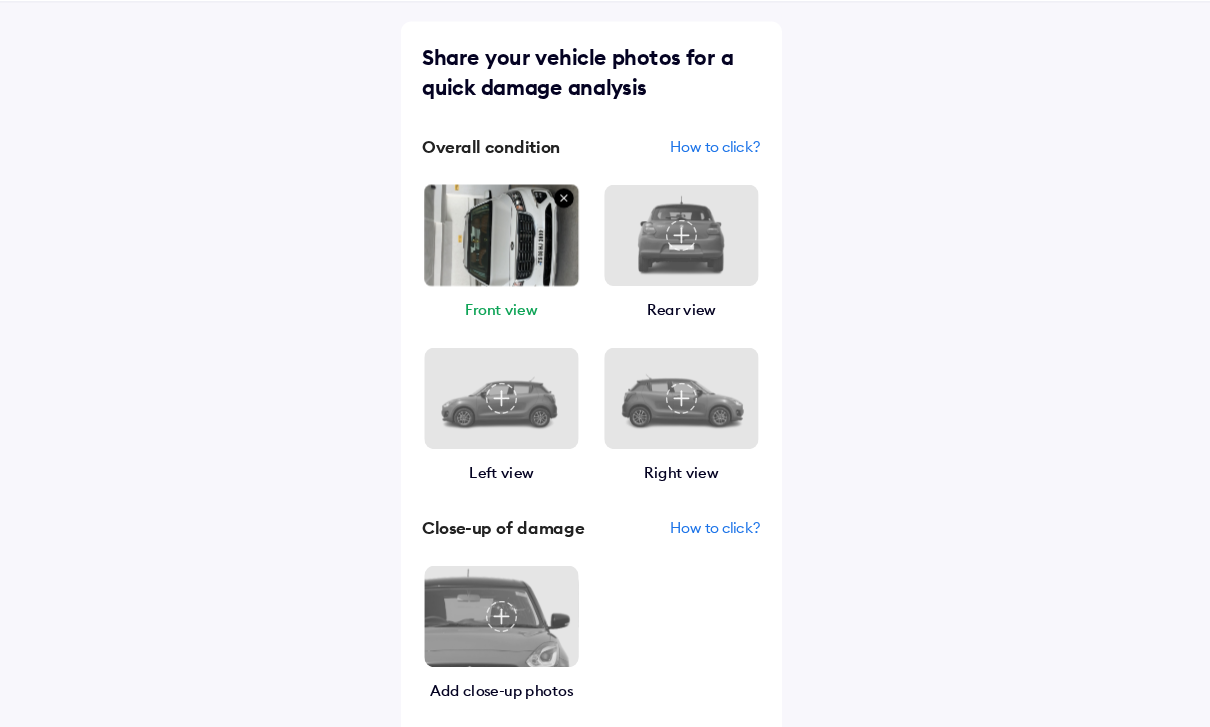 click at bounding box center [690, 222] 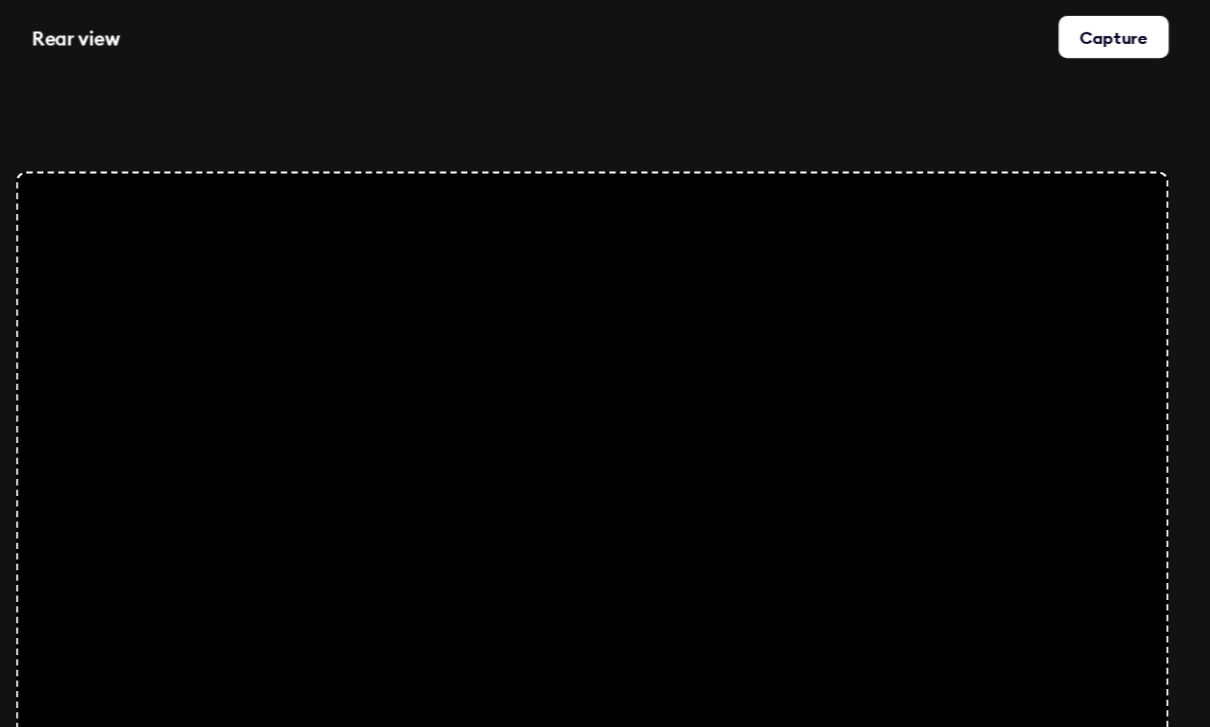 click on "Capture" at bounding box center [1098, 35] 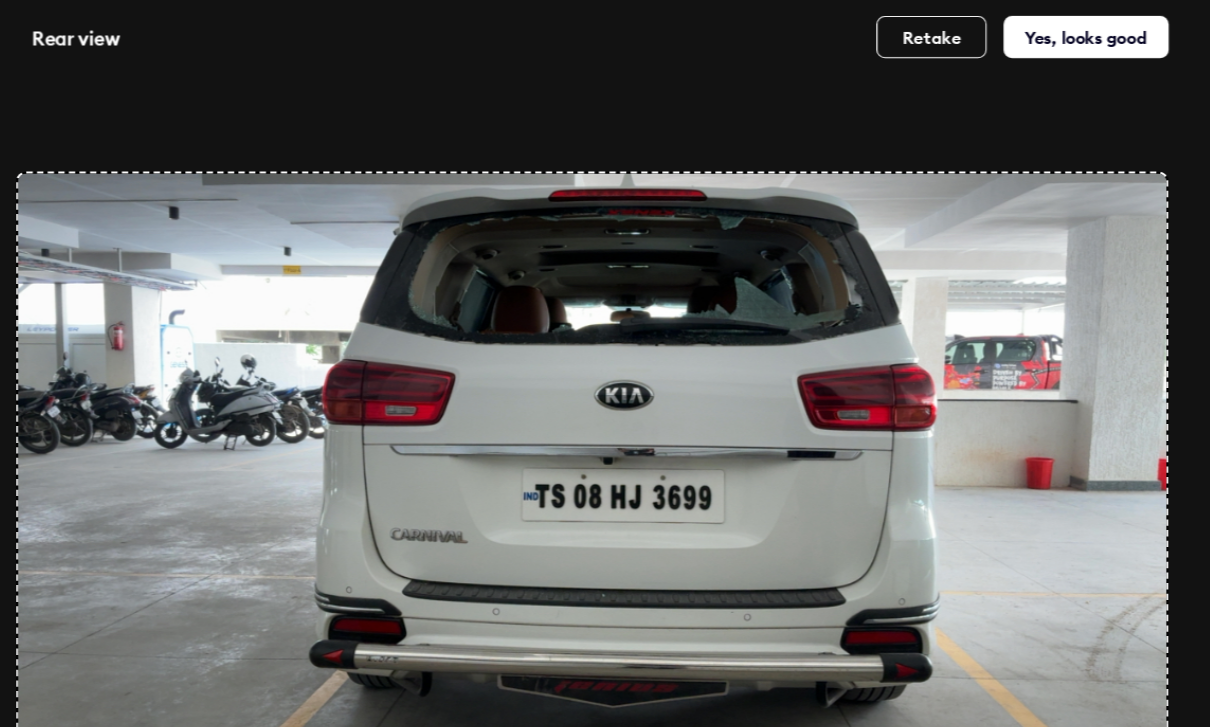 click on "Yes, looks good" at bounding box center [1072, 35] 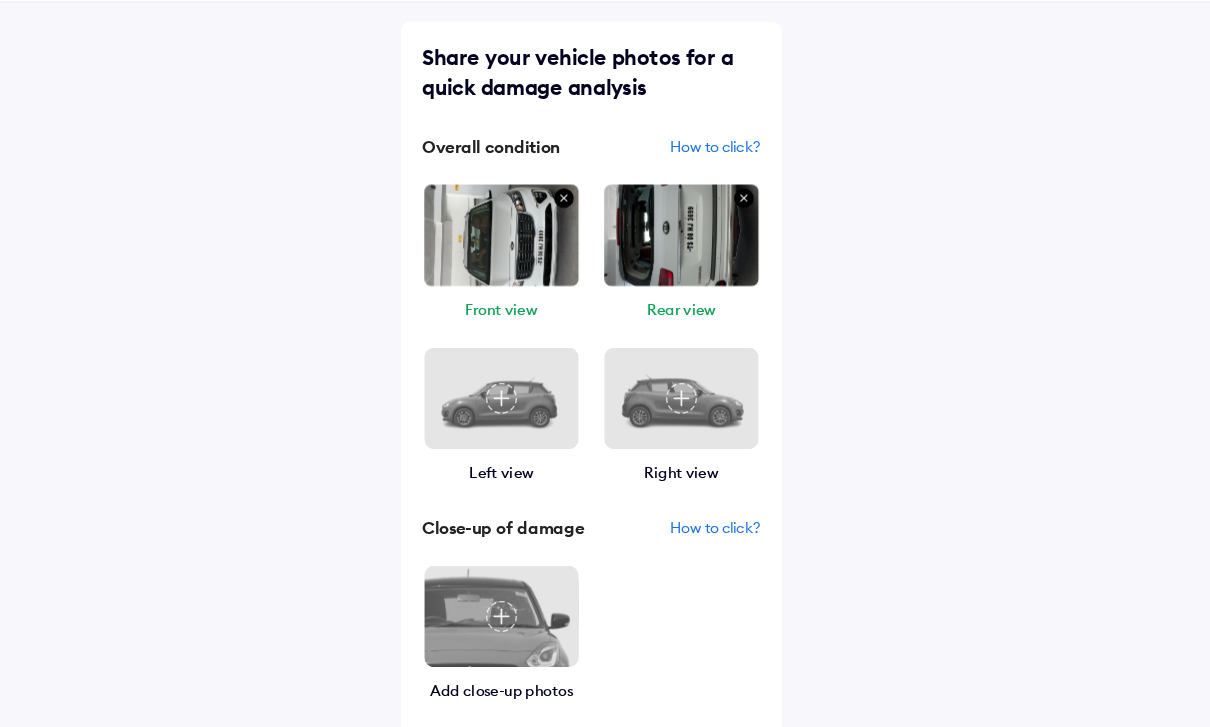 click at bounding box center (520, 376) 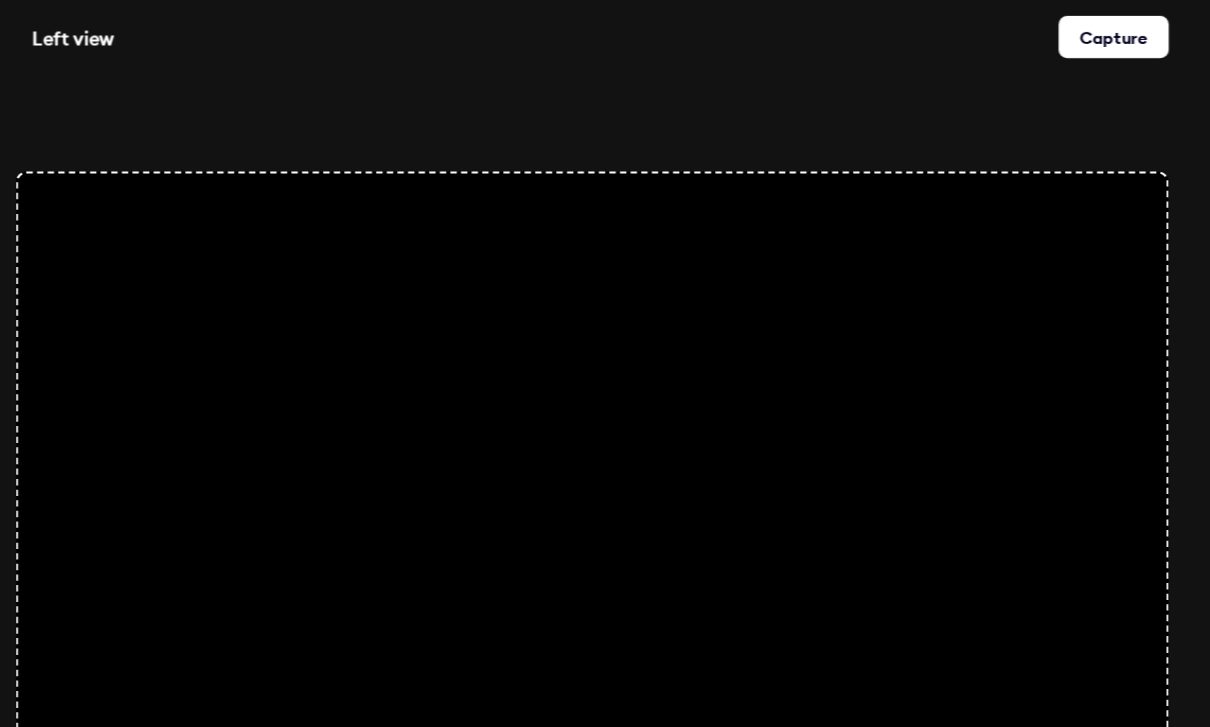 click on "Capture" at bounding box center (1098, 35) 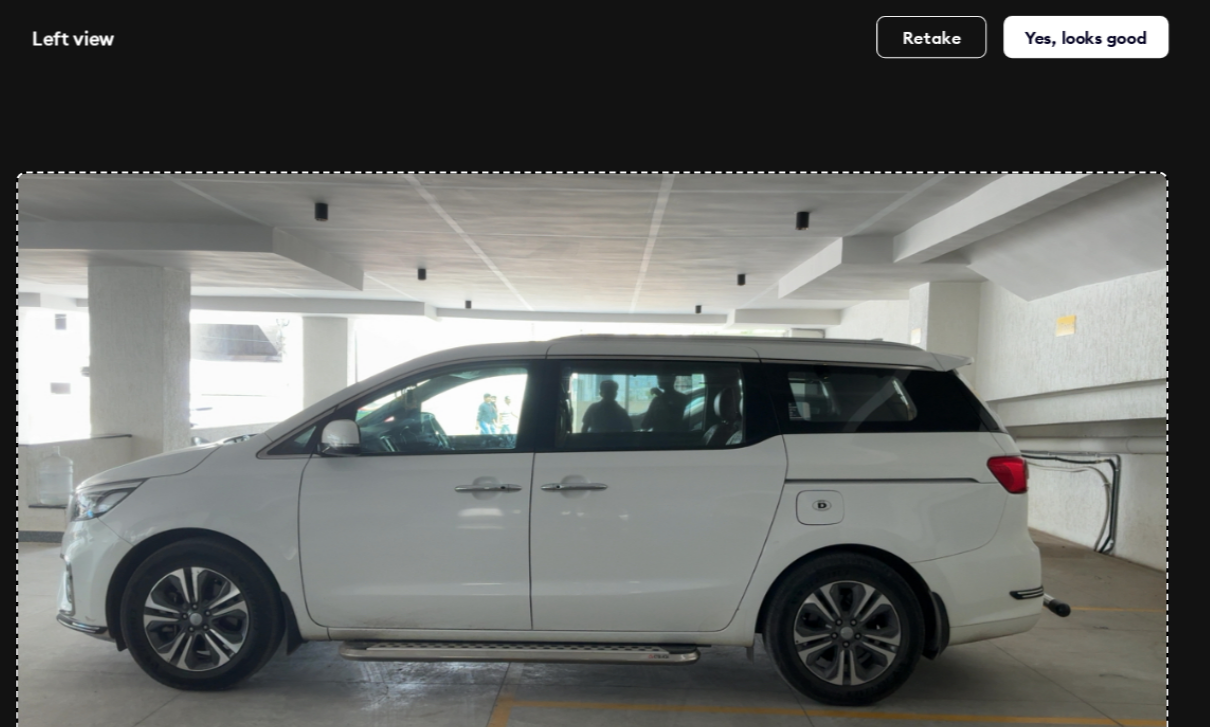 click on "Yes, looks good" at bounding box center (1072, 35) 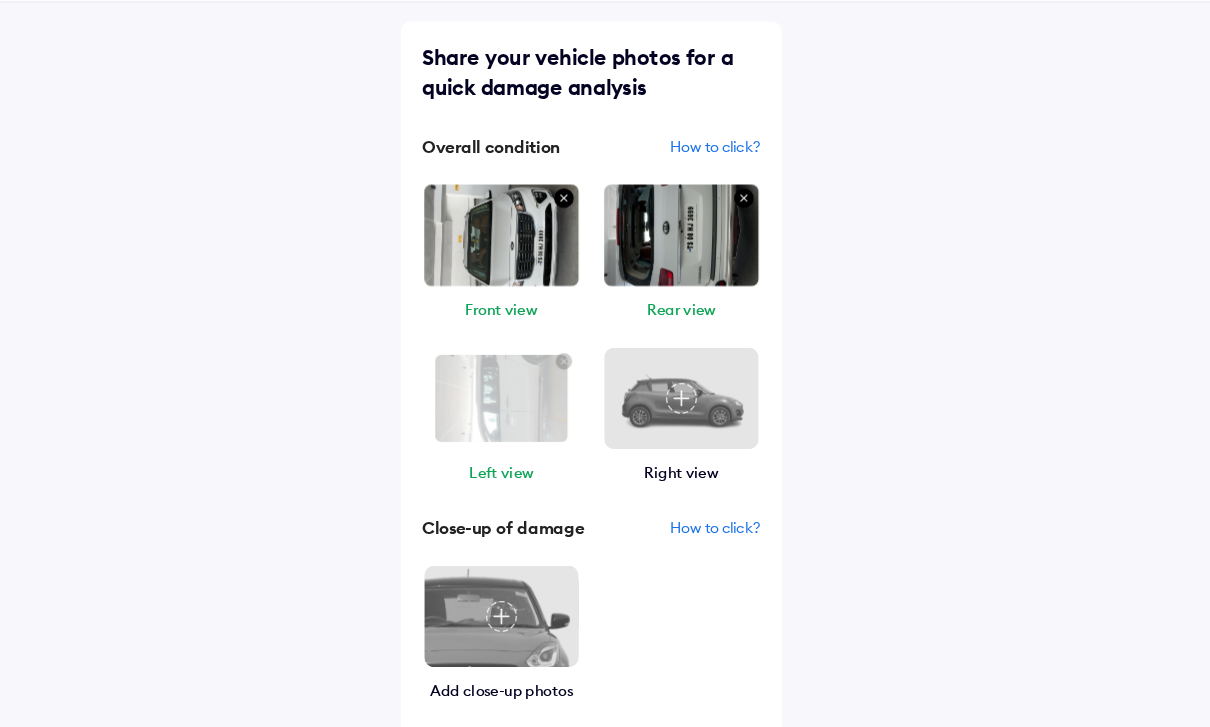 click at bounding box center (690, 376) 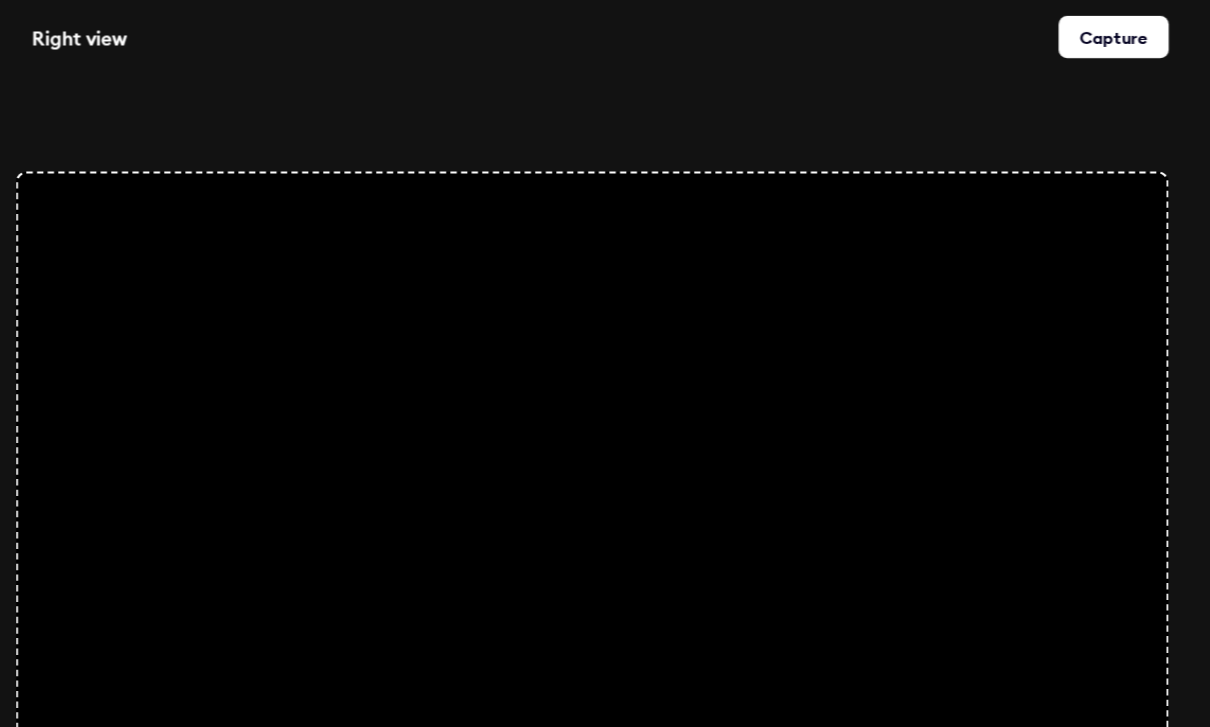 click on "Capture" at bounding box center (1098, 35) 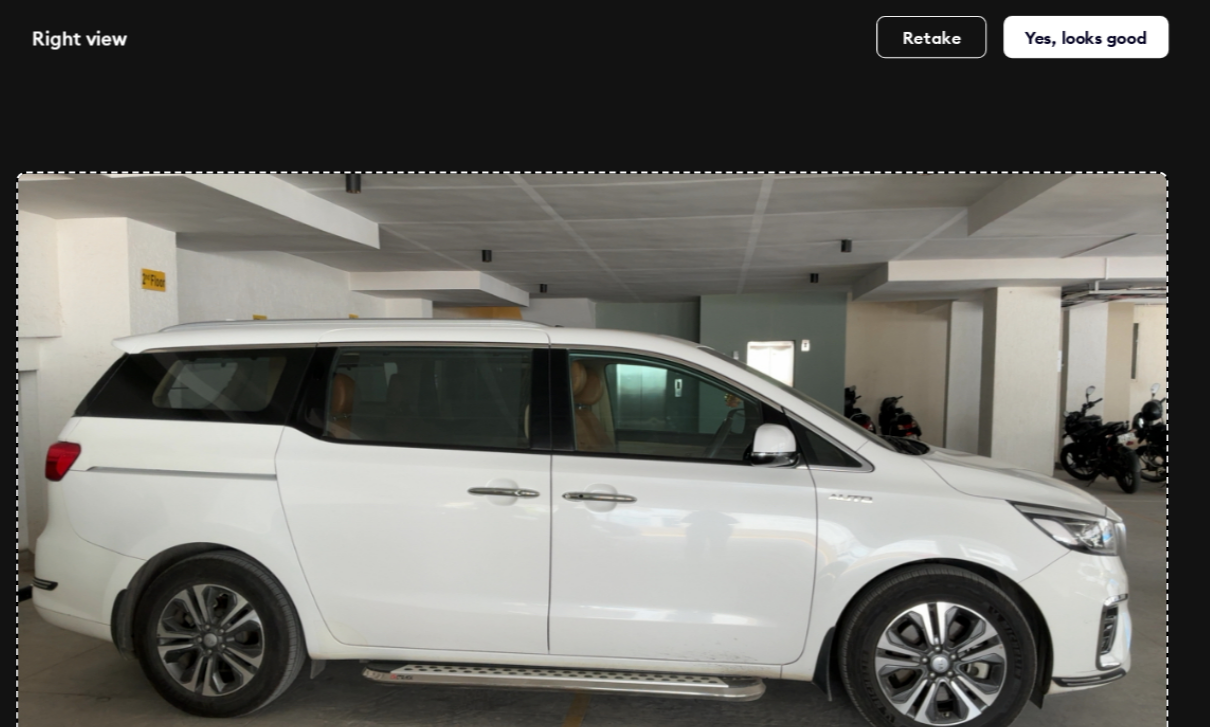 click on "Yes, looks good" at bounding box center (1072, 35) 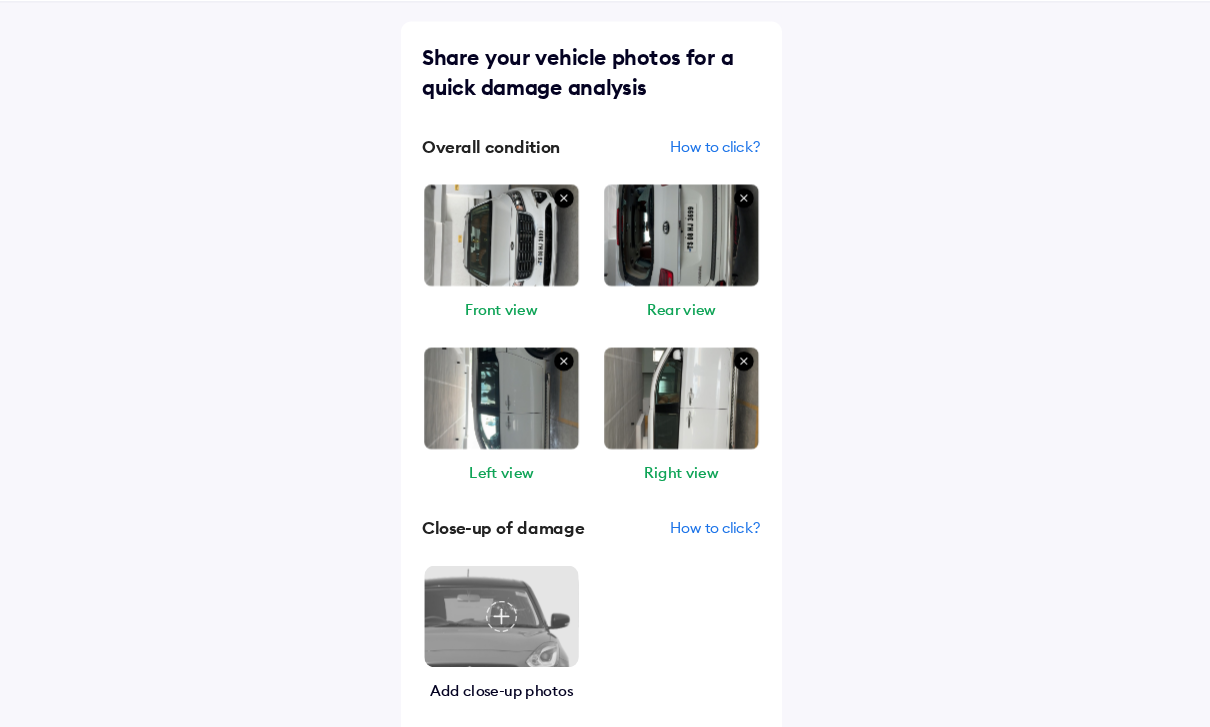 click at bounding box center [520, 582] 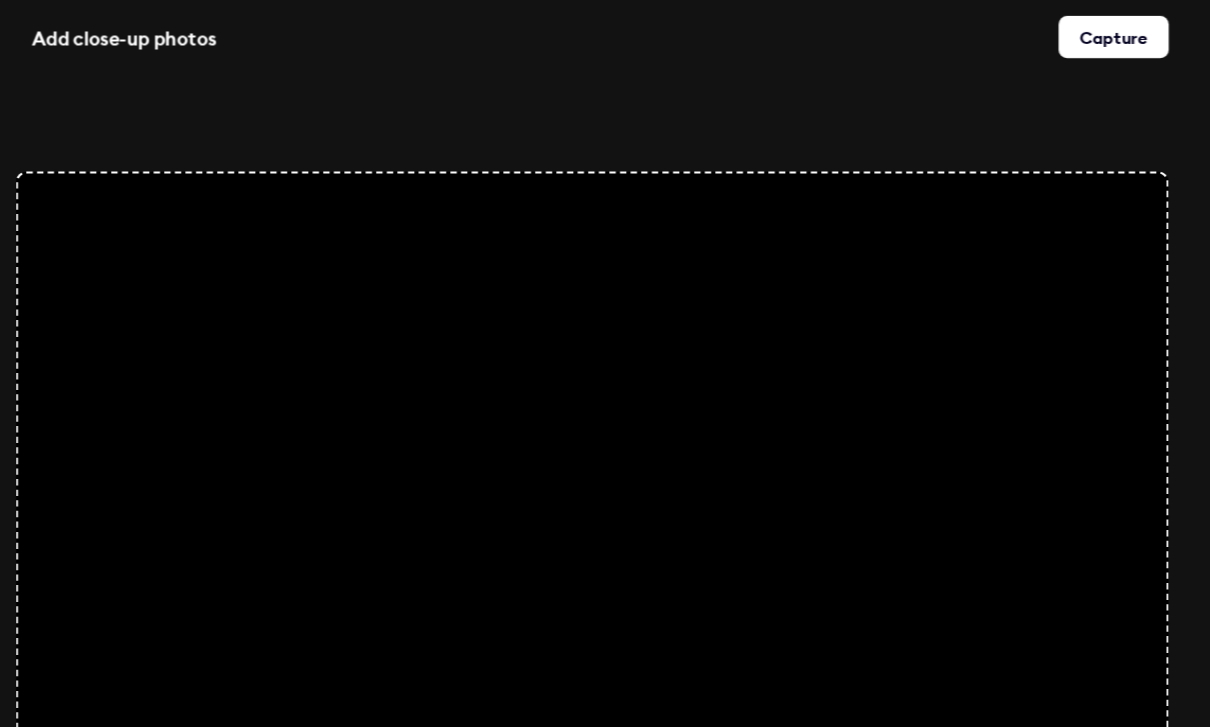 click on "Capture" at bounding box center [1098, 35] 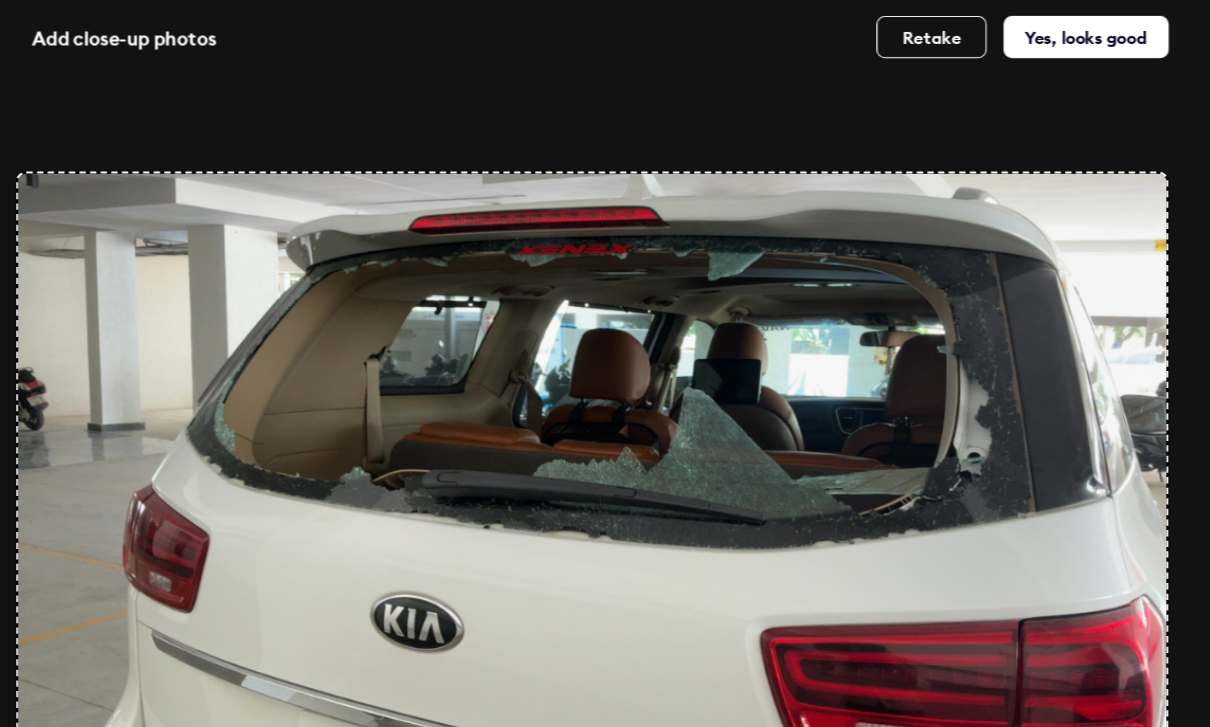 click on "Yes, looks good" at bounding box center (1072, 35) 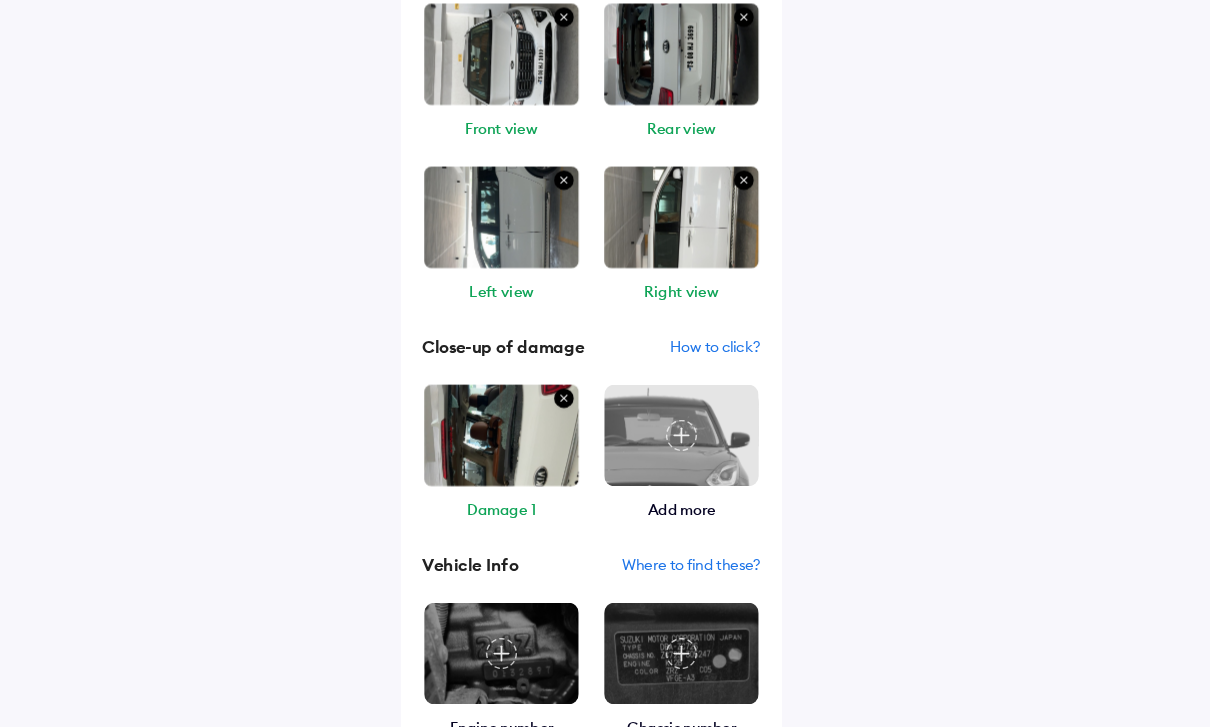 click at bounding box center (690, 412) 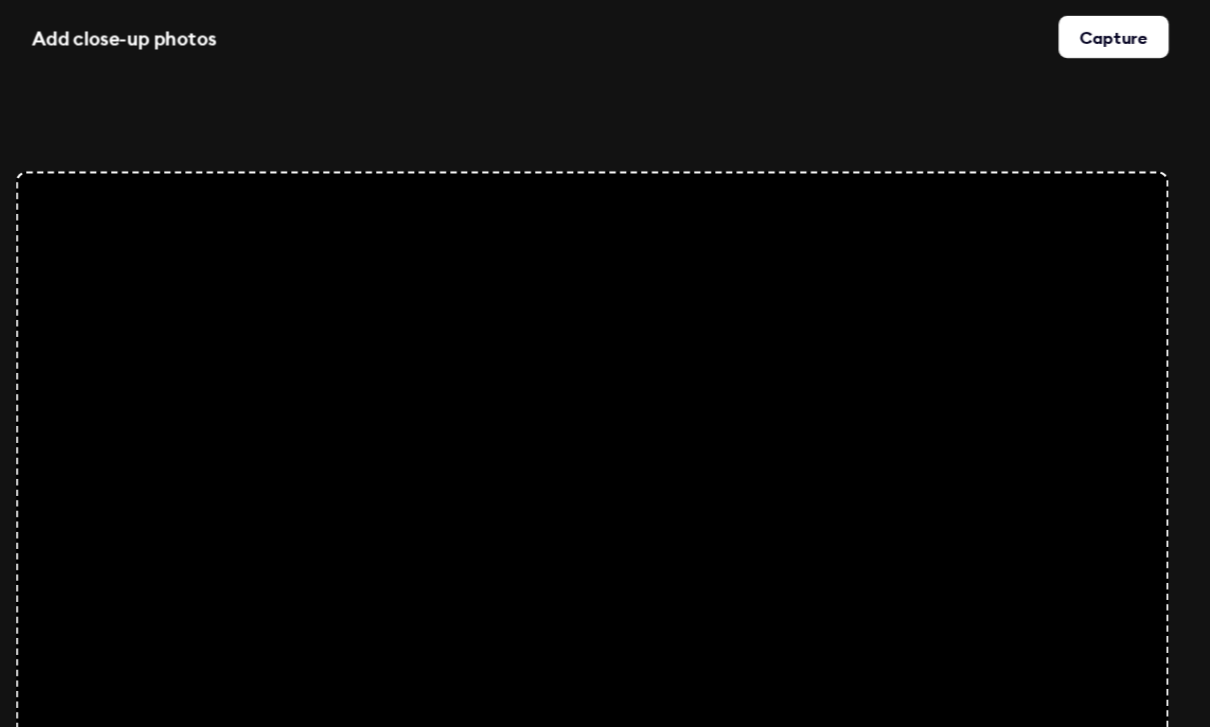 click on "Capture" at bounding box center [1098, 35] 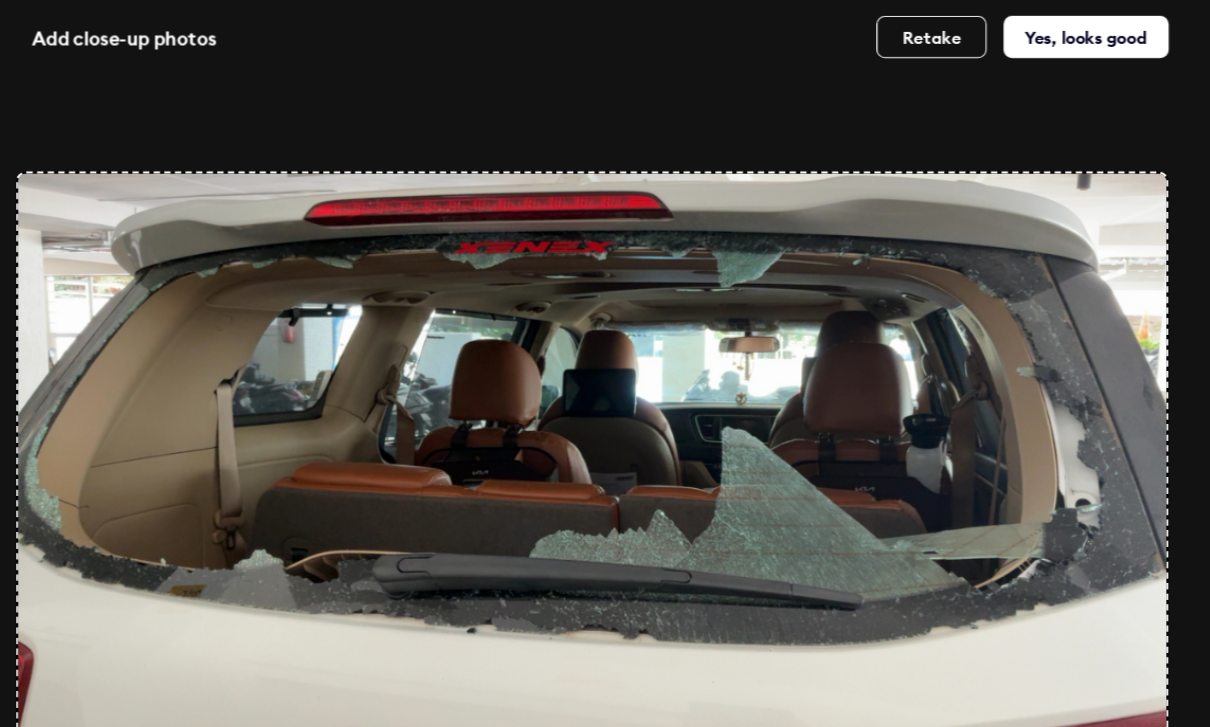 click on "Yes, looks good" at bounding box center (1072, 35) 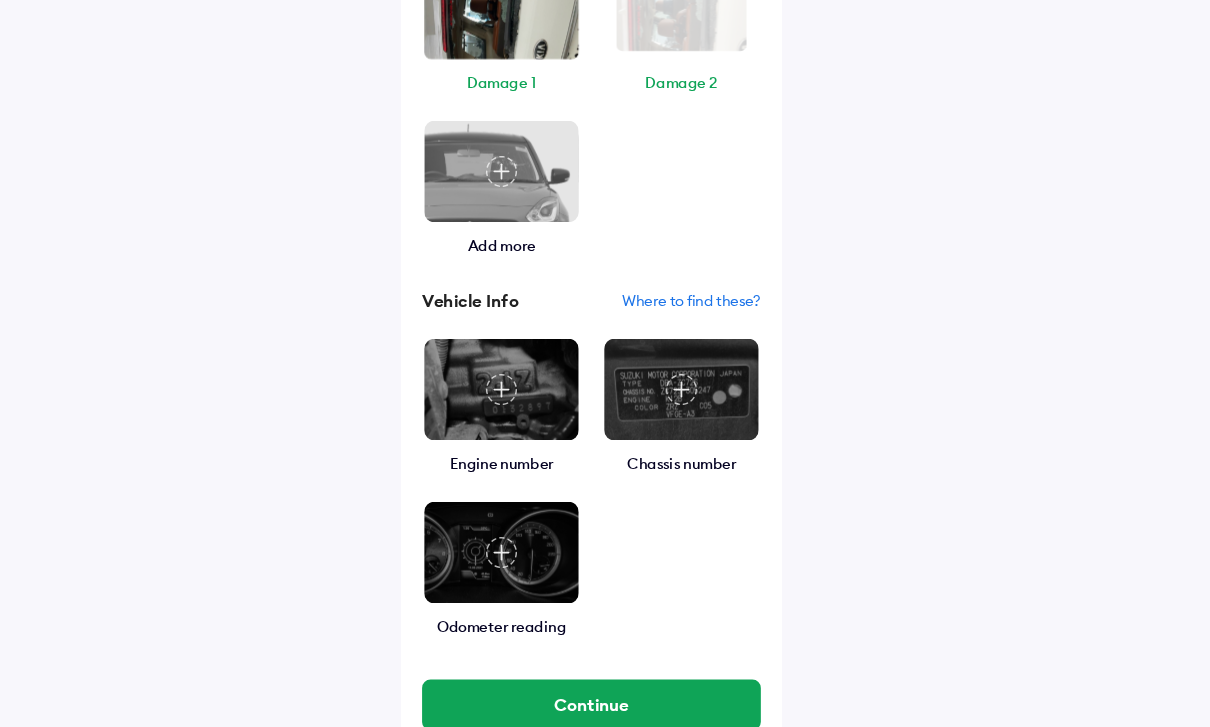 scroll, scrollTop: 648, scrollLeft: 0, axis: vertical 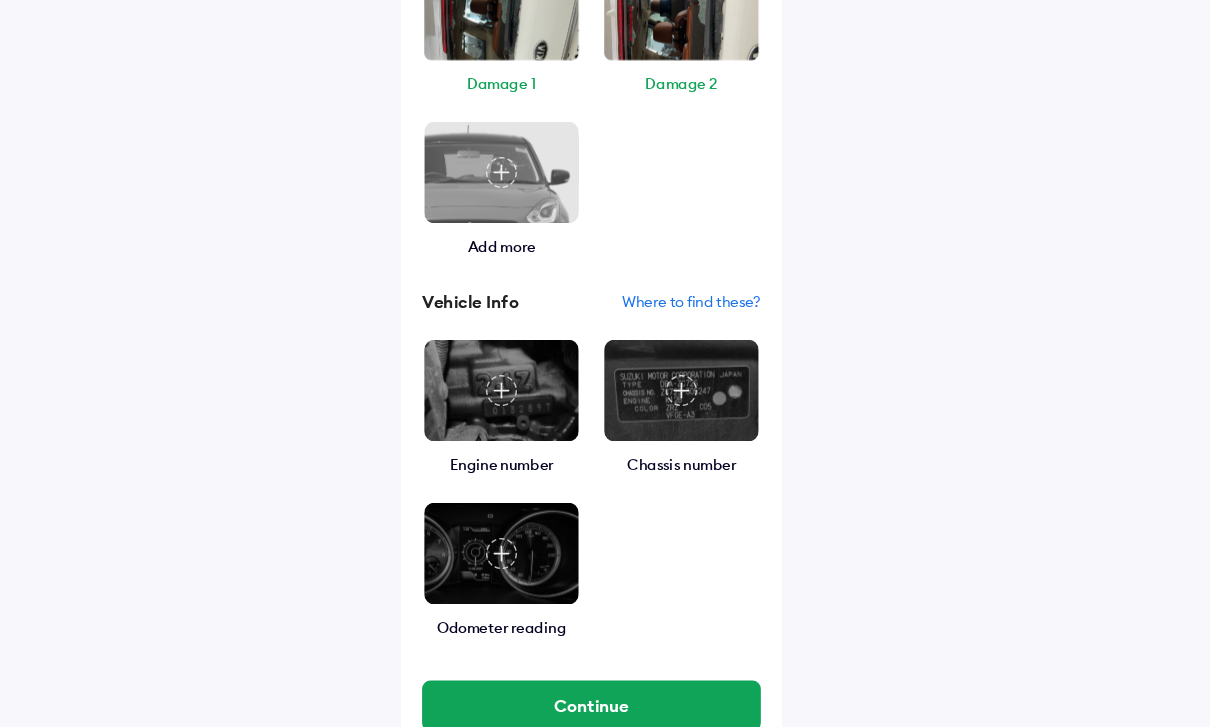 click at bounding box center [520, 368] 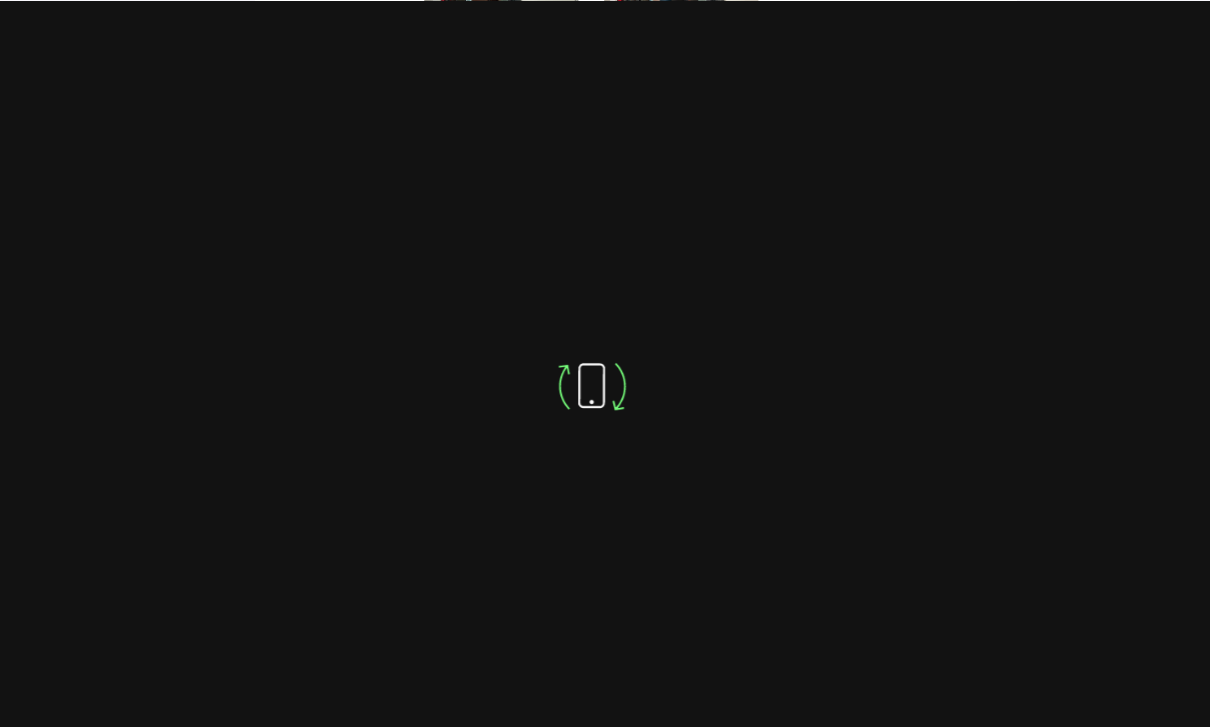 scroll, scrollTop: 648, scrollLeft: 0, axis: vertical 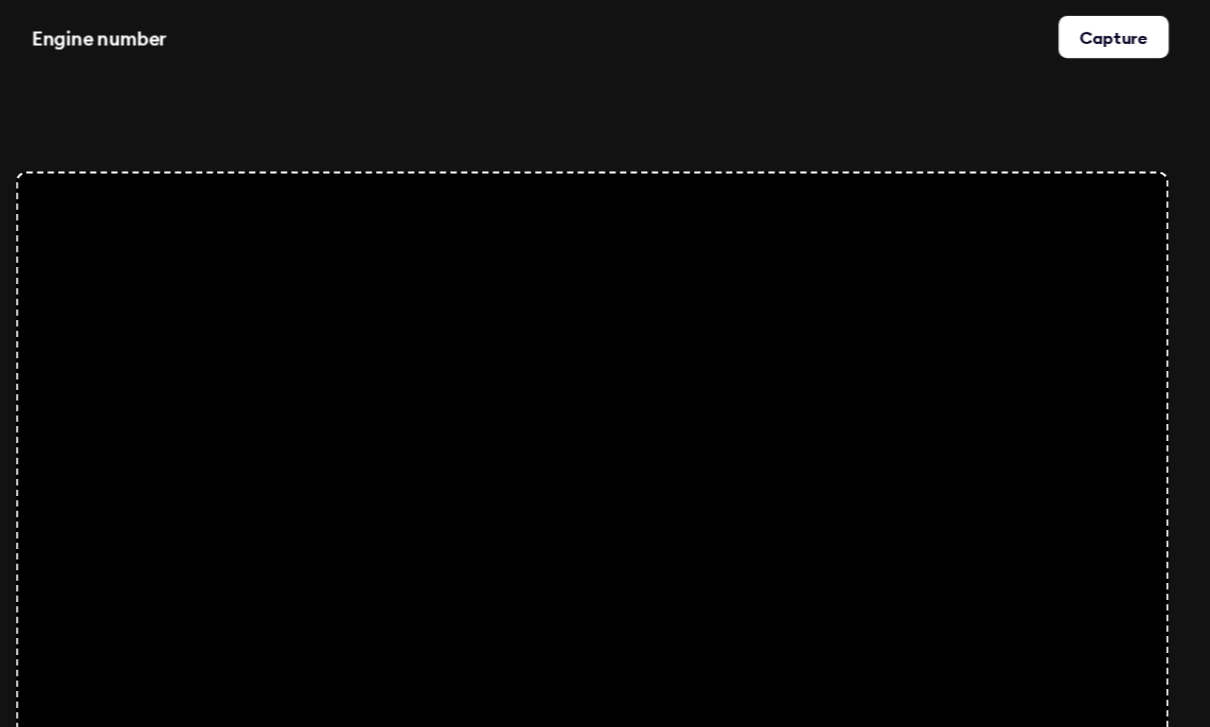 click on "Capture" at bounding box center (1098, 35) 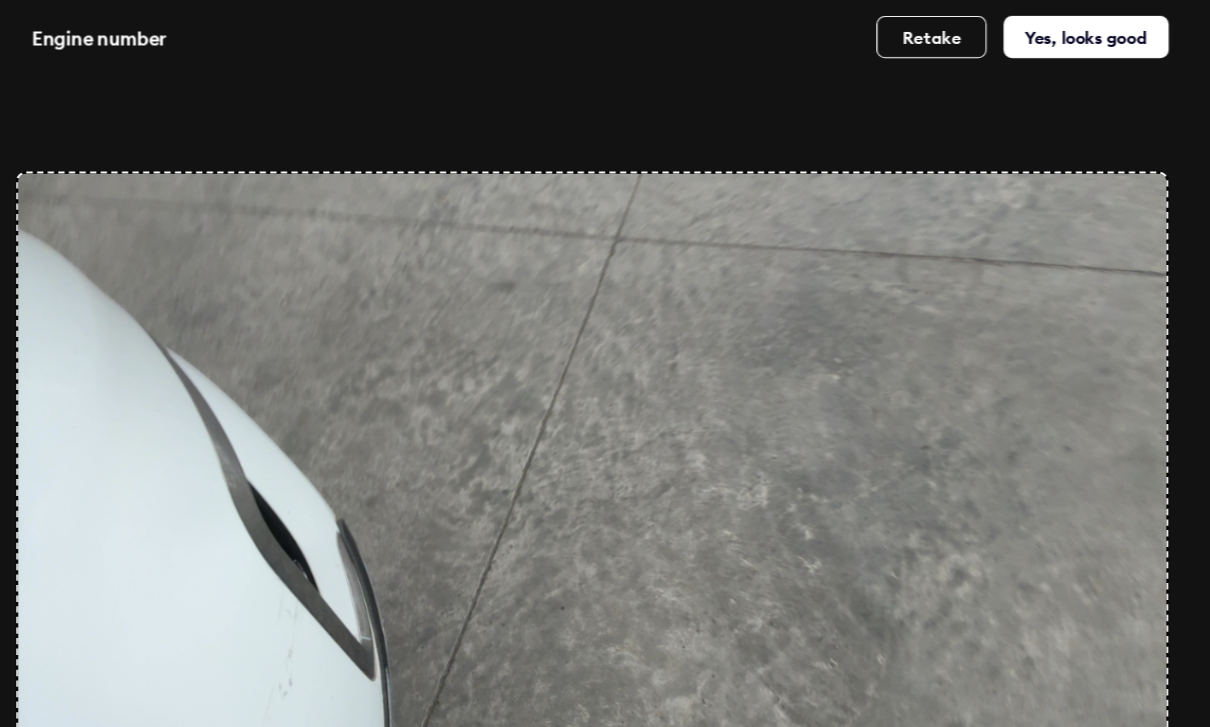 click on "Retake" at bounding box center [926, 35] 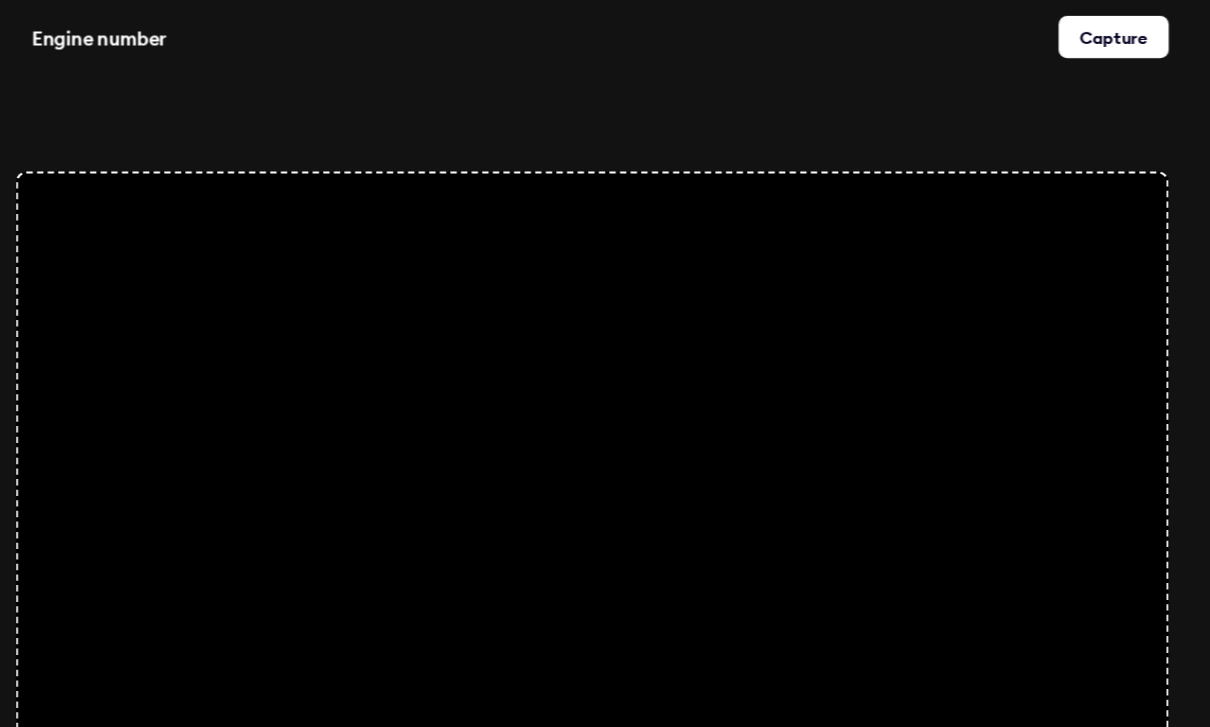 click on "Engine number Capture" at bounding box center [605, 363] 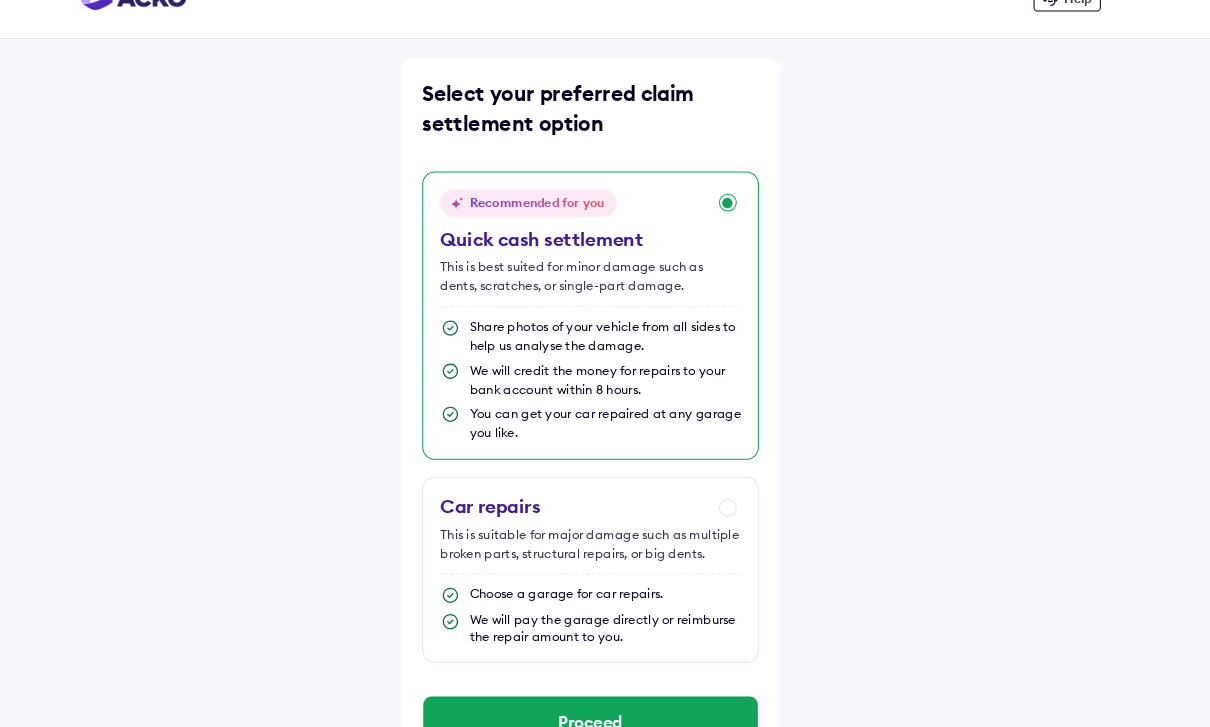 scroll, scrollTop: 39, scrollLeft: 0, axis: vertical 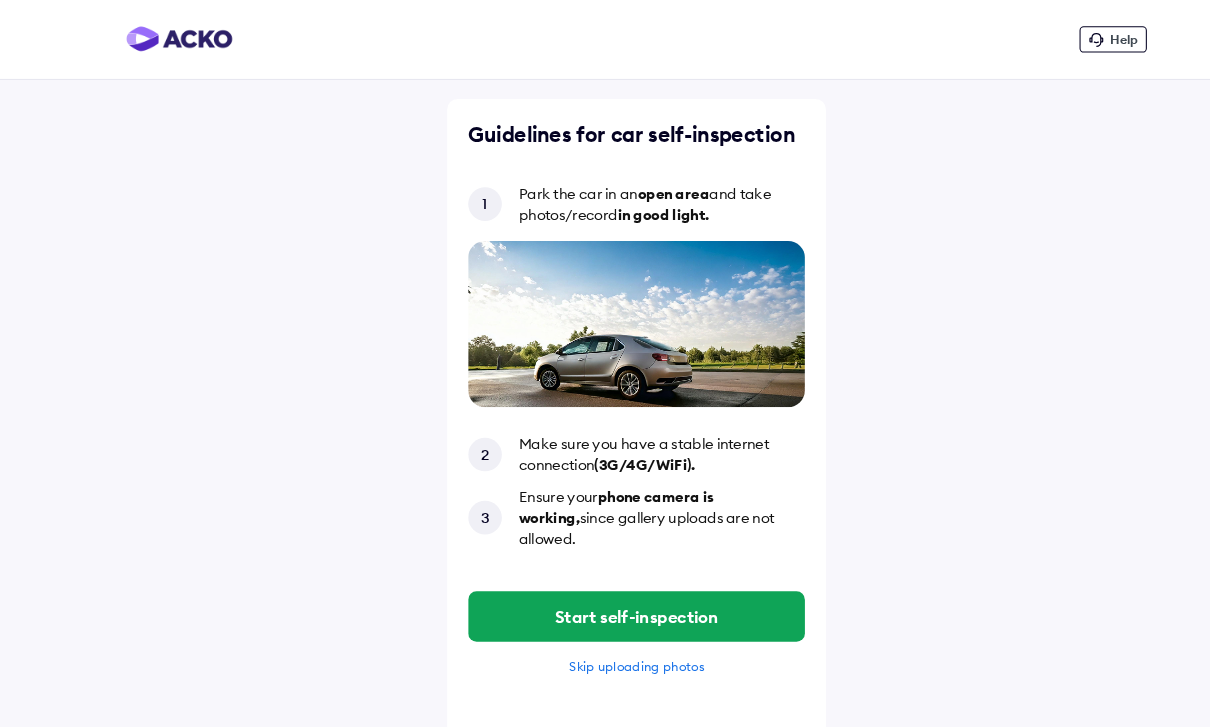 click on "Start self-inspection" at bounding box center (605, 586) 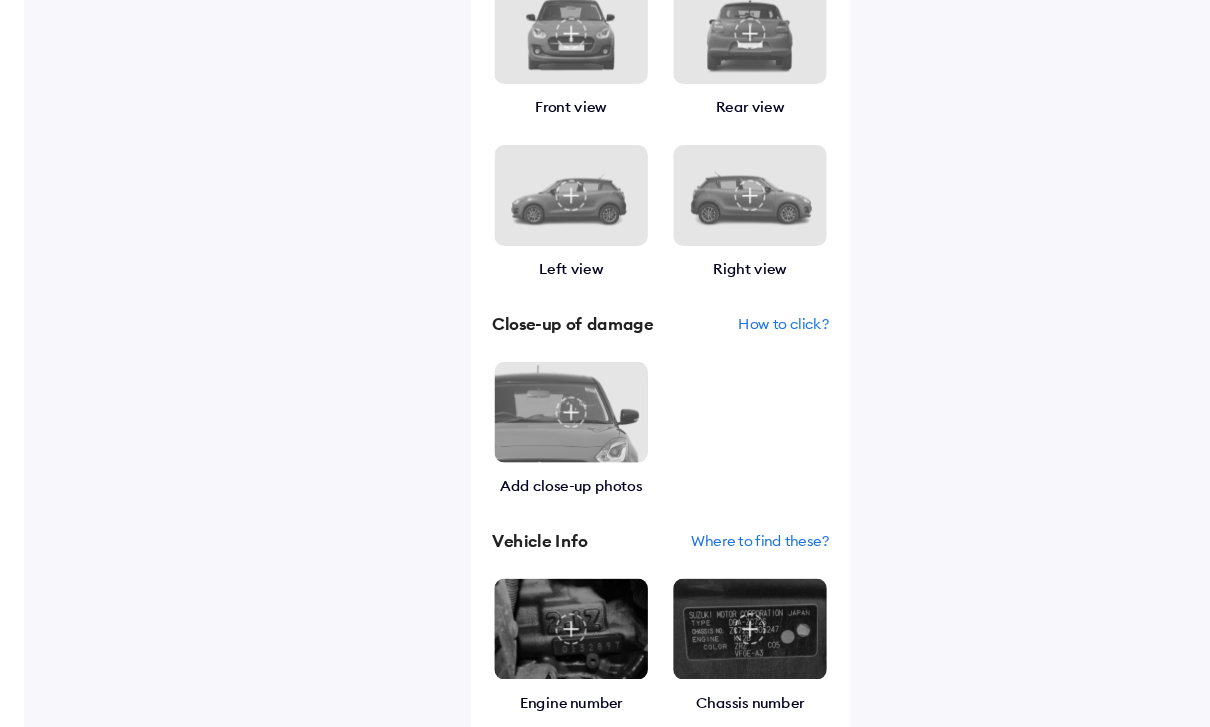 scroll, scrollTop: 268, scrollLeft: 0, axis: vertical 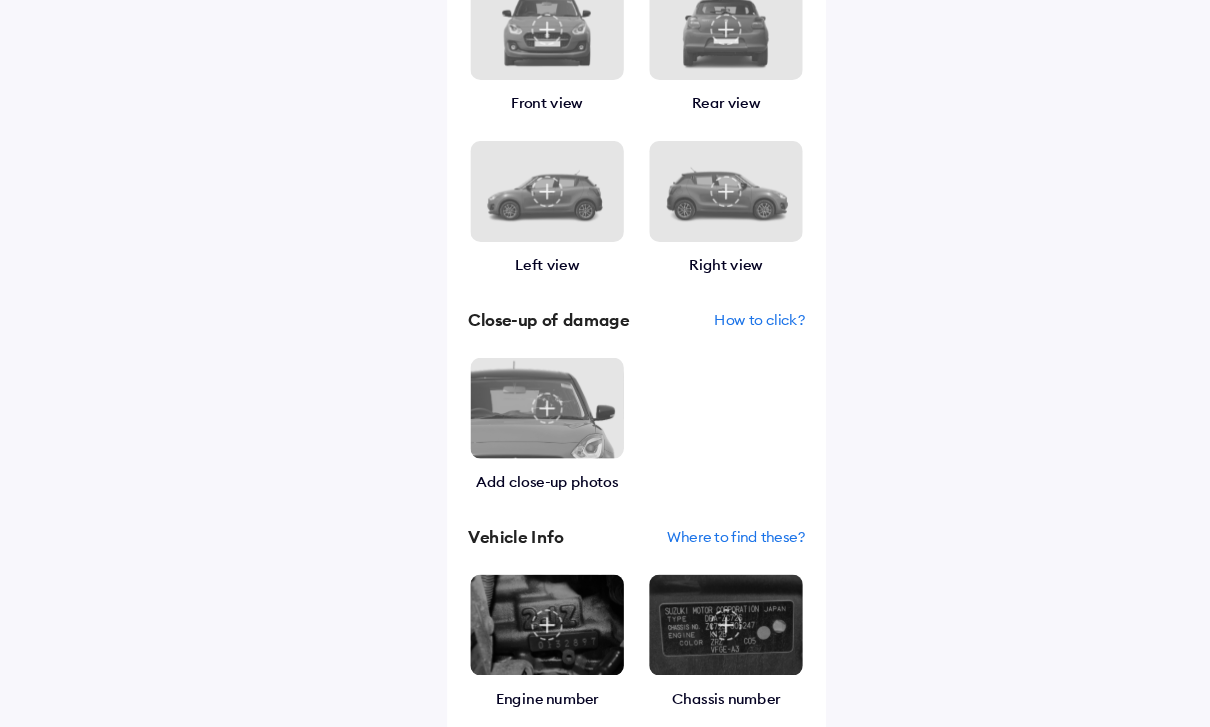 click on "Where to find these?" at bounding box center [699, 510] 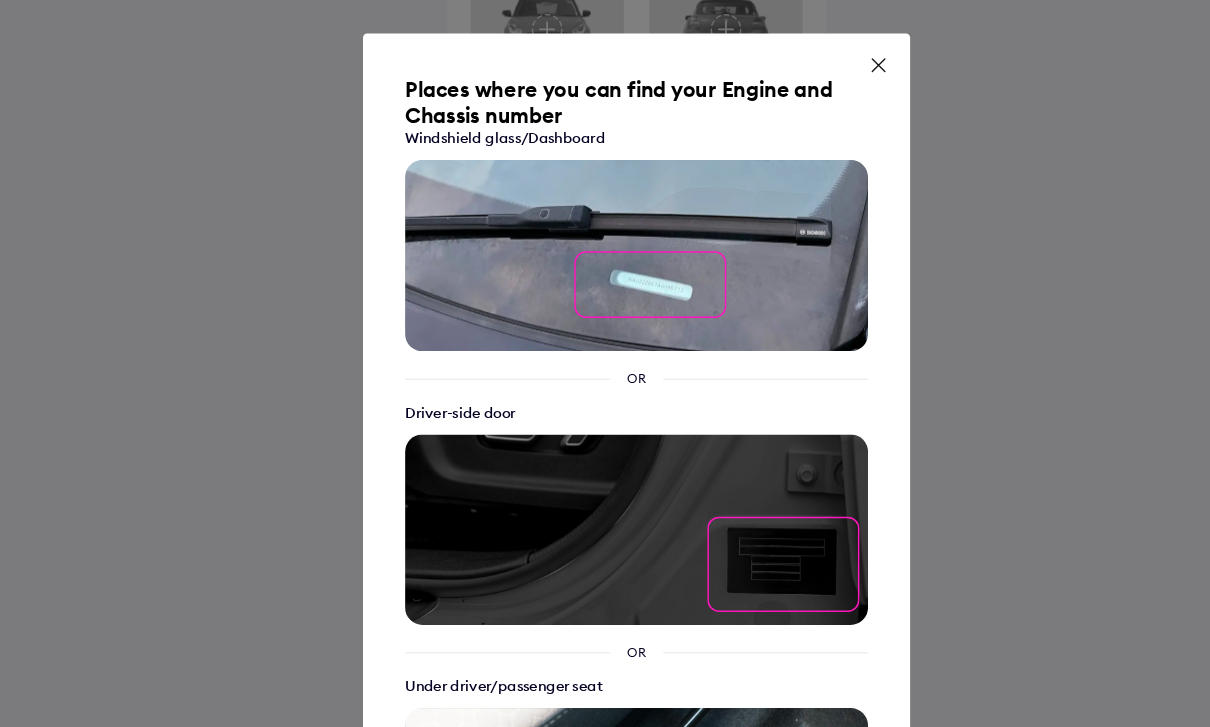 scroll, scrollTop: 269, scrollLeft: 0, axis: vertical 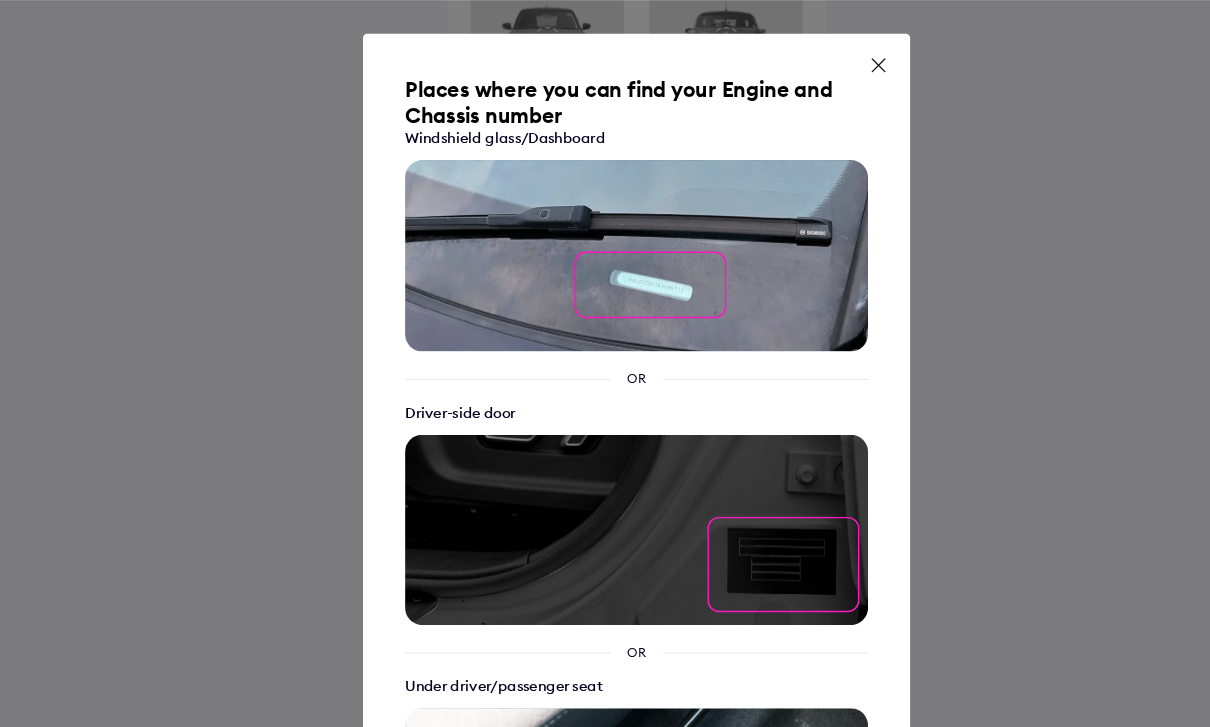 click 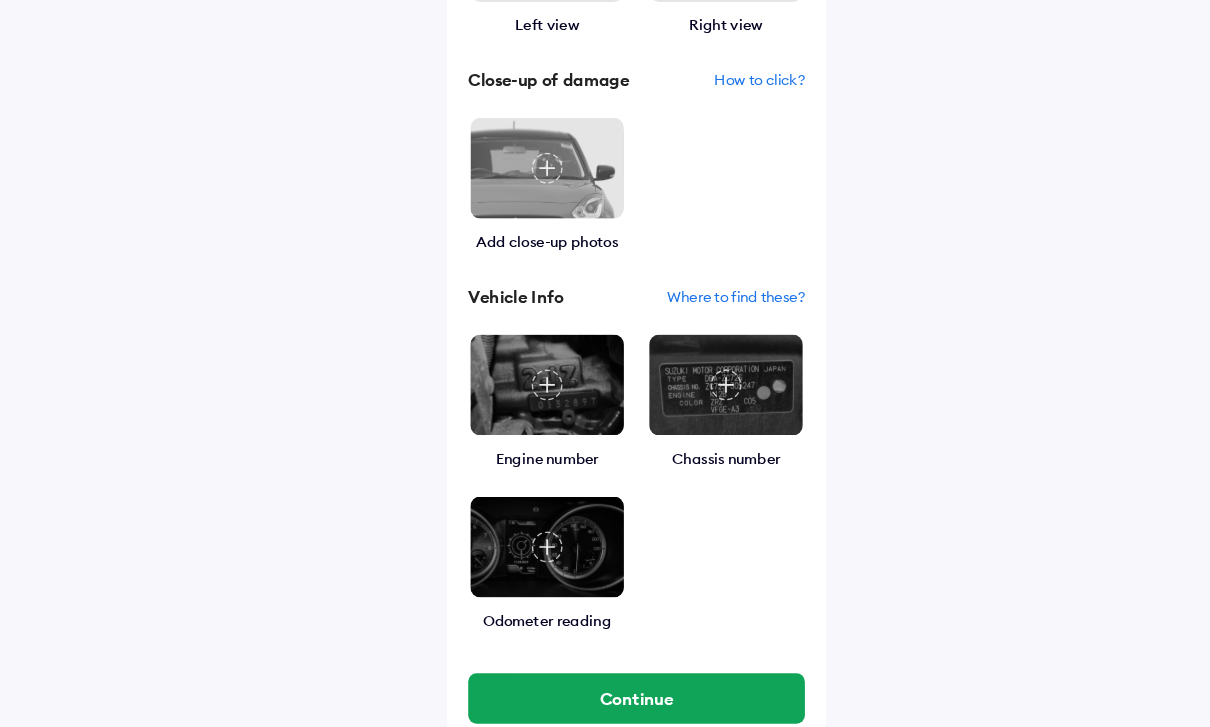 scroll, scrollTop: 495, scrollLeft: 0, axis: vertical 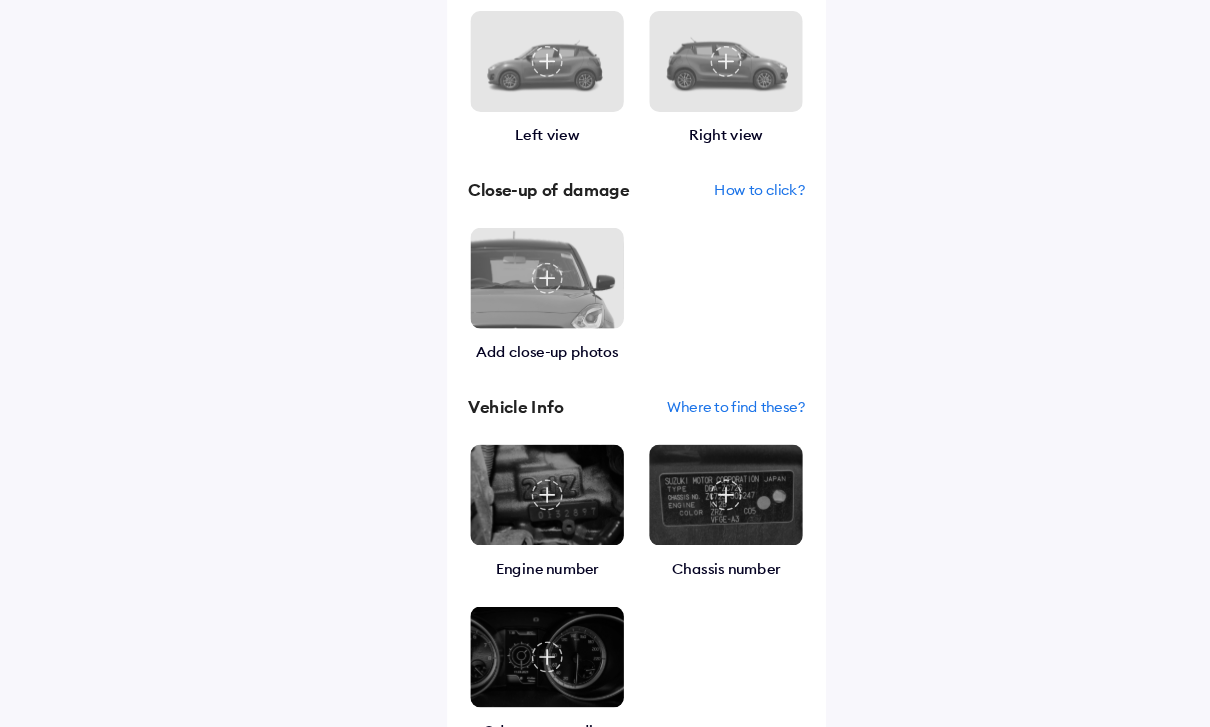 click on "Where to find these?" at bounding box center (699, 387) 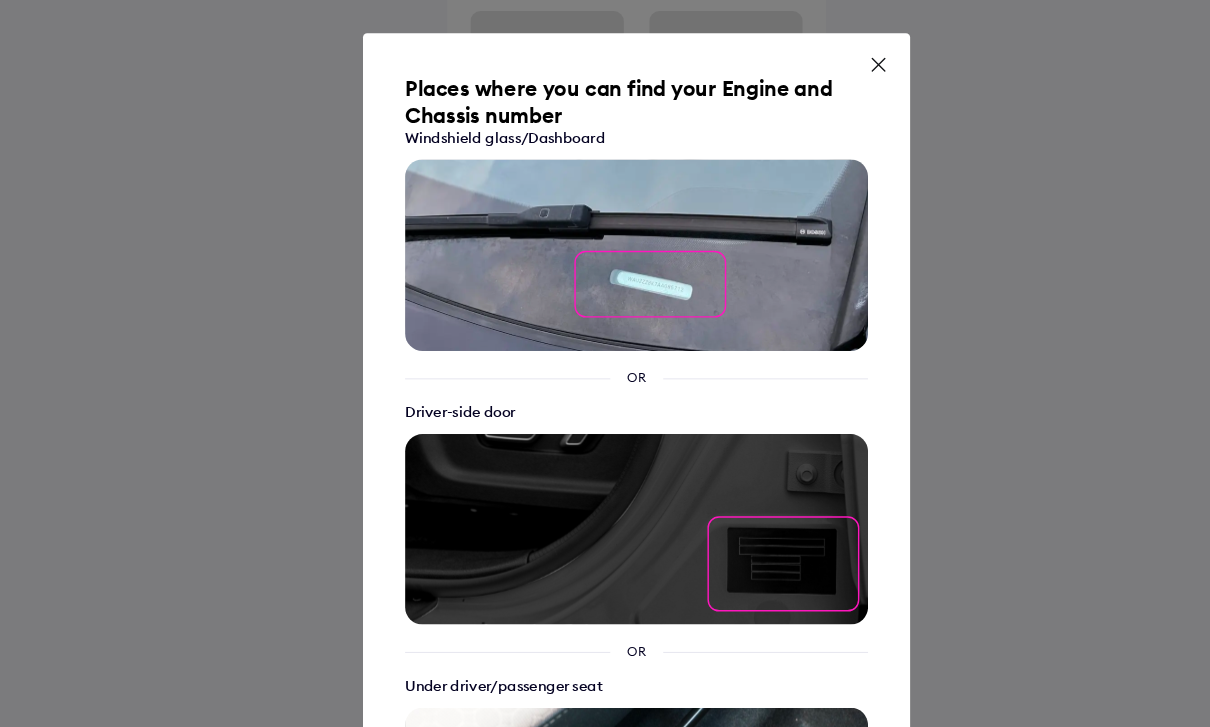 scroll, scrollTop: 392, scrollLeft: 0, axis: vertical 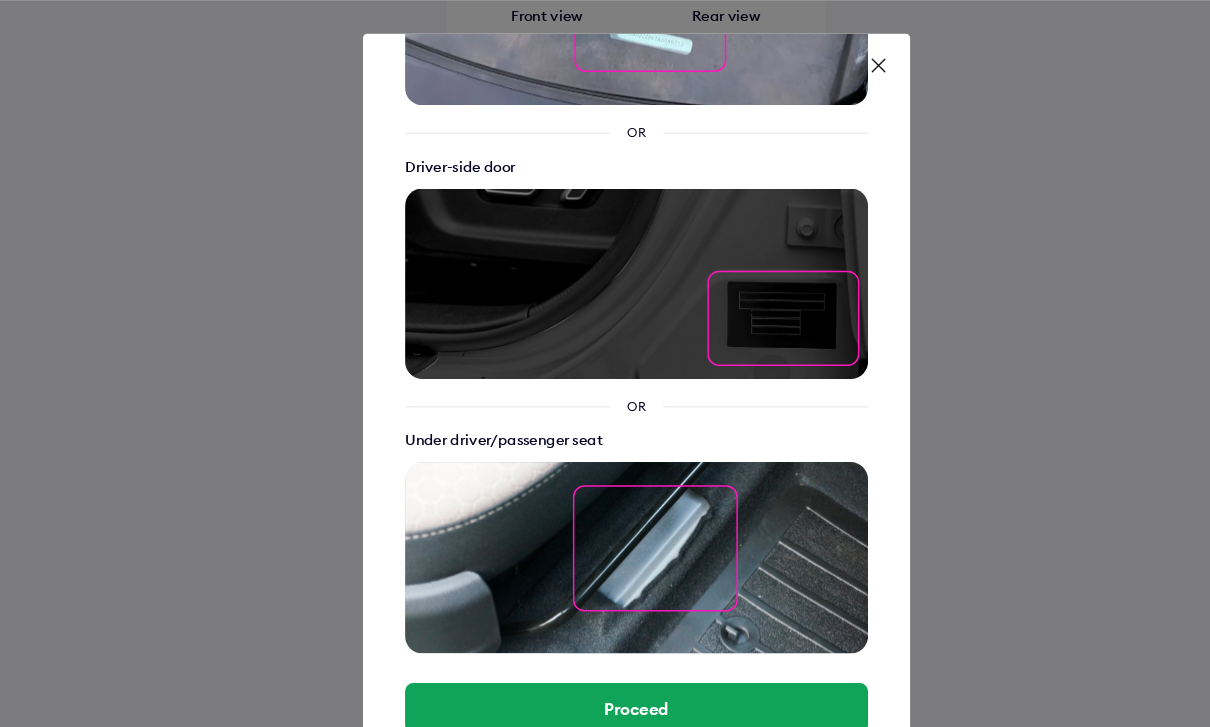 click 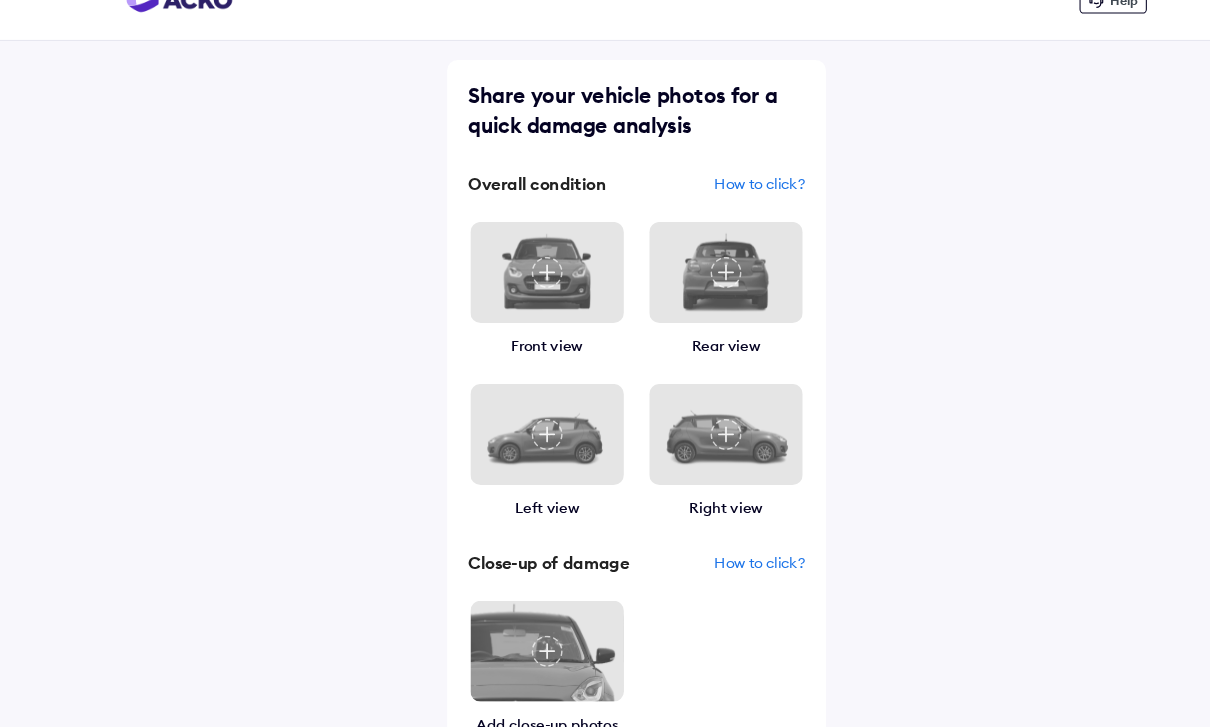 scroll, scrollTop: 0, scrollLeft: 0, axis: both 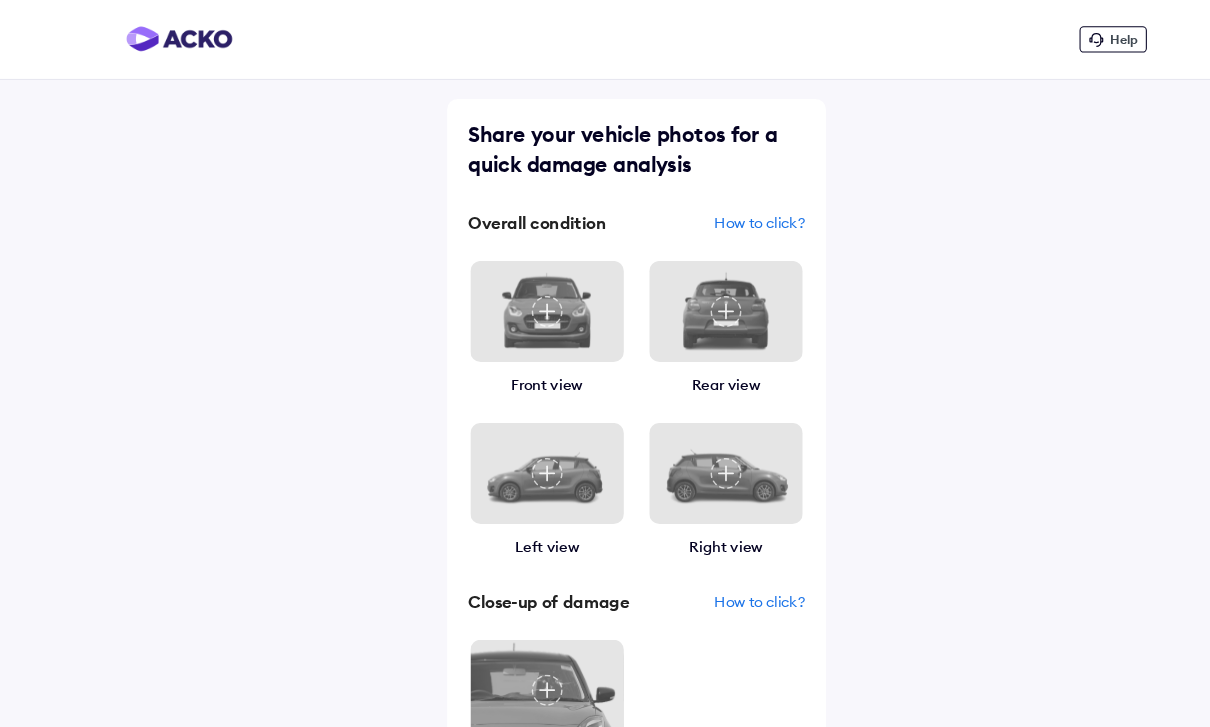 click at bounding box center (520, 296) 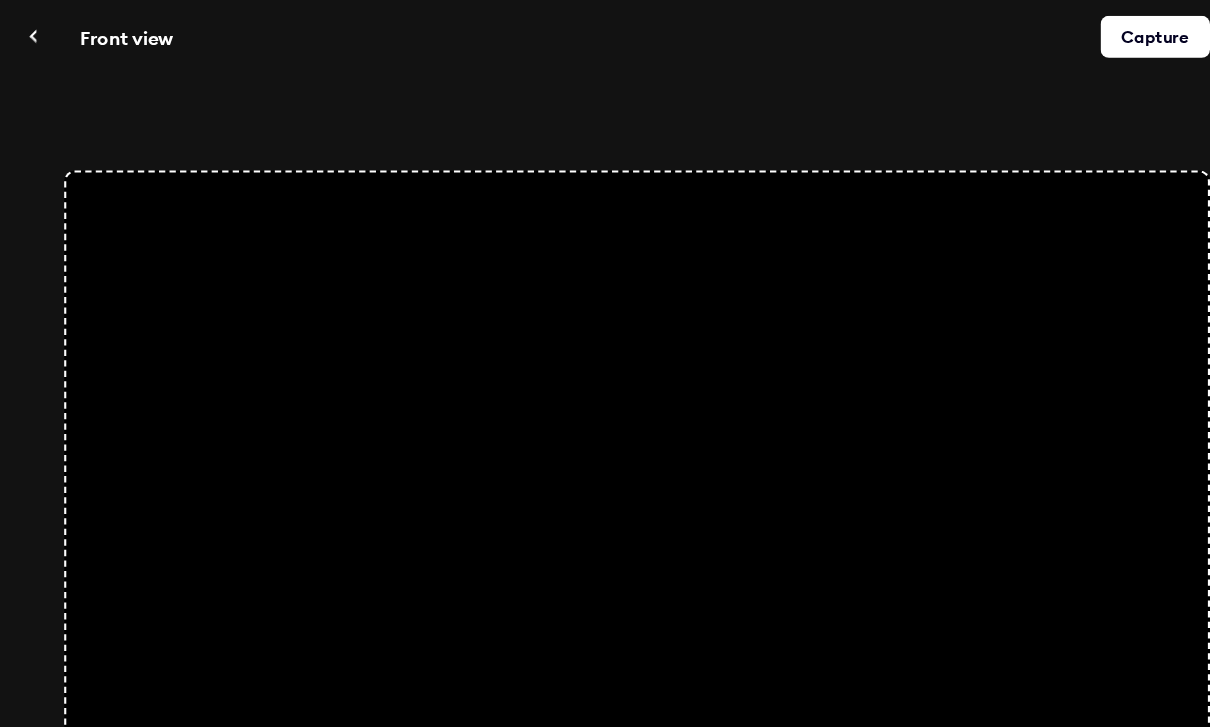 click at bounding box center [605, 434] 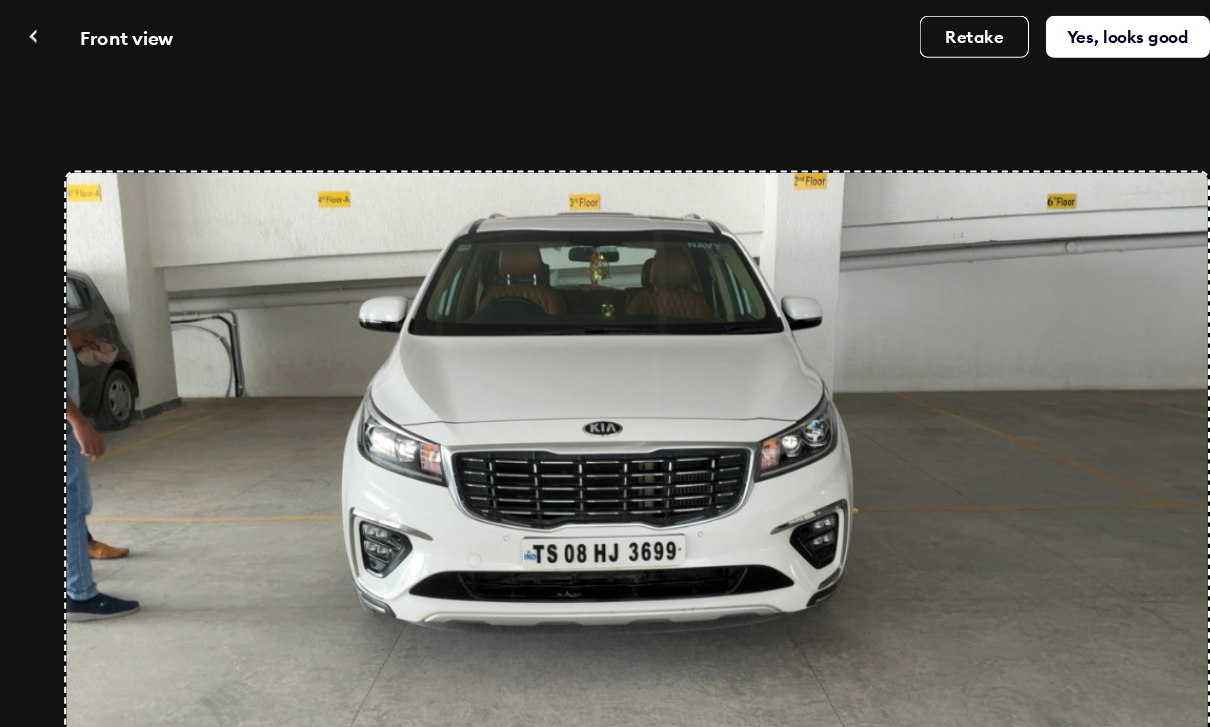 click on "Yes, looks good" at bounding box center [1072, 35] 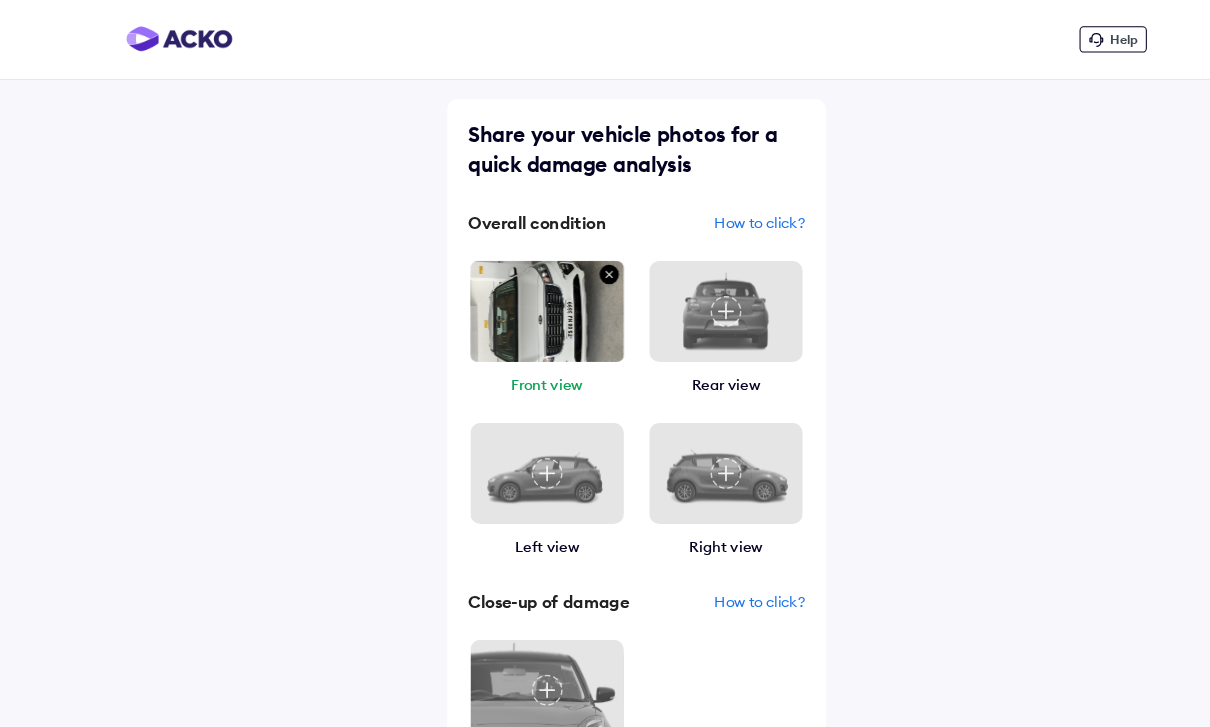 click at bounding box center (690, 450) 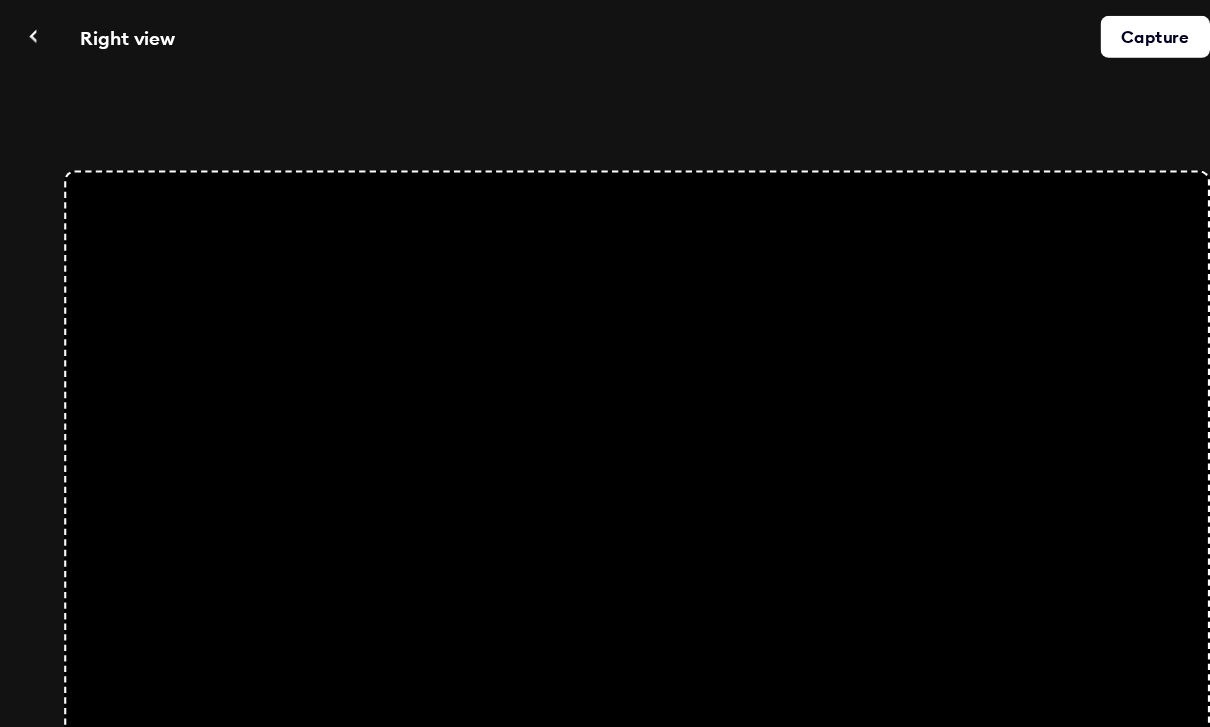click on "Capture" at bounding box center [1098, 35] 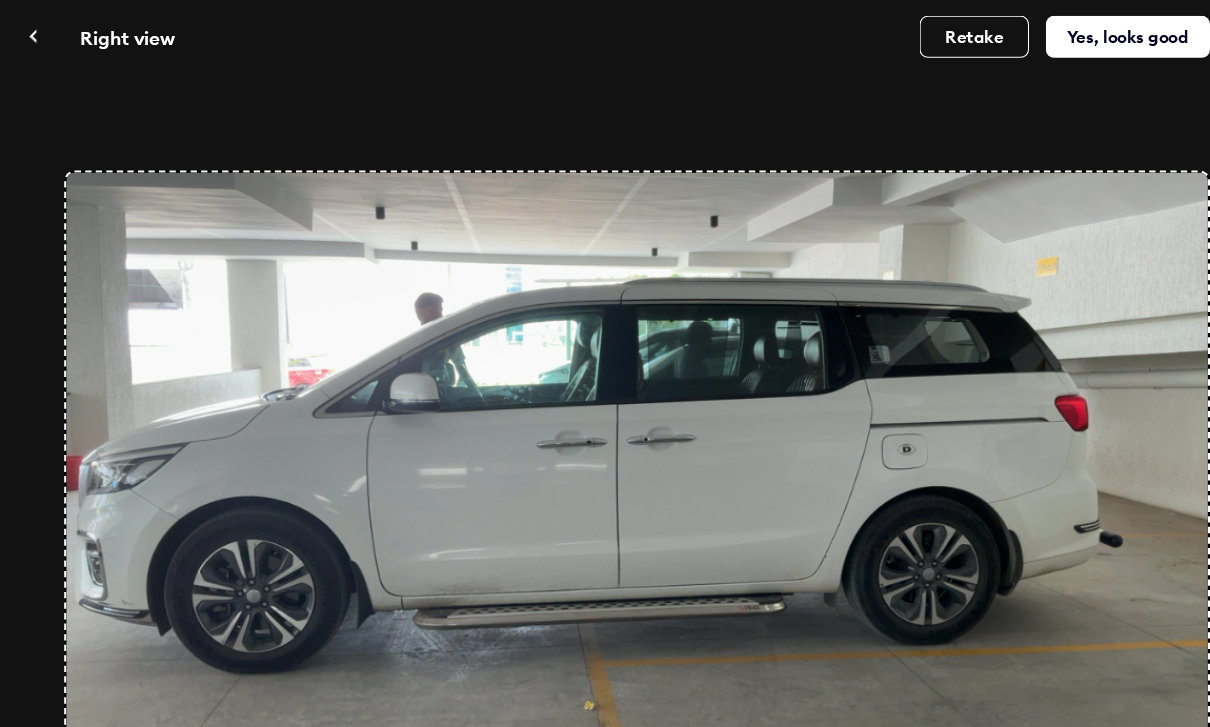 click on "Yes, looks good" at bounding box center [1072, 35] 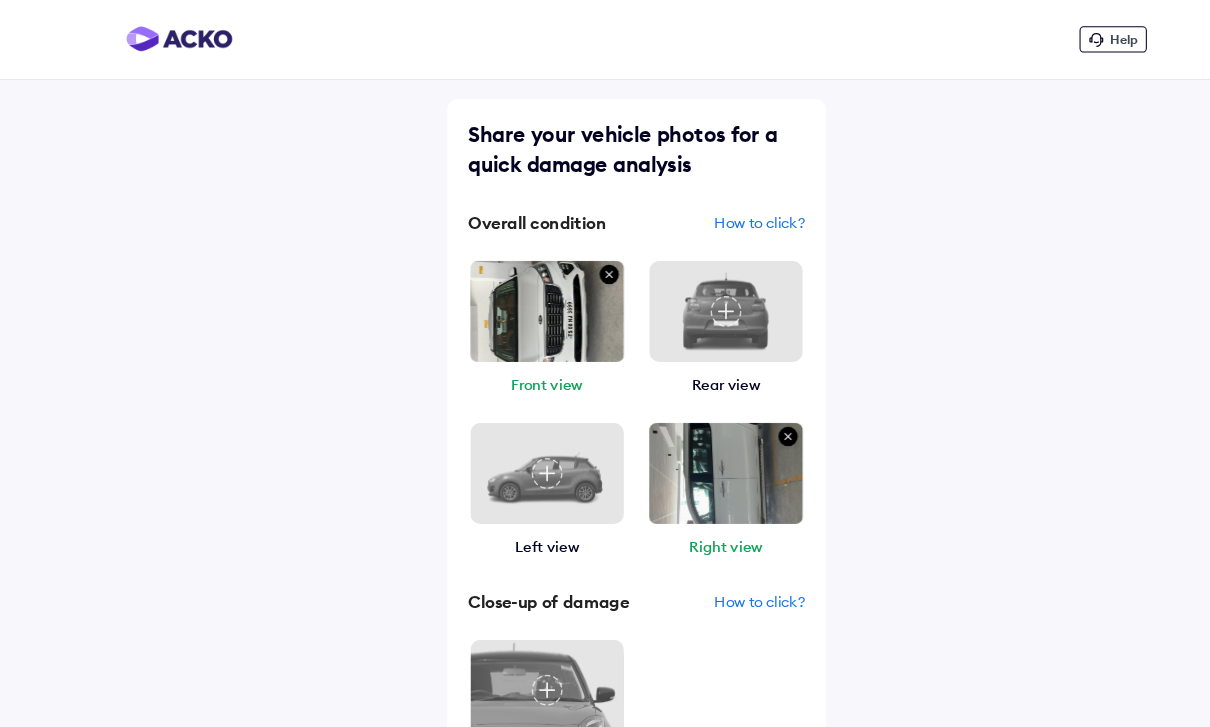 click at bounding box center [690, 296] 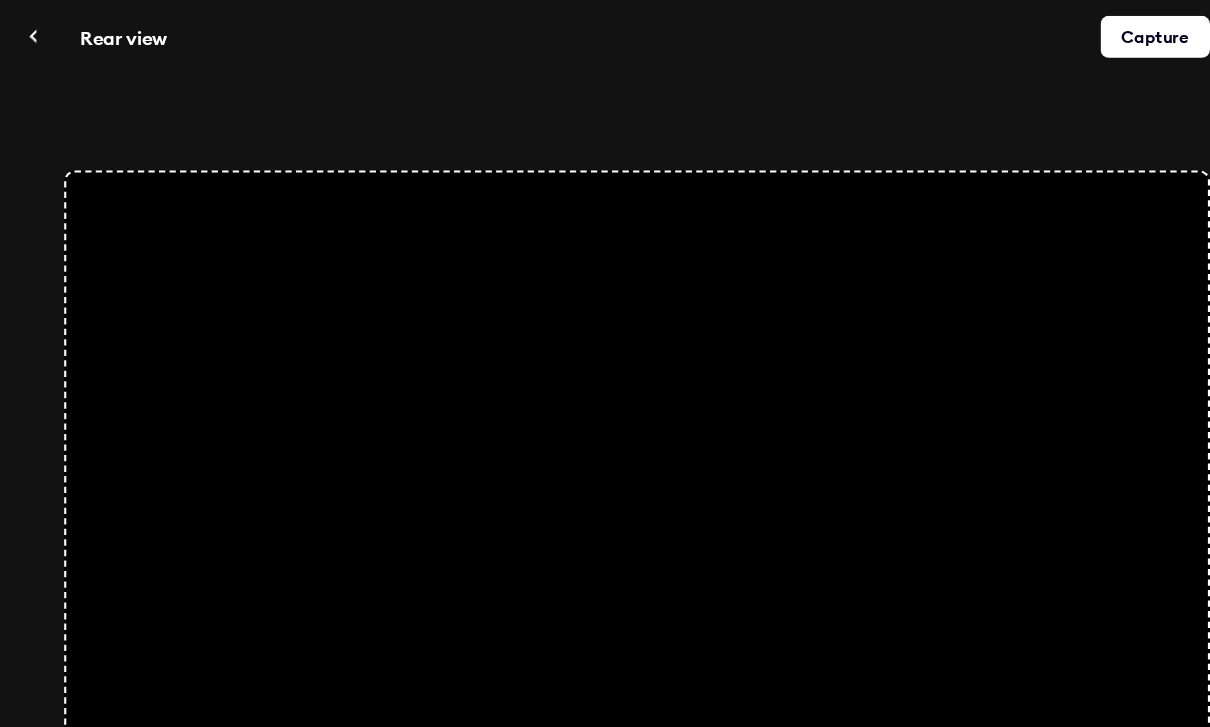 click on "Capture" at bounding box center [1098, 35] 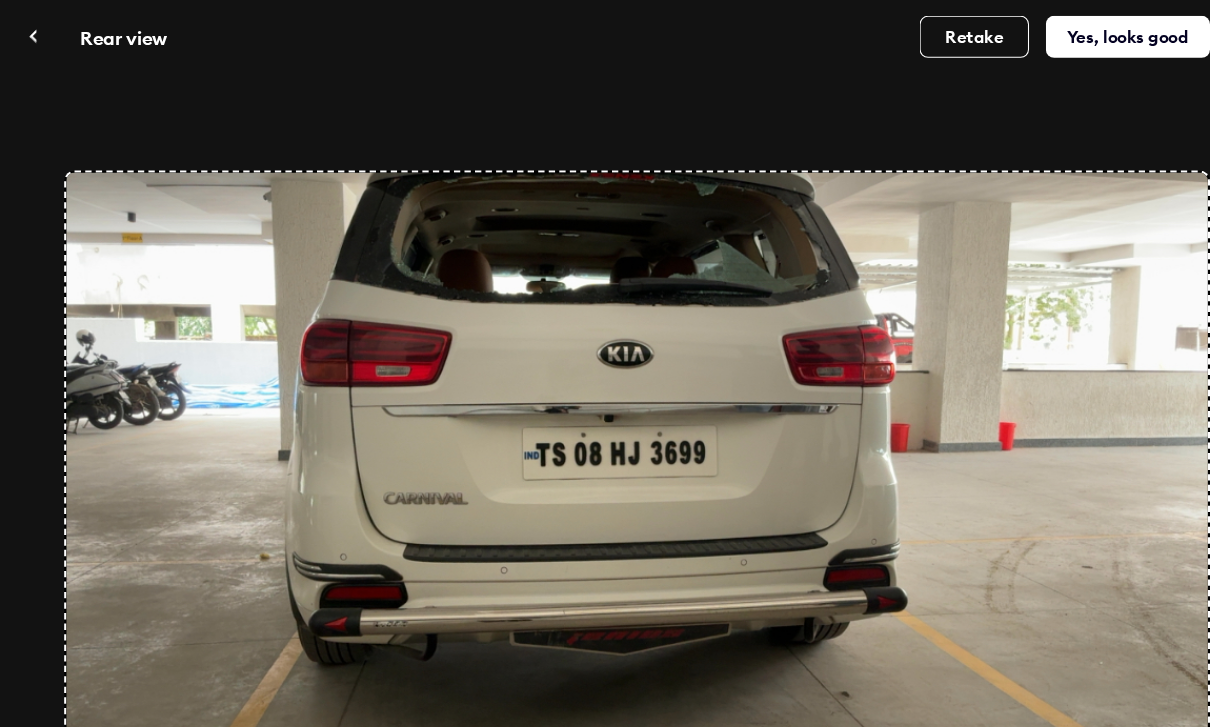 click on "Yes, looks good" at bounding box center (1072, 35) 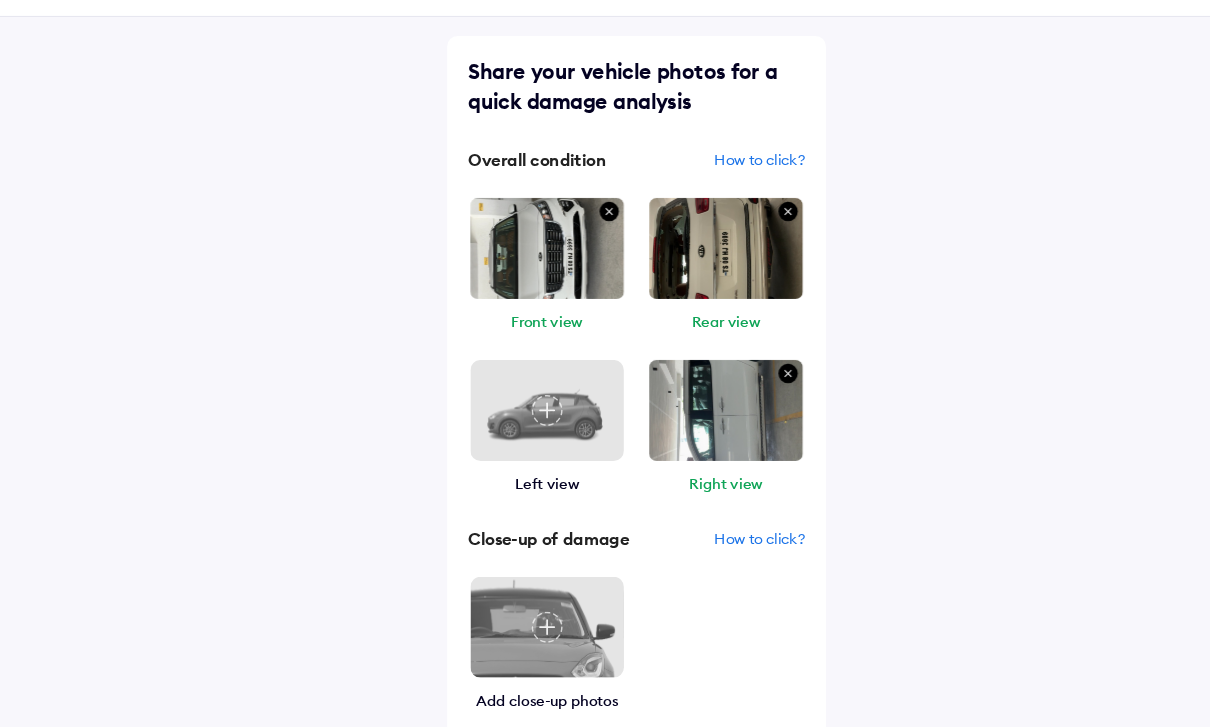 click at bounding box center [520, 426] 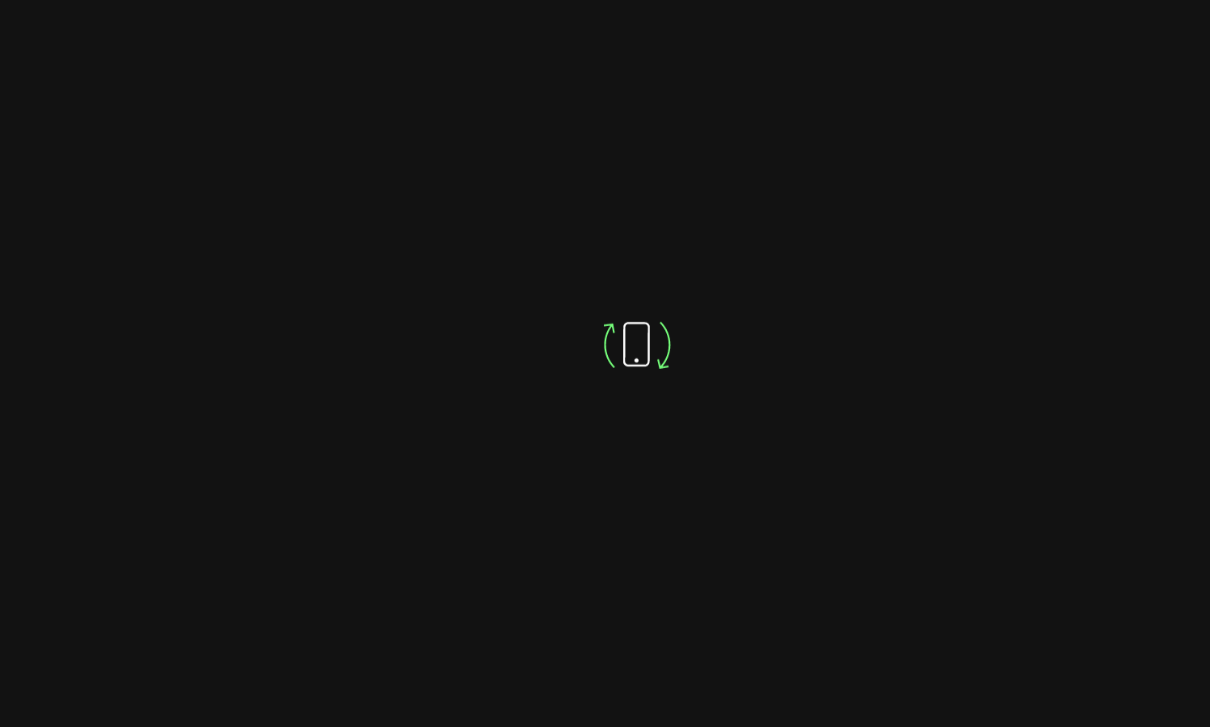 scroll, scrollTop: 25, scrollLeft: 0, axis: vertical 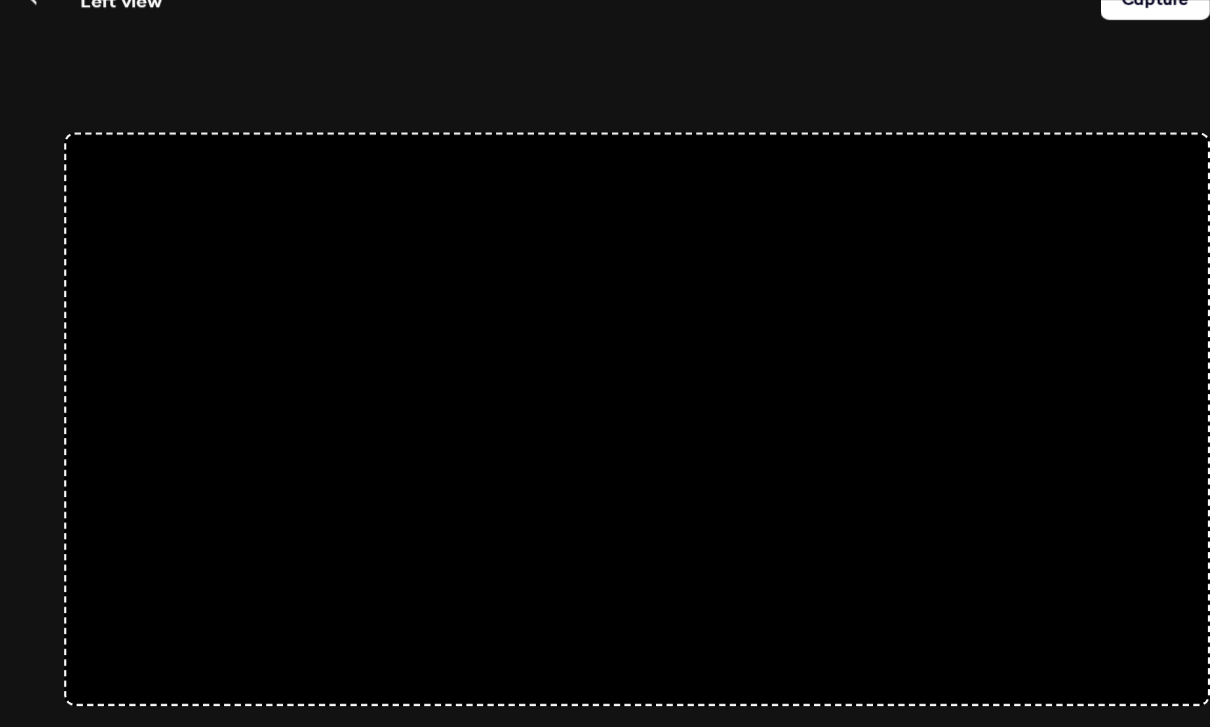 click on "Capture" at bounding box center [1098, 35] 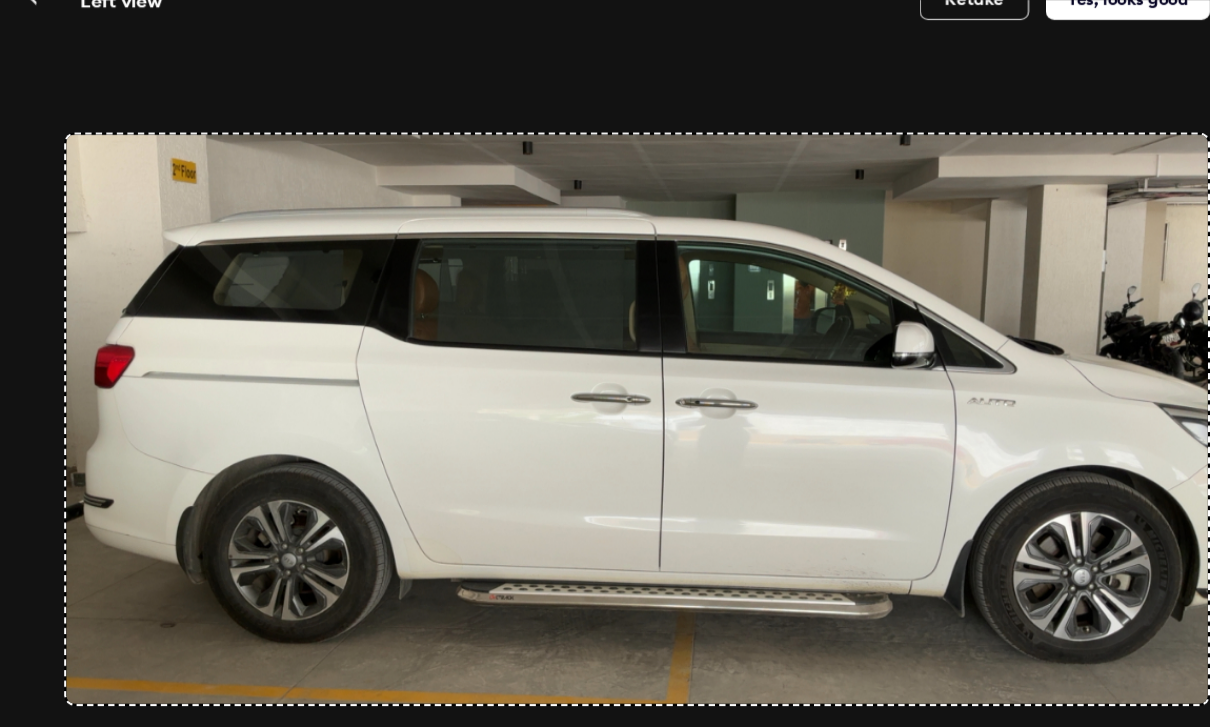 click on "Yes, looks good" at bounding box center (1072, 35) 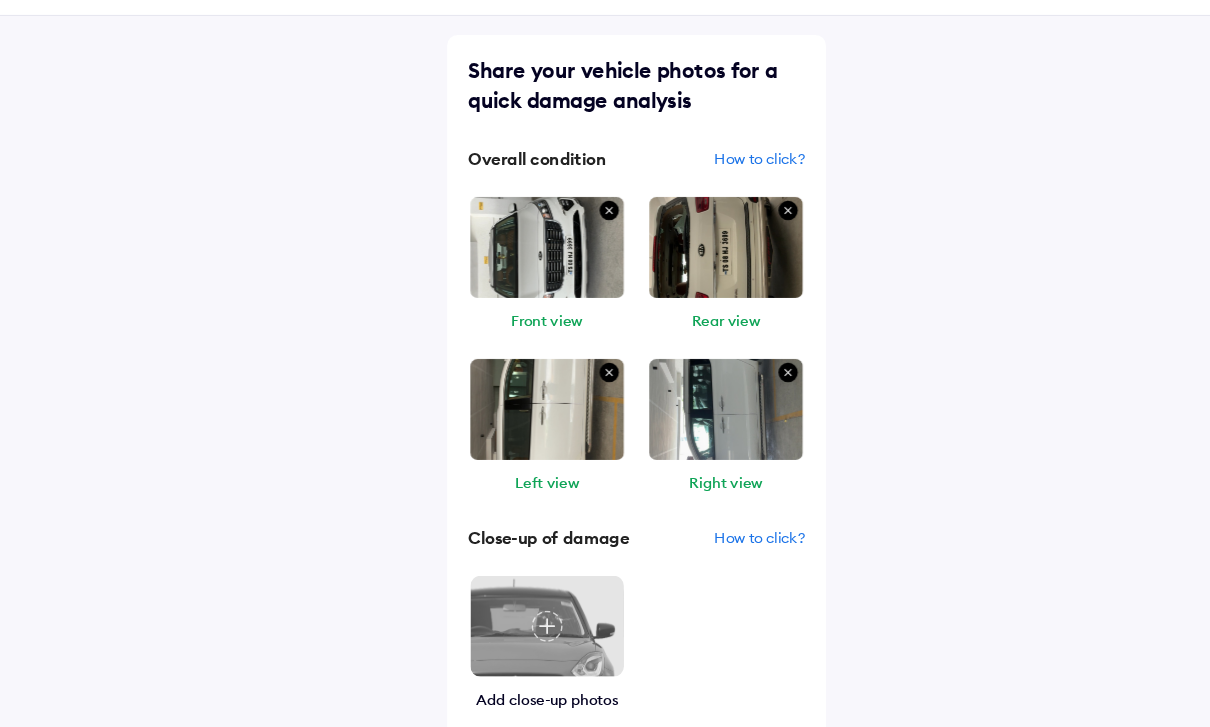 click at bounding box center [749, 391] 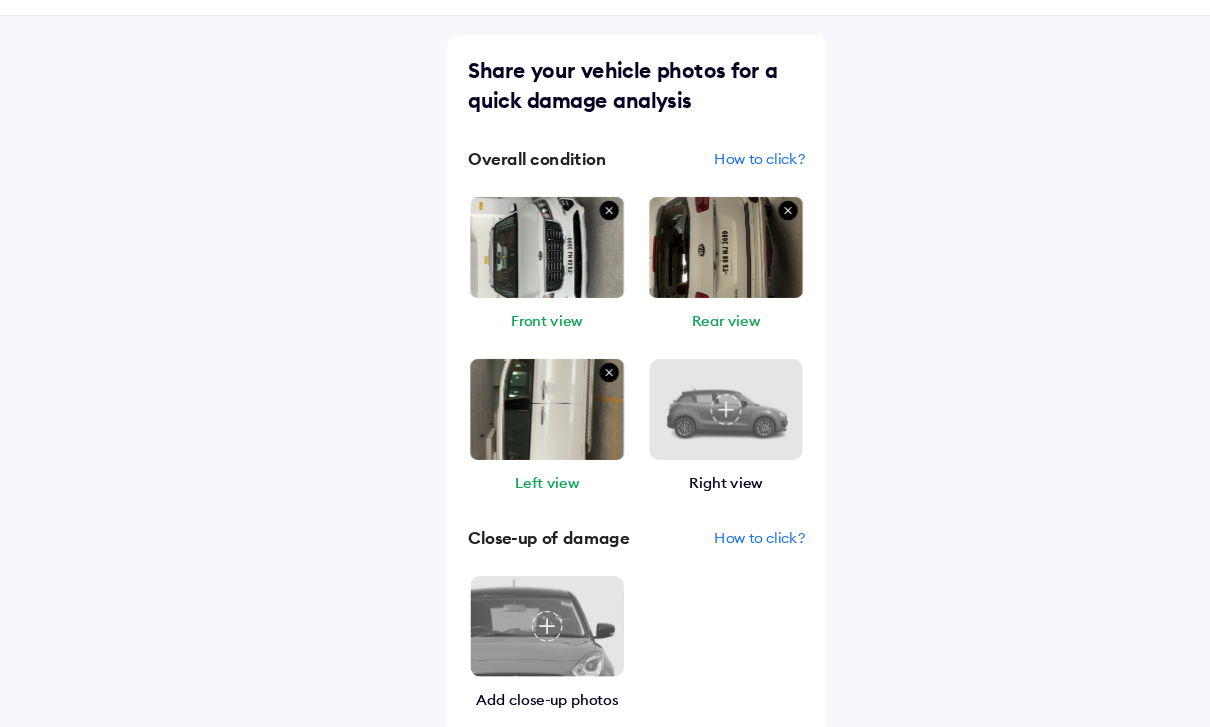 click at bounding box center [690, 425] 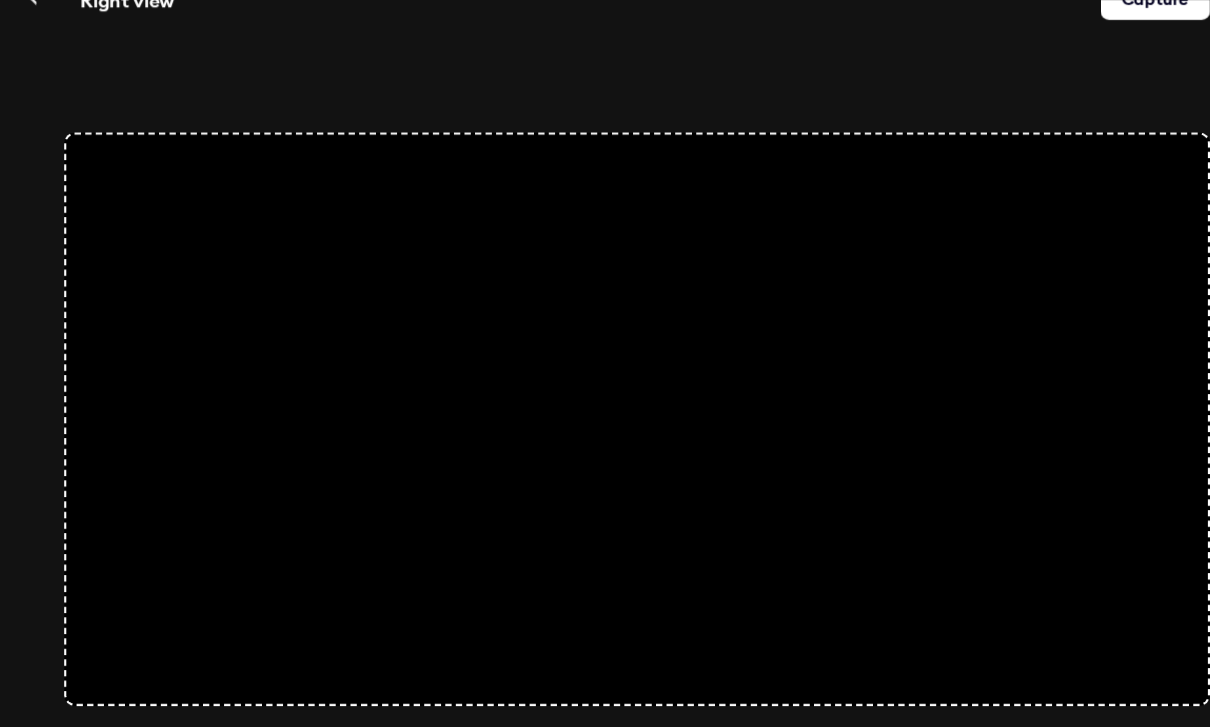 click on "Capture" at bounding box center [1098, 35] 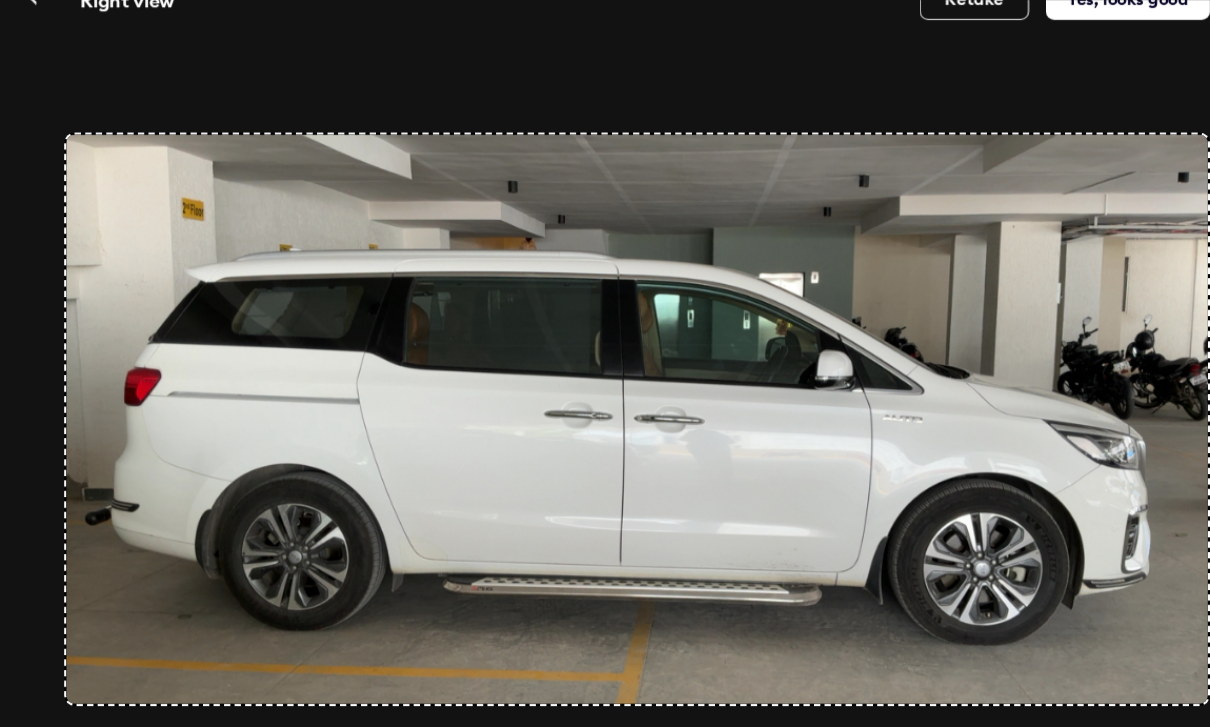 click on "Yes, looks good" at bounding box center (1072, 35) 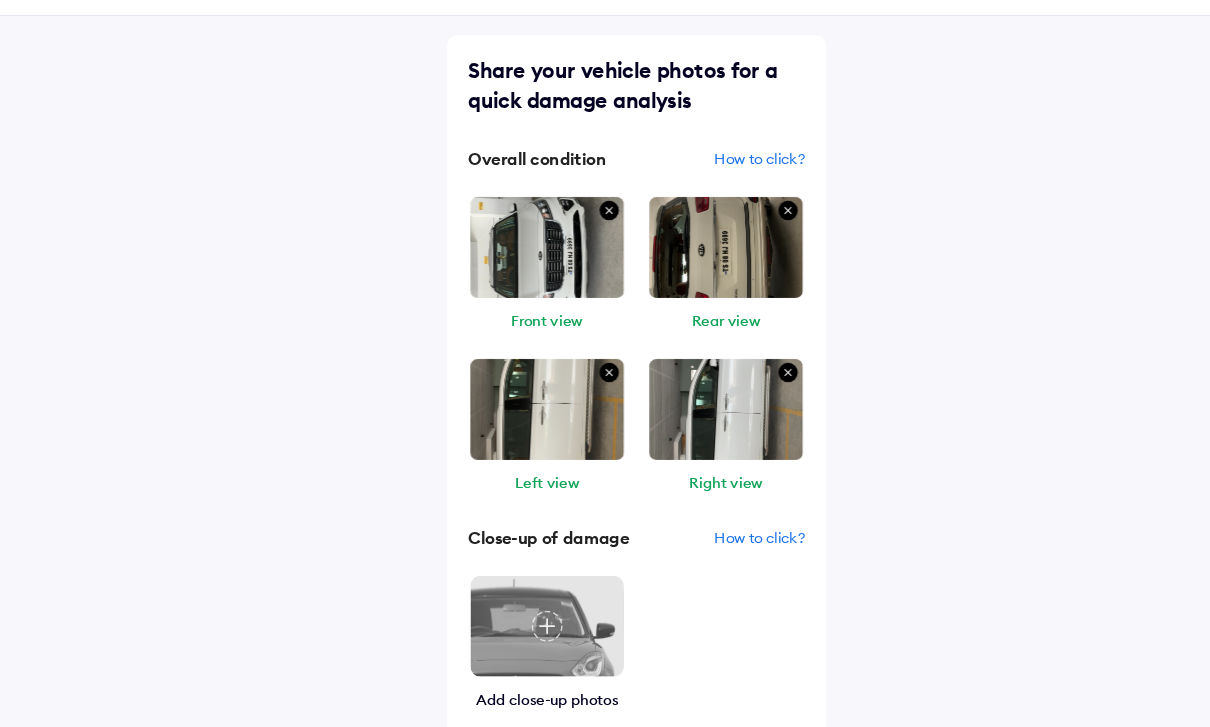 click at bounding box center (579, 391) 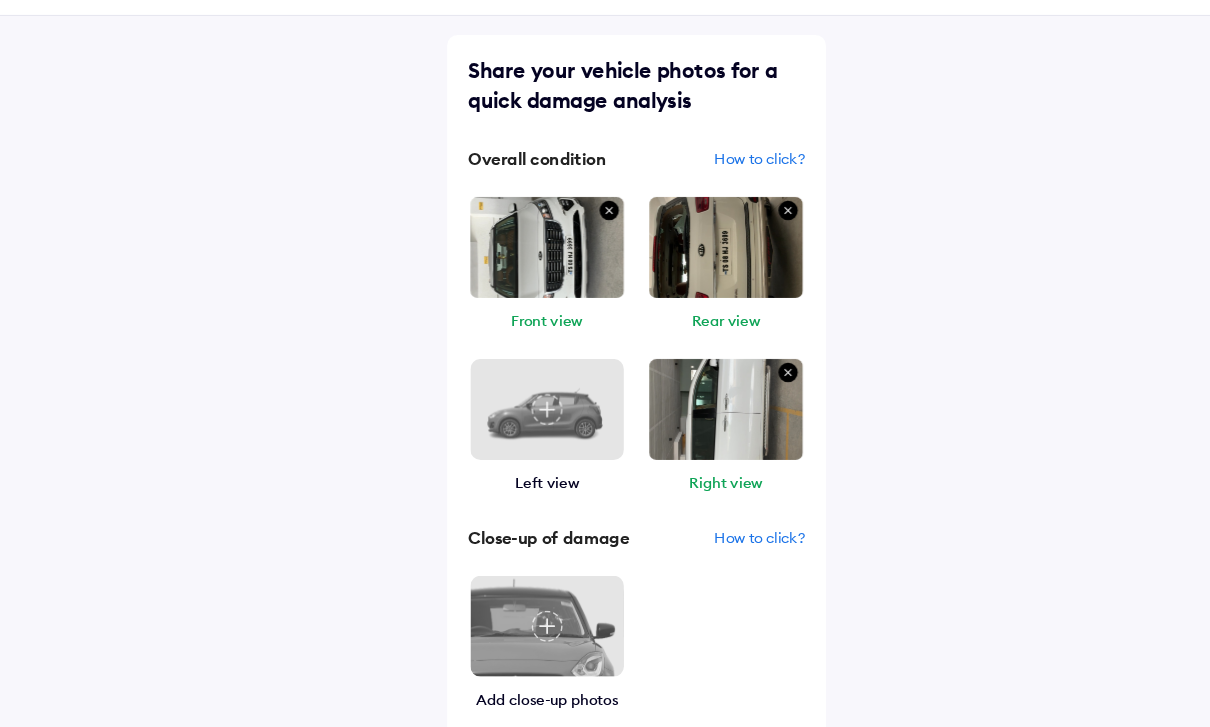 click at bounding box center [520, 425] 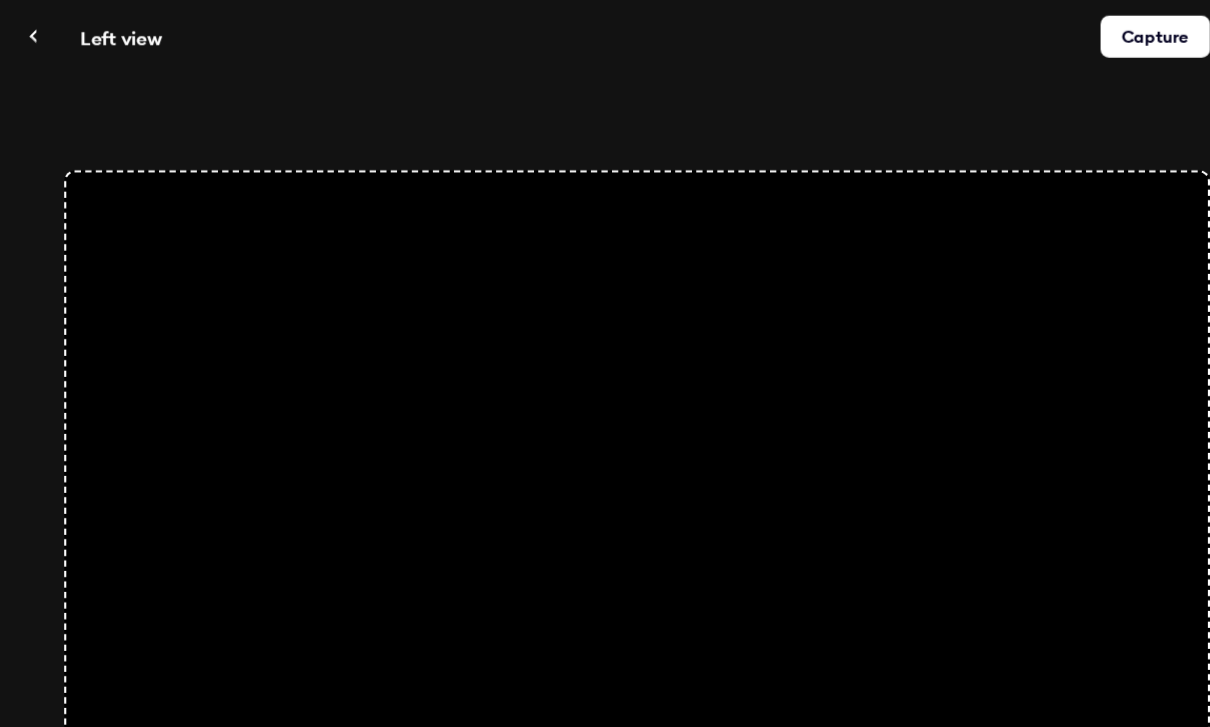 click on "Capture" at bounding box center (1098, 35) 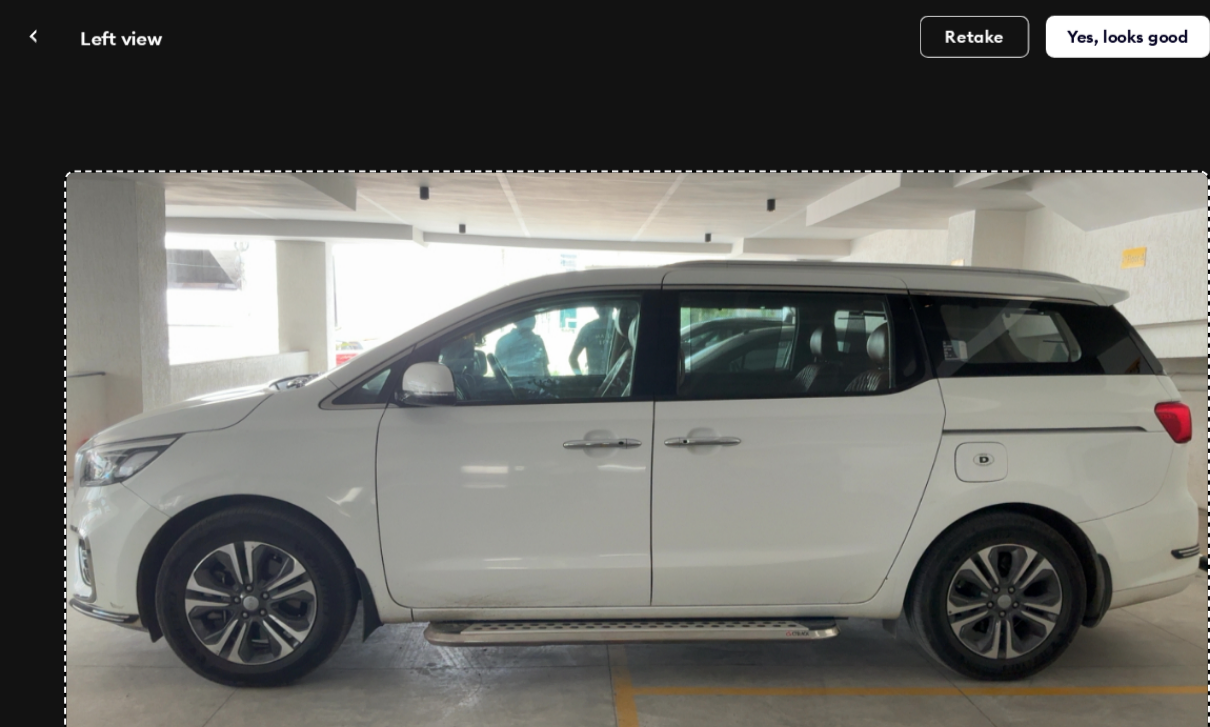 scroll, scrollTop: 175, scrollLeft: 0, axis: vertical 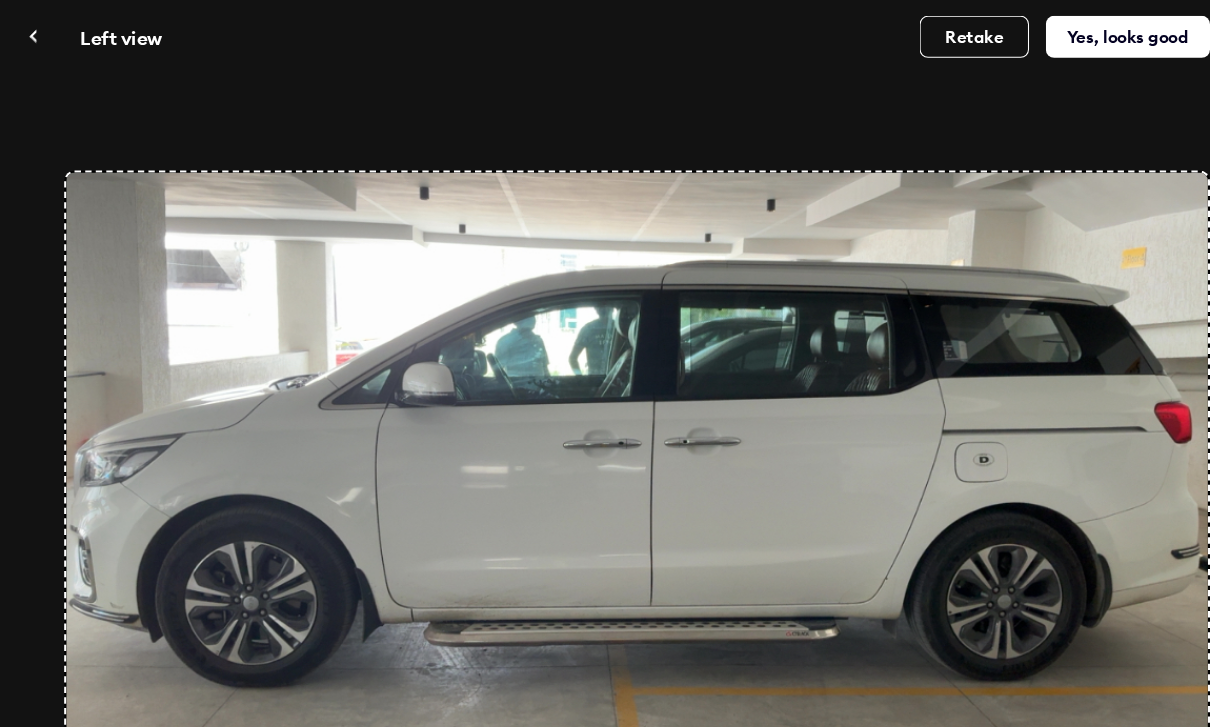 click on "Yes, looks good" at bounding box center [1072, 35] 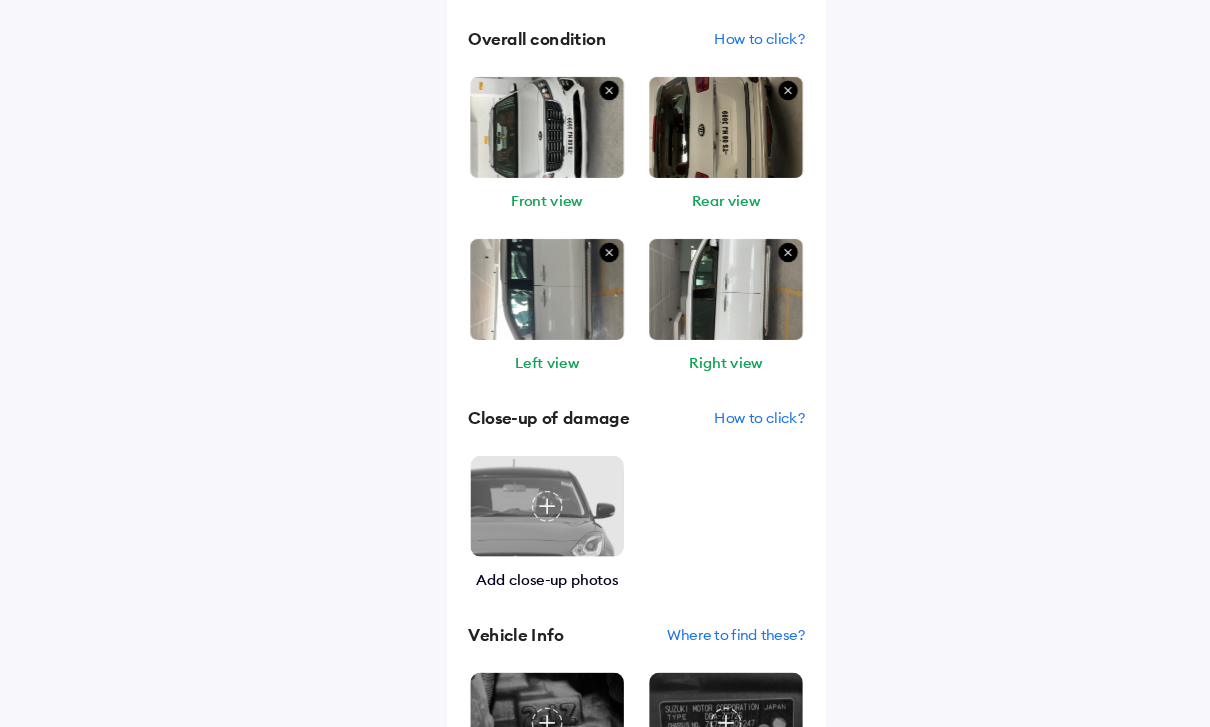 click at bounding box center (520, 481) 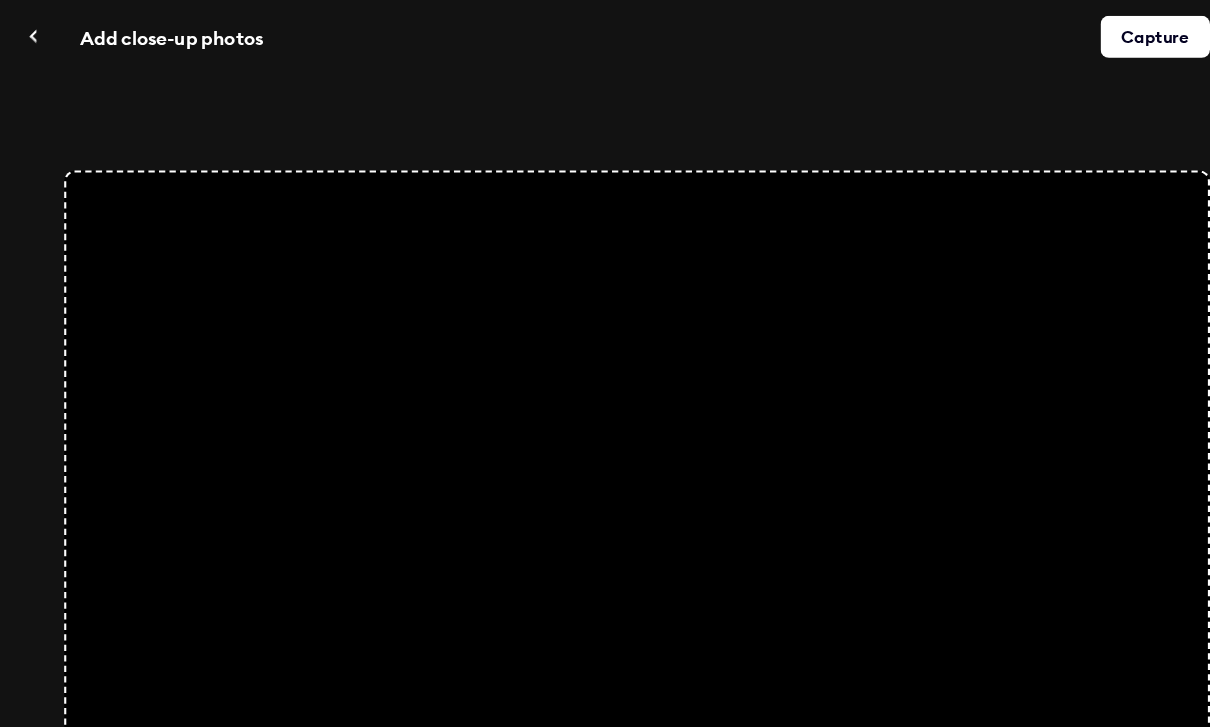 click on "Capture" at bounding box center (1098, 35) 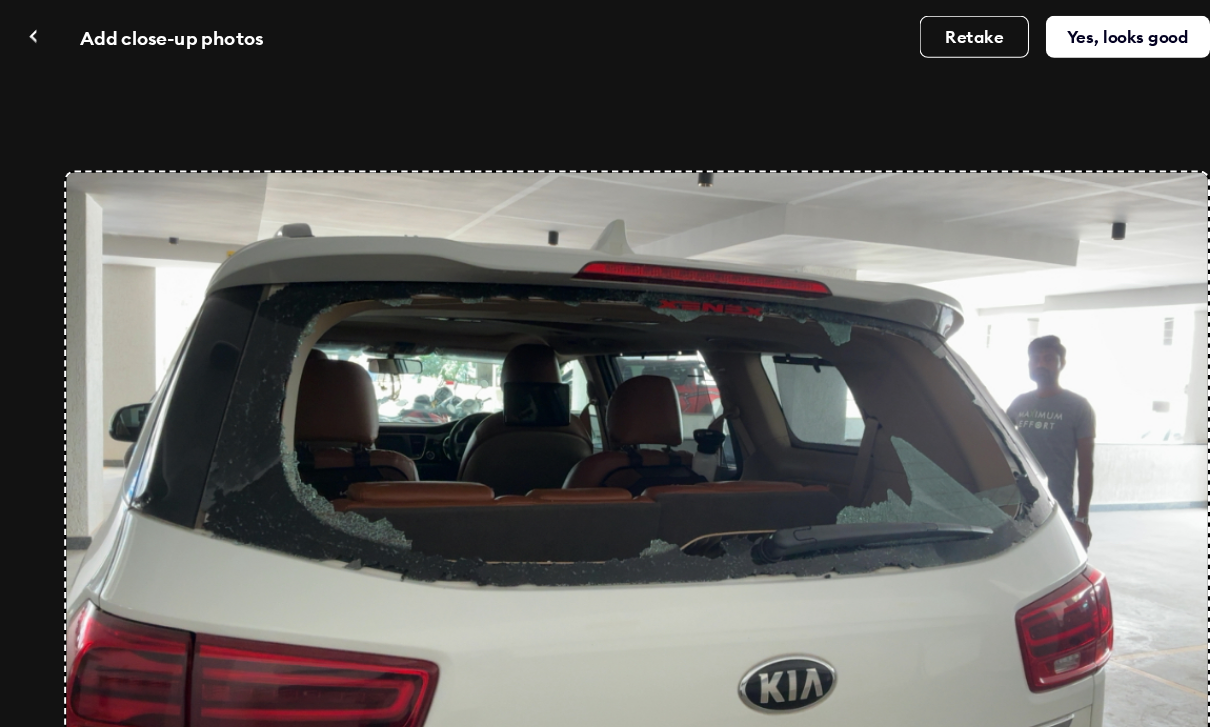 click on "Yes, looks good" at bounding box center [1072, 35] 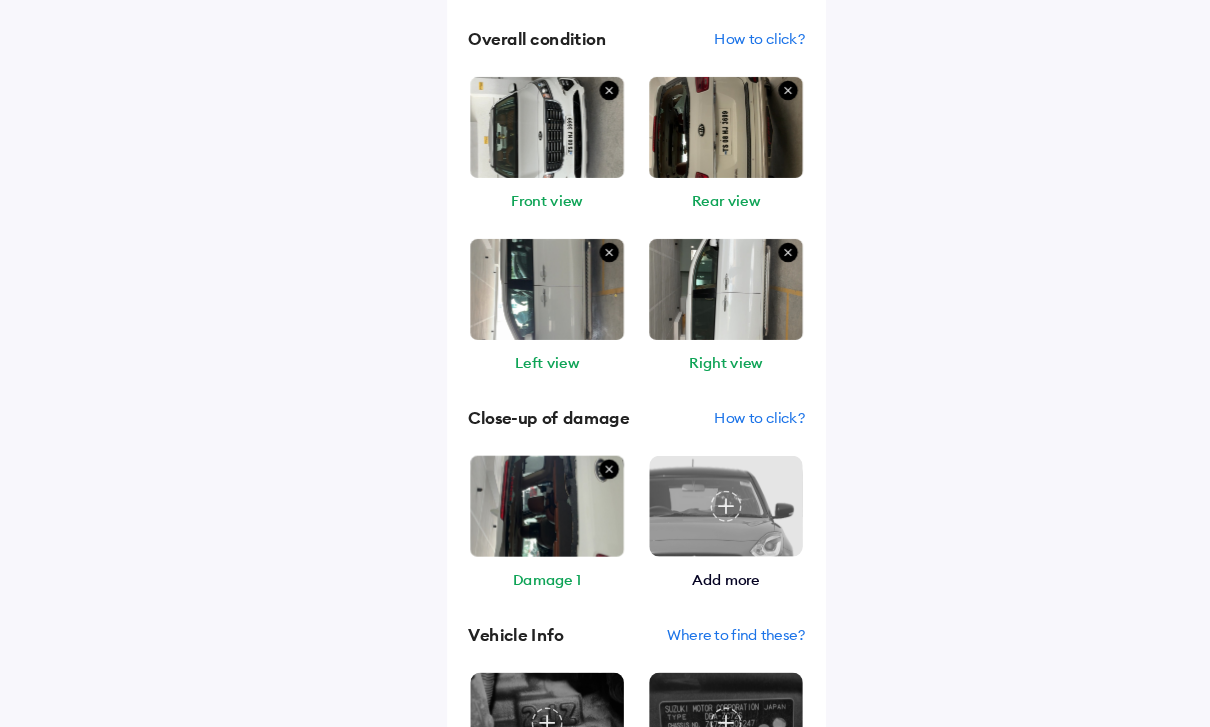 click at bounding box center [690, 481] 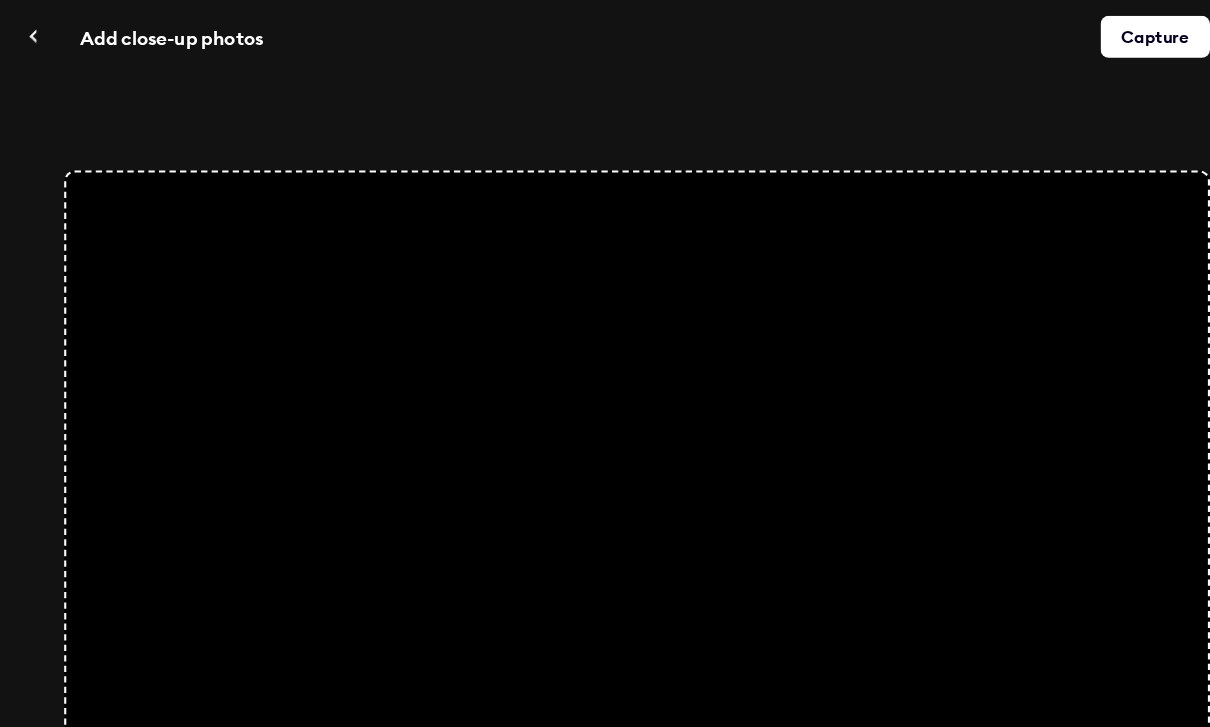 click on "Capture" at bounding box center (1098, 35) 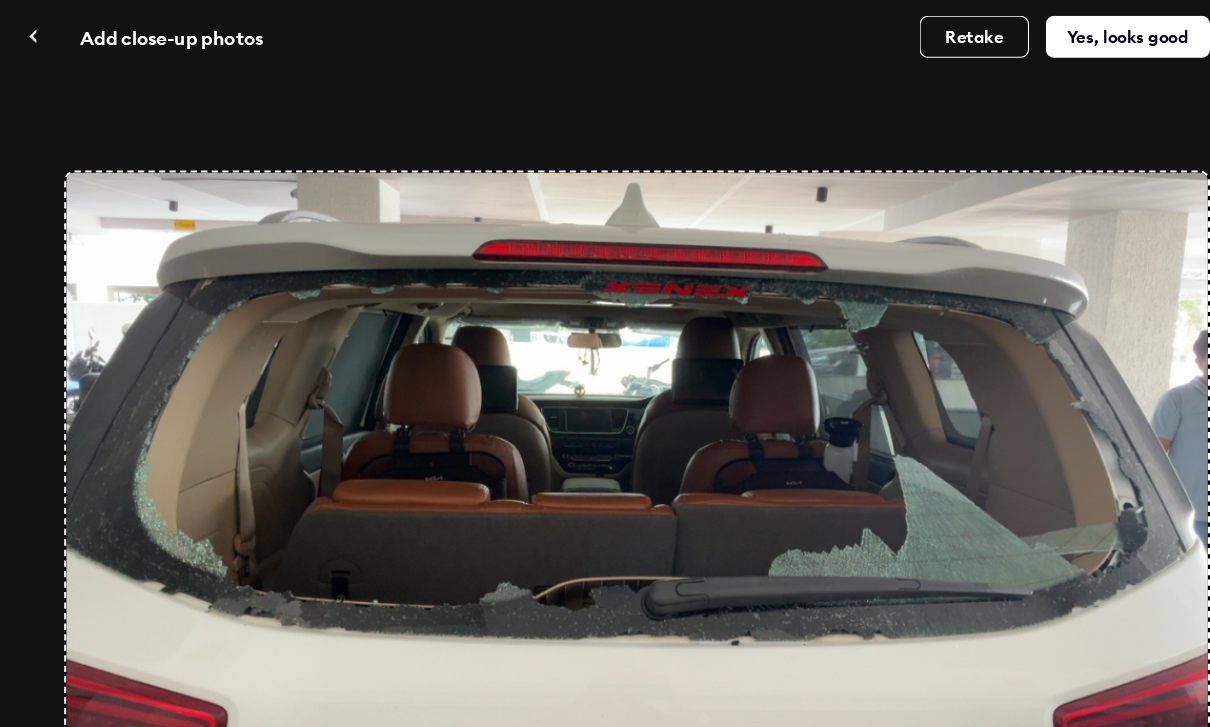 click on "Yes, looks good" at bounding box center (1072, 35) 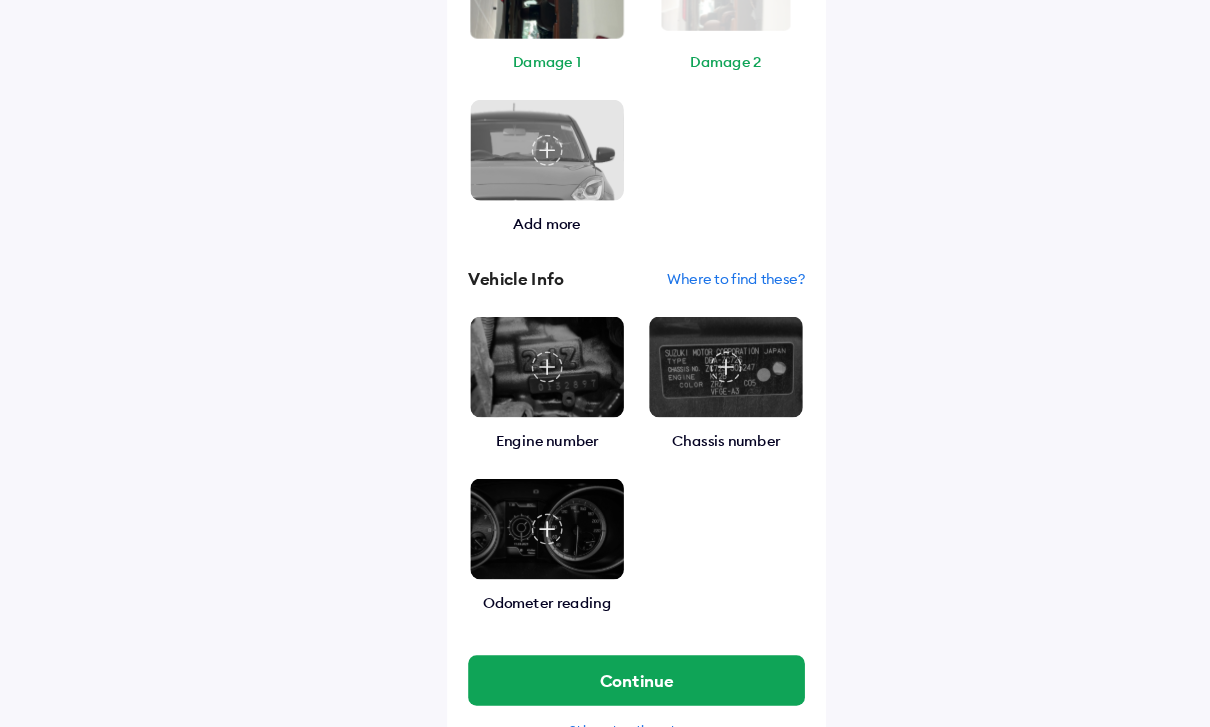 scroll, scrollTop: 672, scrollLeft: 0, axis: vertical 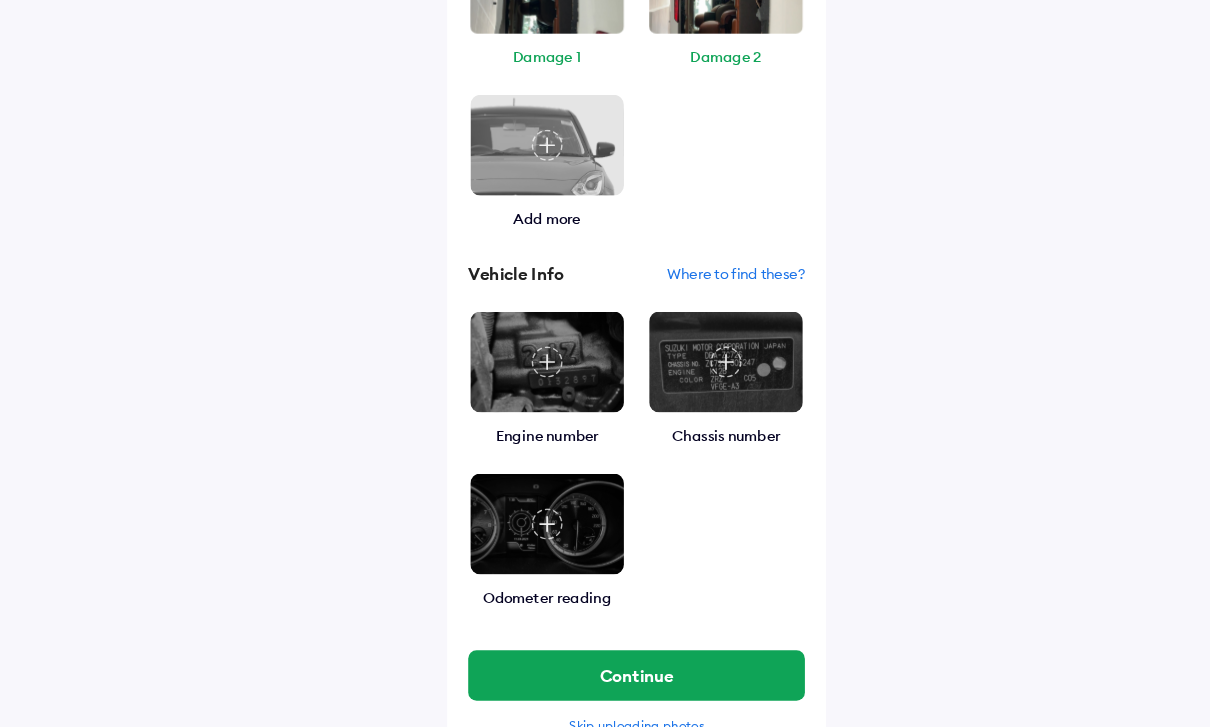 click on "Where to find these?" at bounding box center (699, 260) 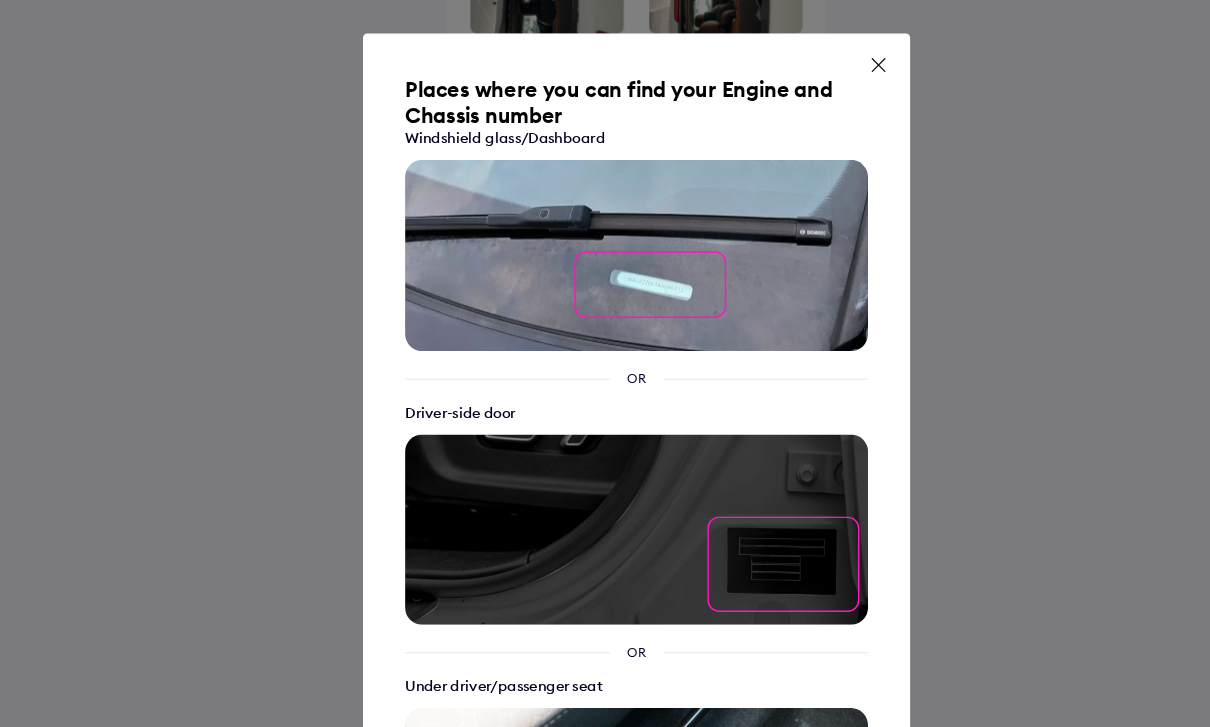 scroll, scrollTop: 673, scrollLeft: 0, axis: vertical 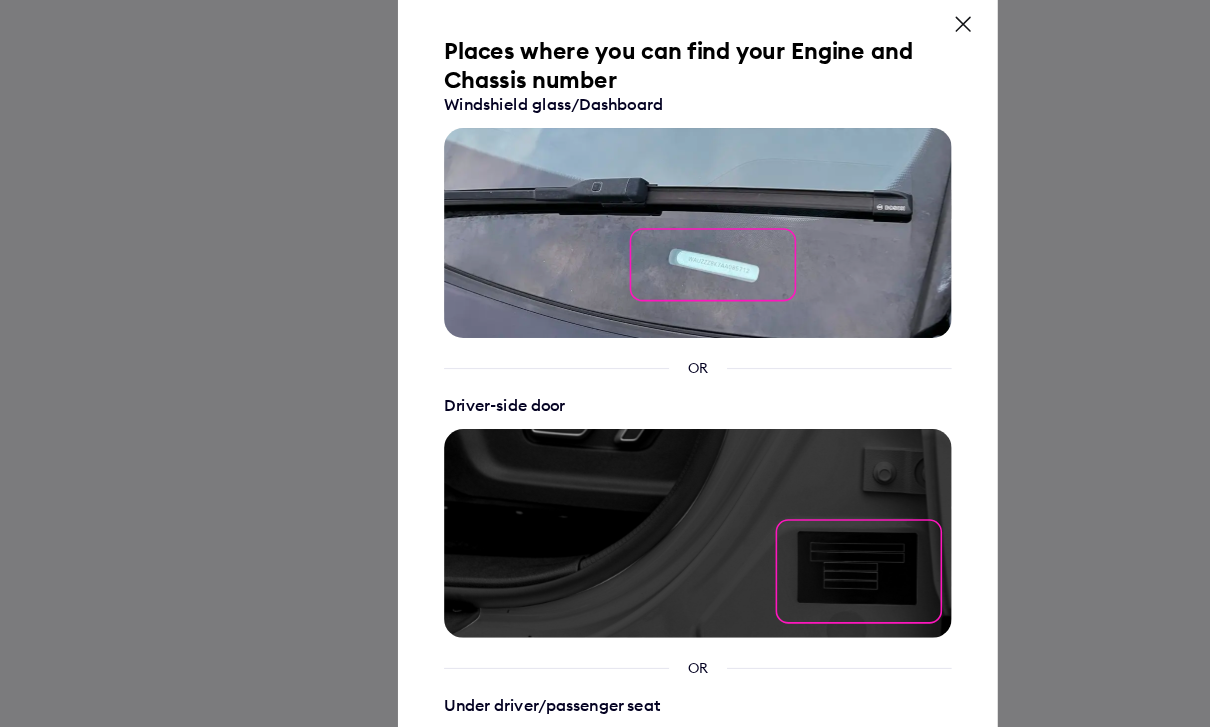 click 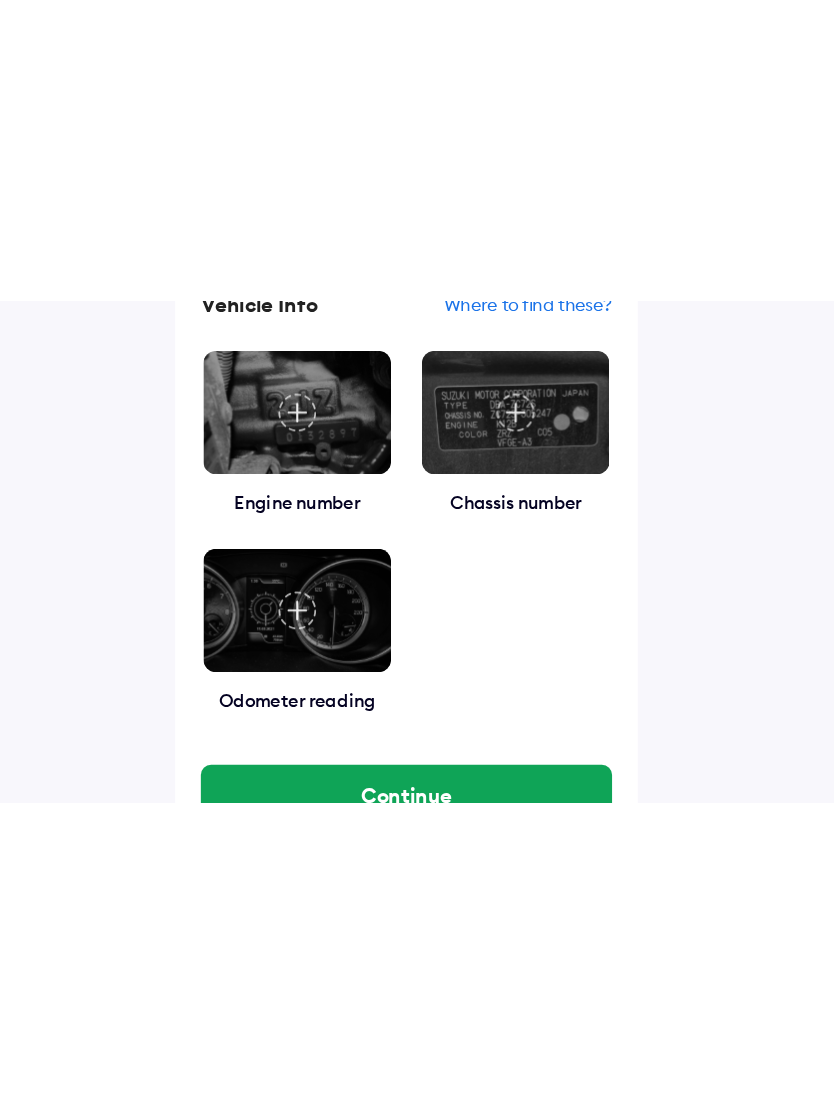scroll, scrollTop: 330, scrollLeft: 0, axis: vertical 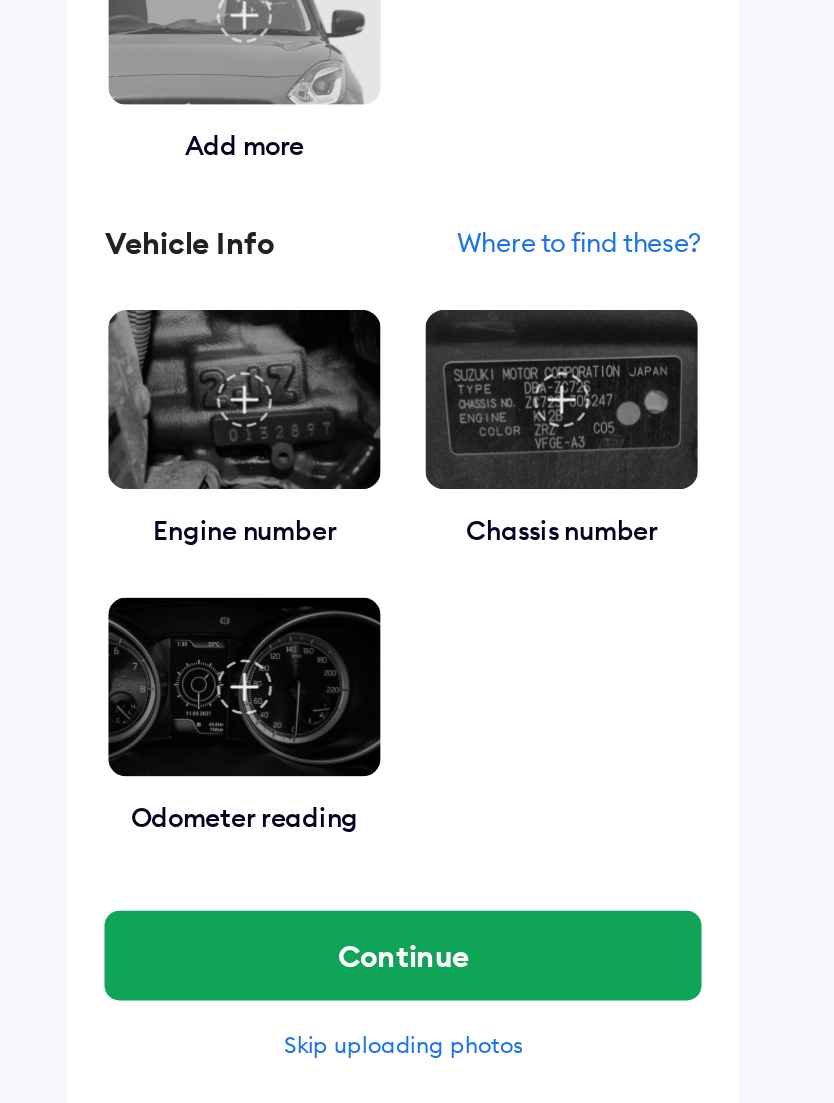 click at bounding box center (502, 690) 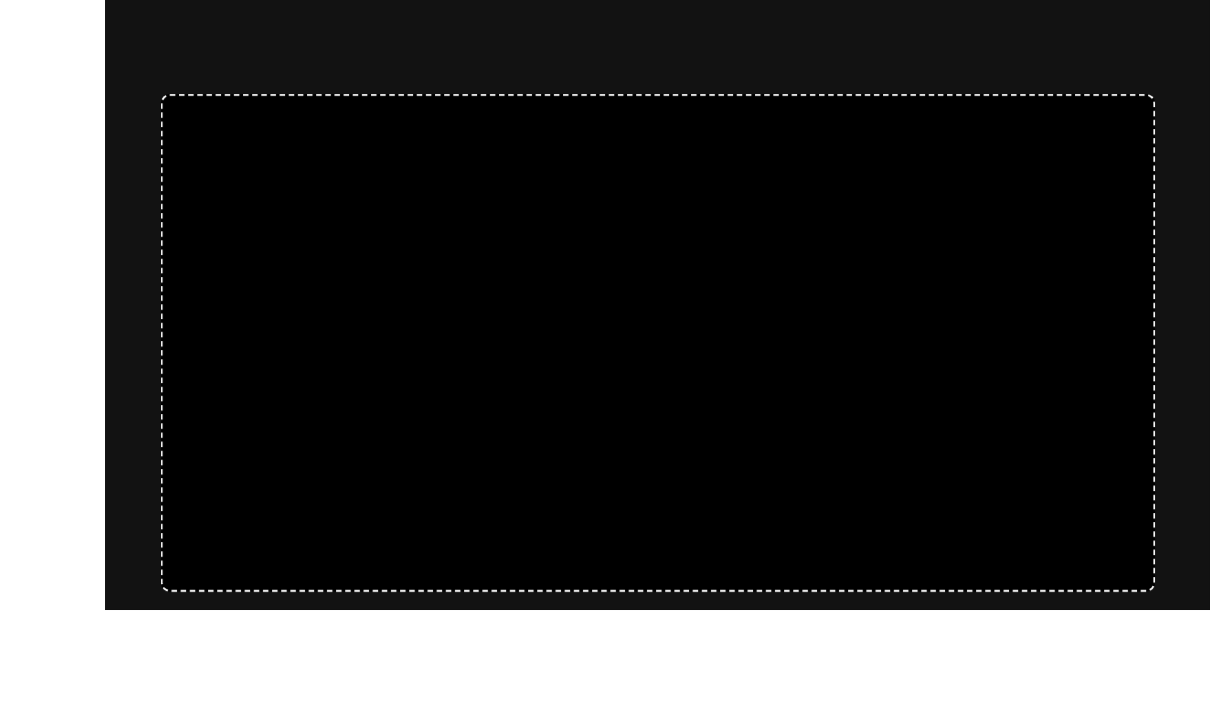 scroll, scrollTop: 641, scrollLeft: 0, axis: vertical 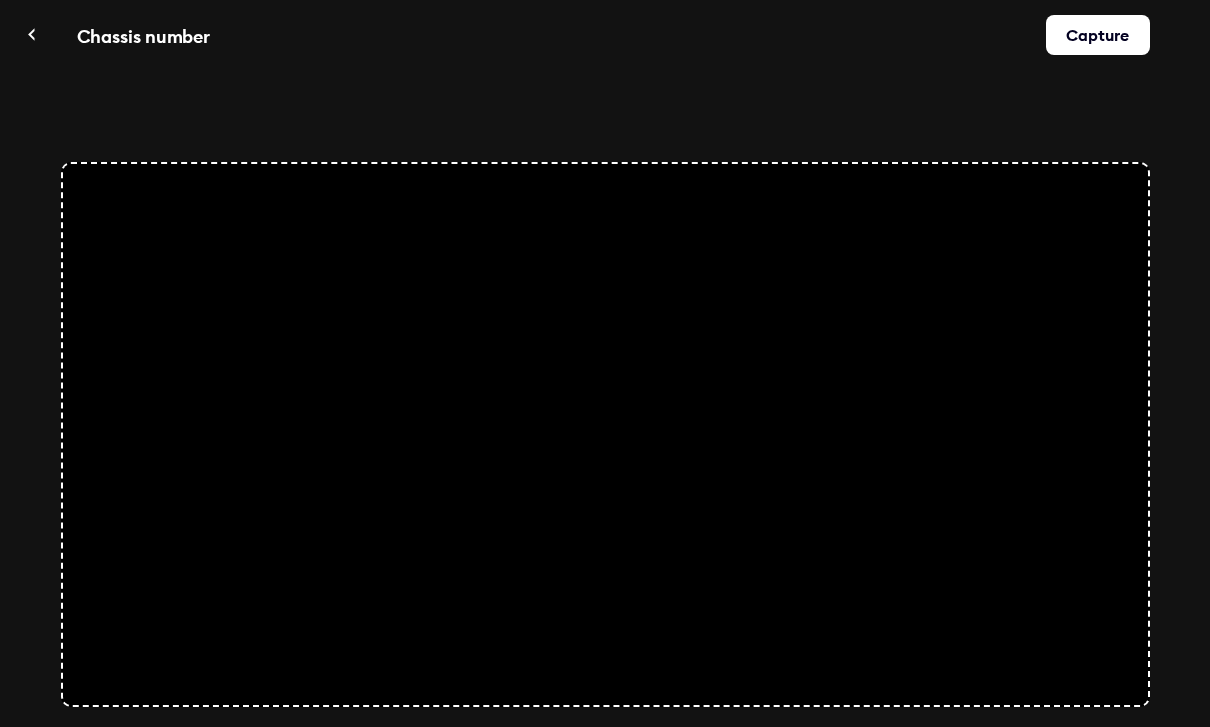 click at bounding box center [605, 434] 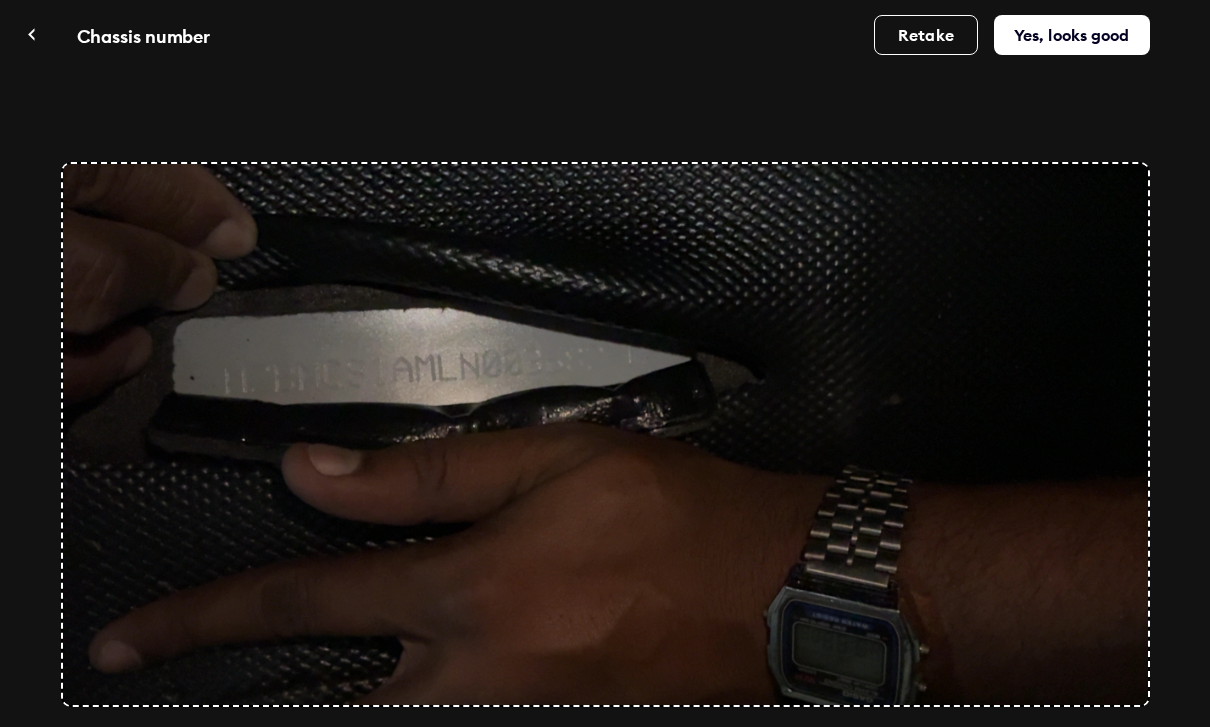 click on "Yes, looks good" at bounding box center [1072, 35] 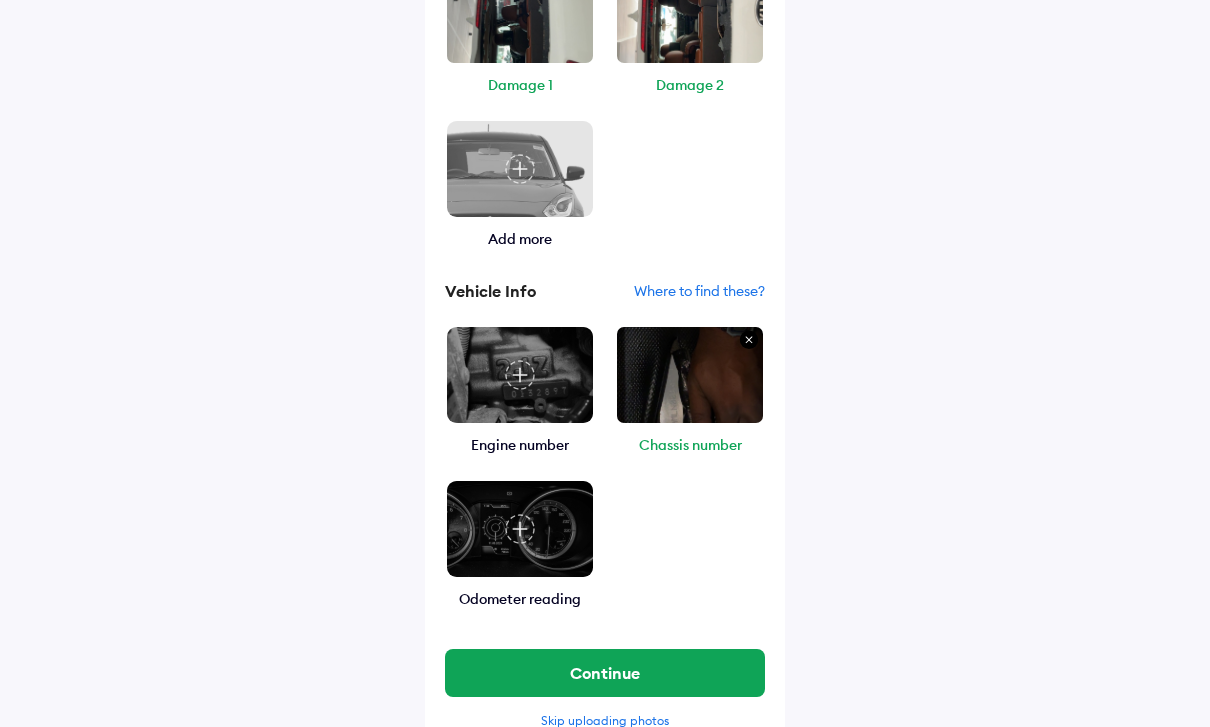 click at bounding box center [520, 529] 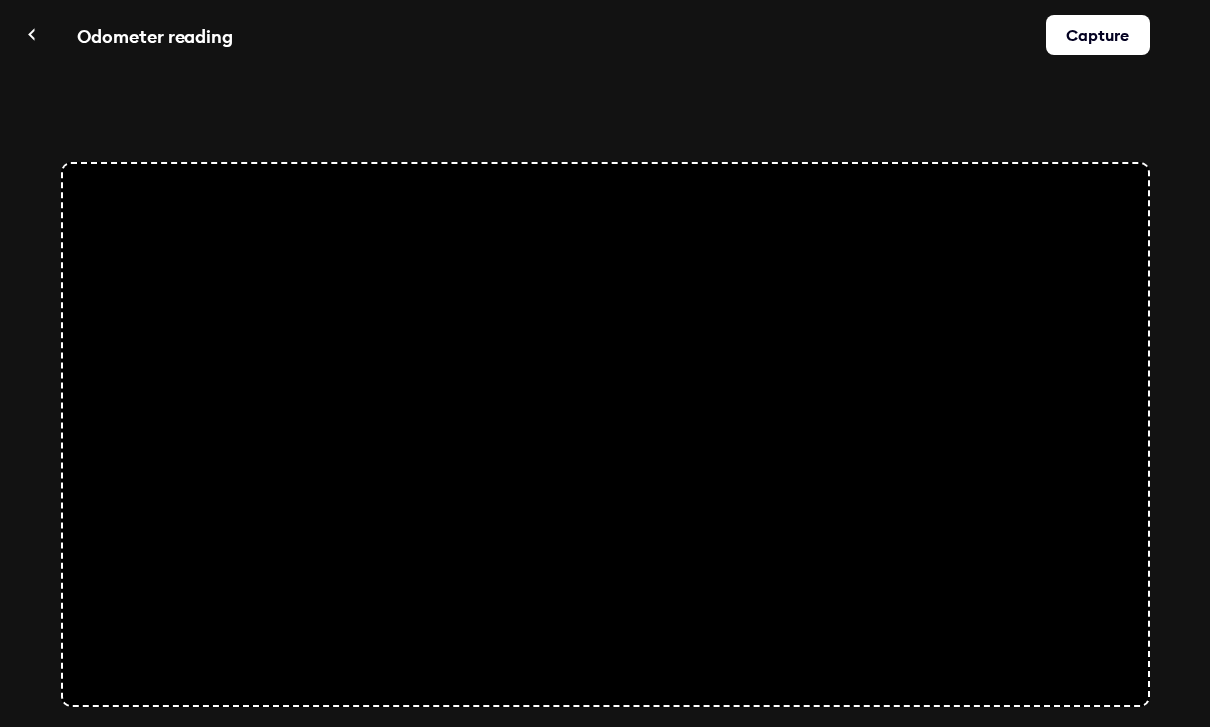 click on "Capture" at bounding box center [1098, 35] 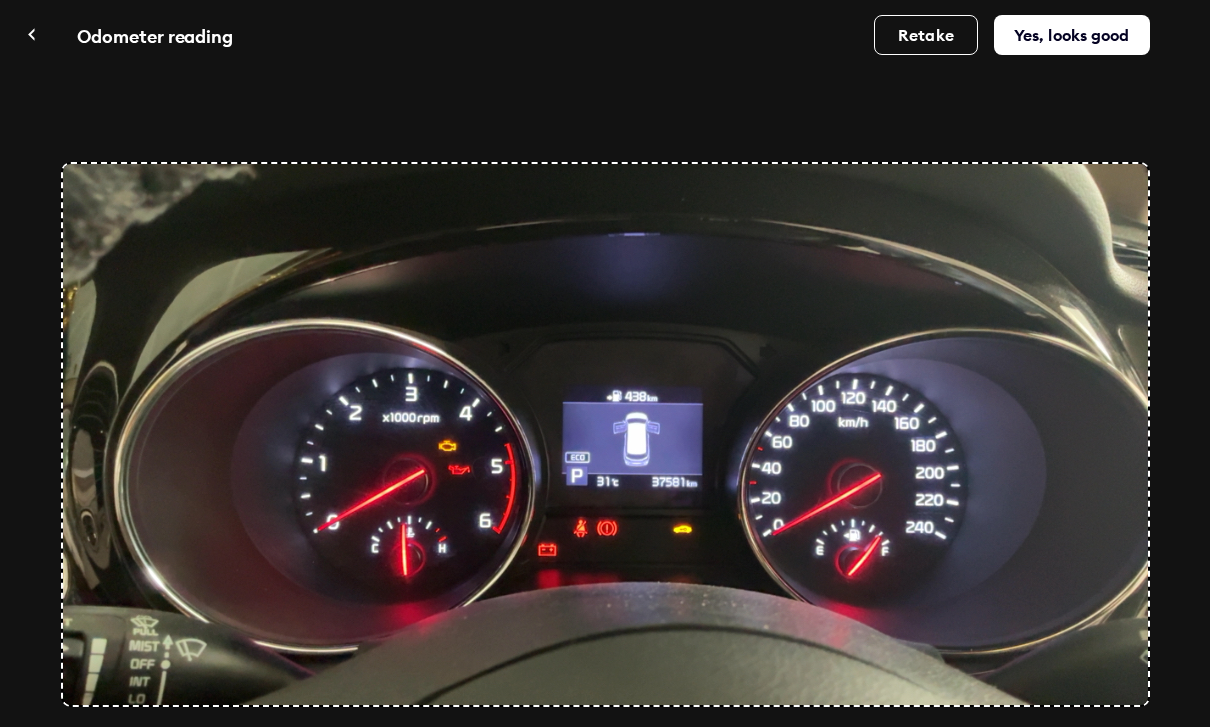 click on "Yes, looks good" at bounding box center (1072, 35) 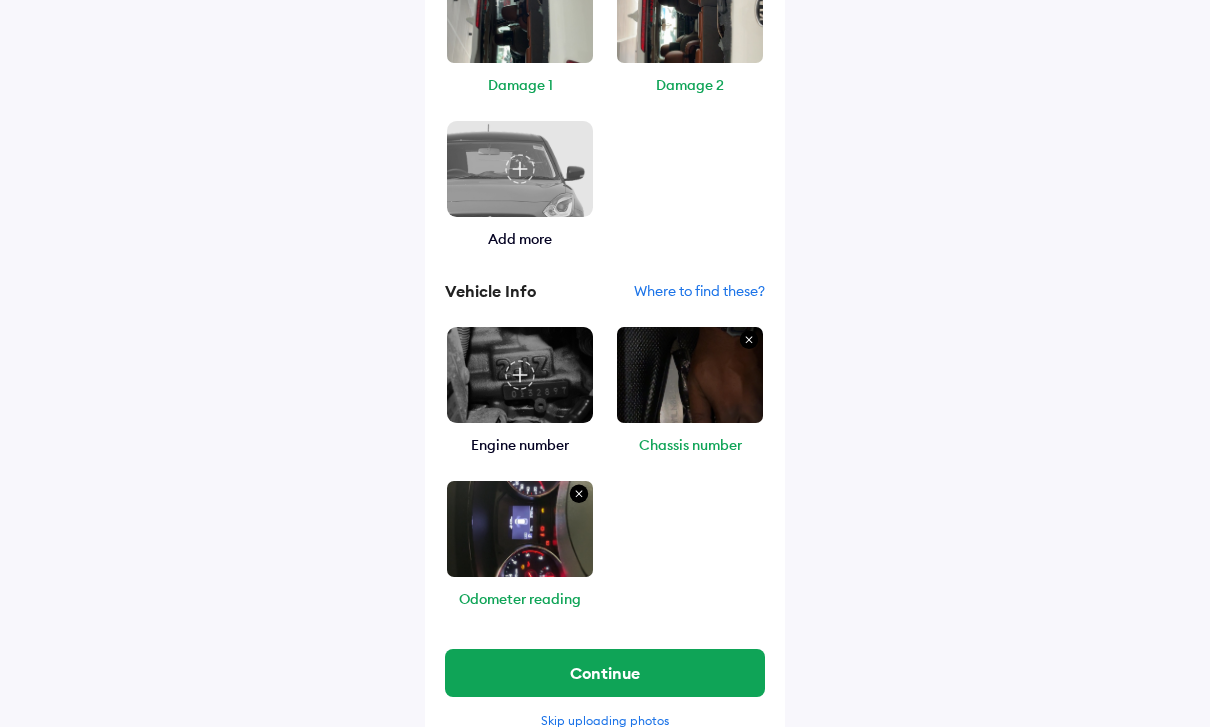 click on "Continue" at bounding box center [605, 673] 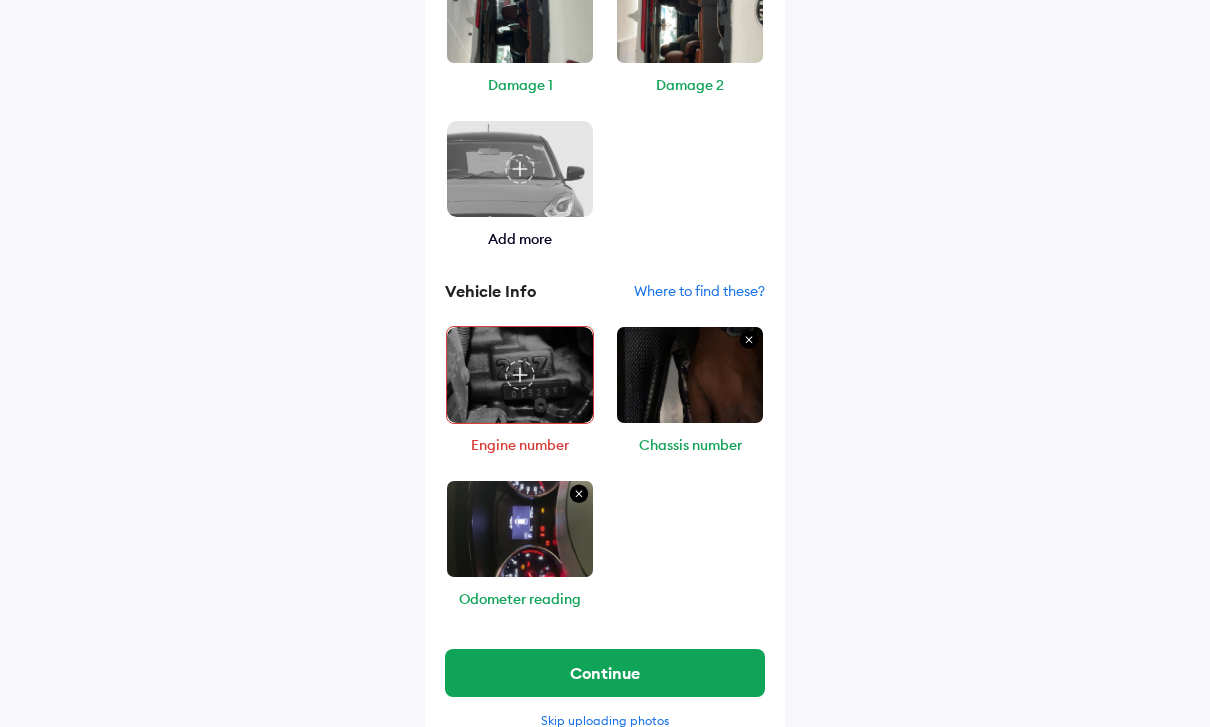 click on "Continue" at bounding box center (605, 673) 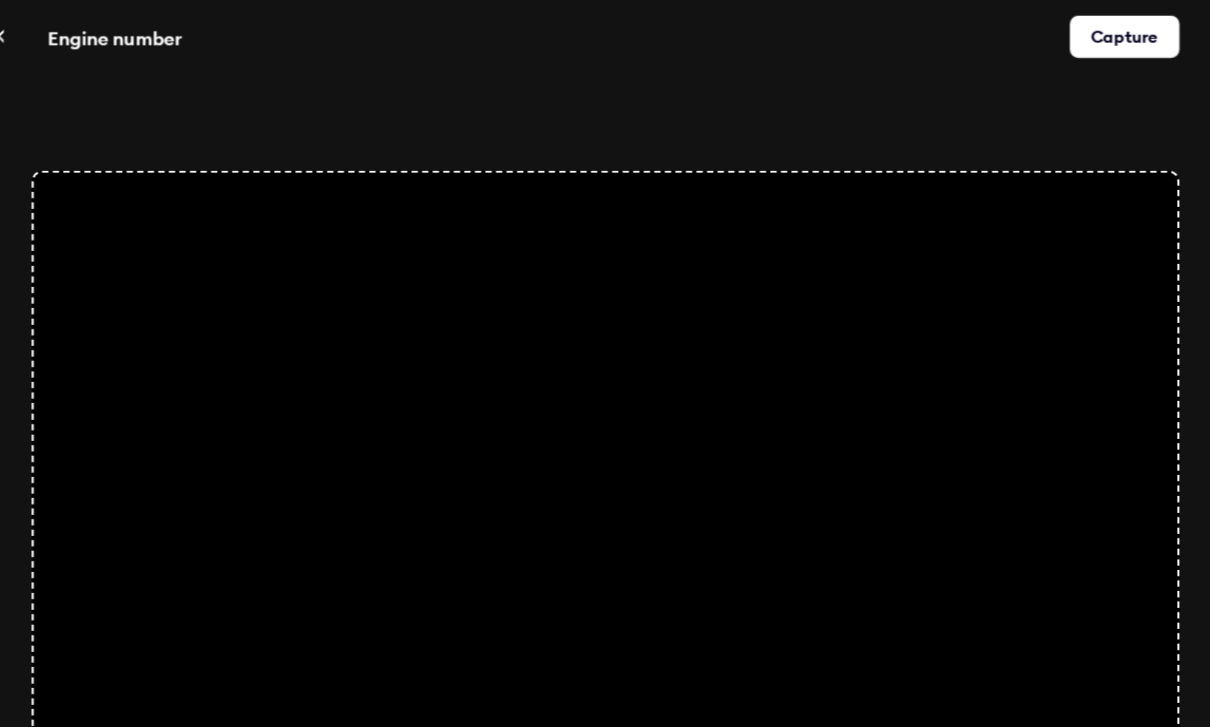 scroll, scrollTop: 670, scrollLeft: 0, axis: vertical 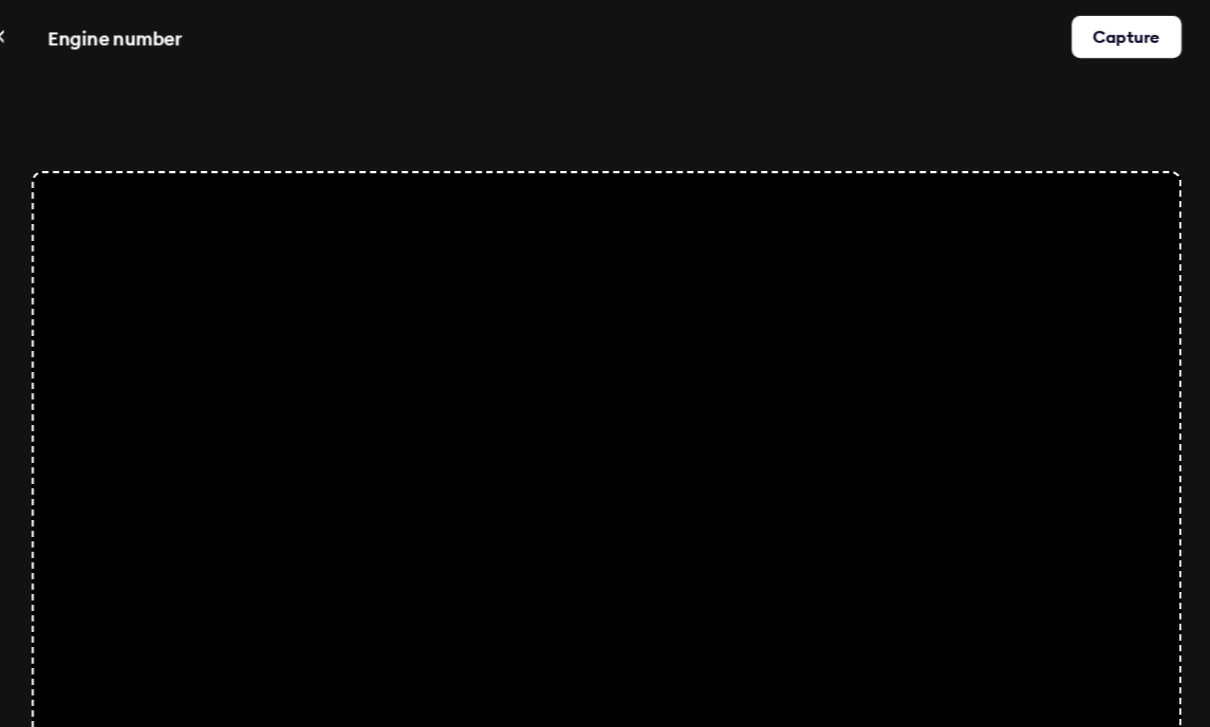 click on "Capture" at bounding box center [1098, 35] 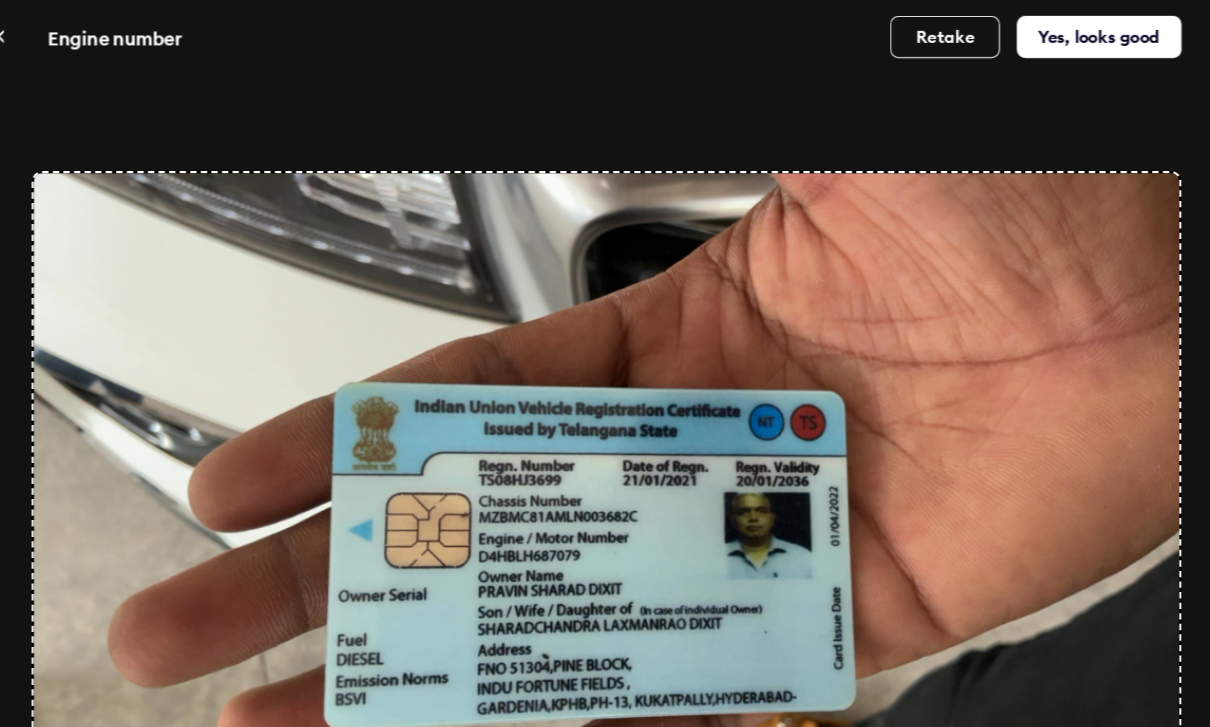 click on "Yes, looks good" at bounding box center (1072, 35) 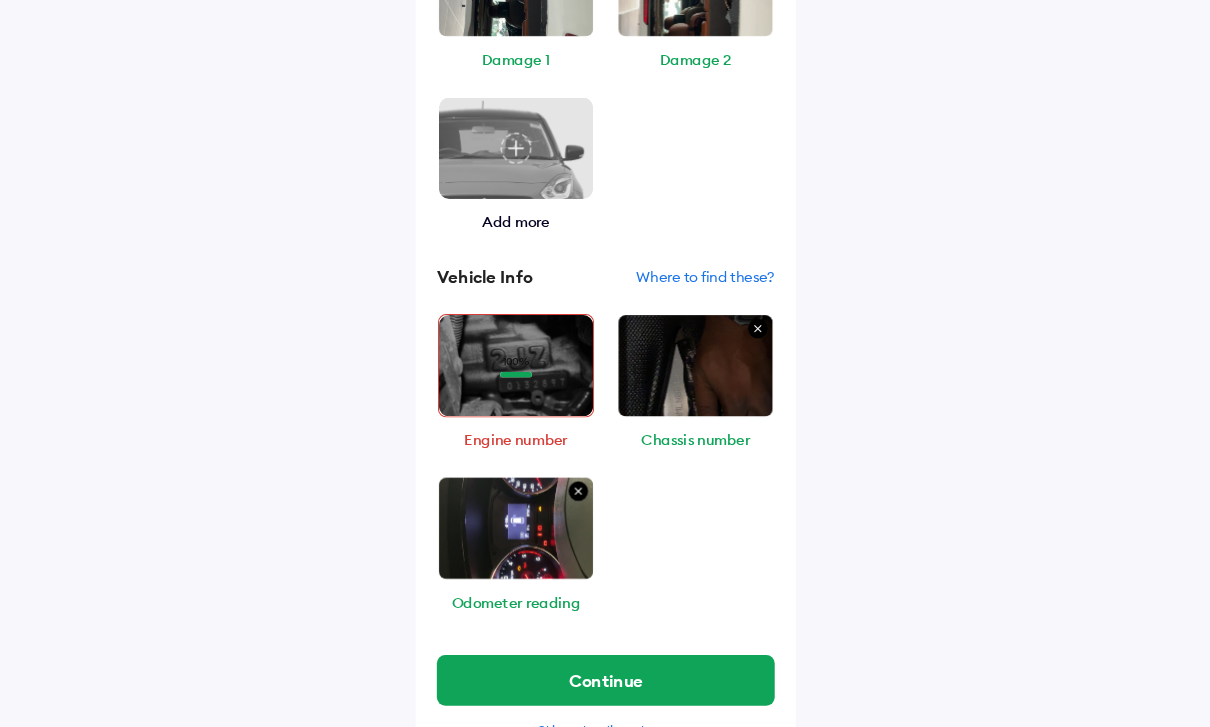 click on "Continue" at bounding box center (605, 644) 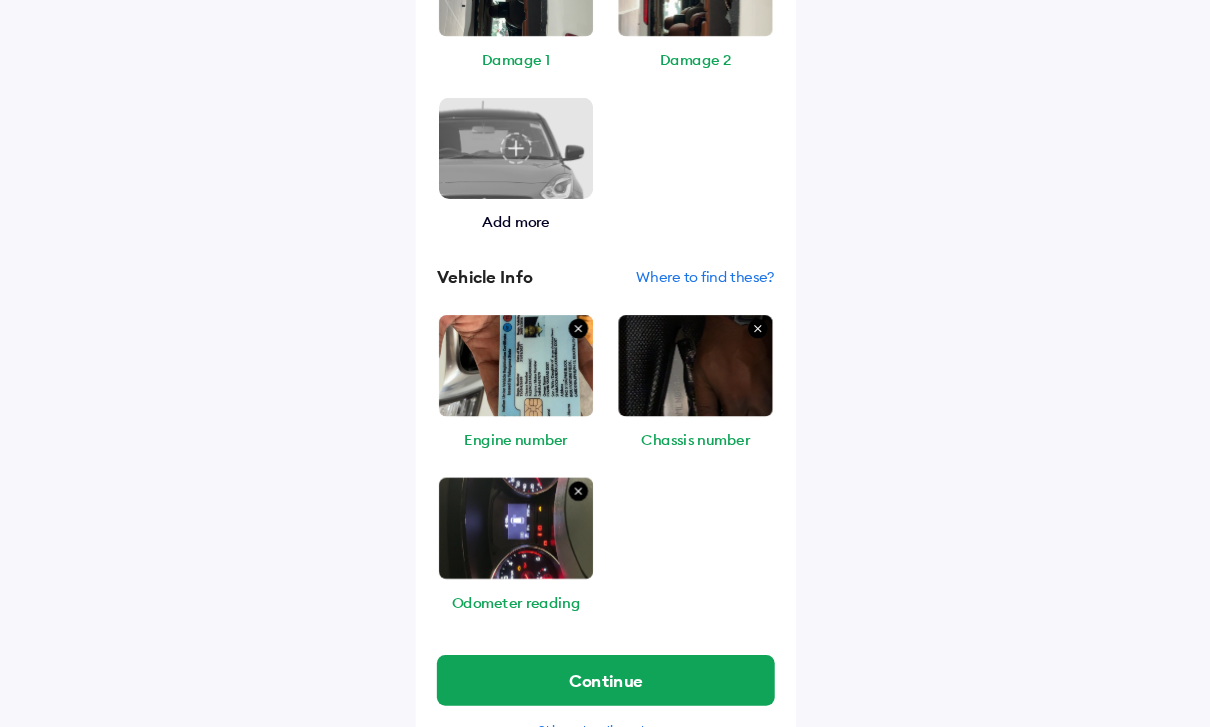 click on "Continue" at bounding box center [605, 644] 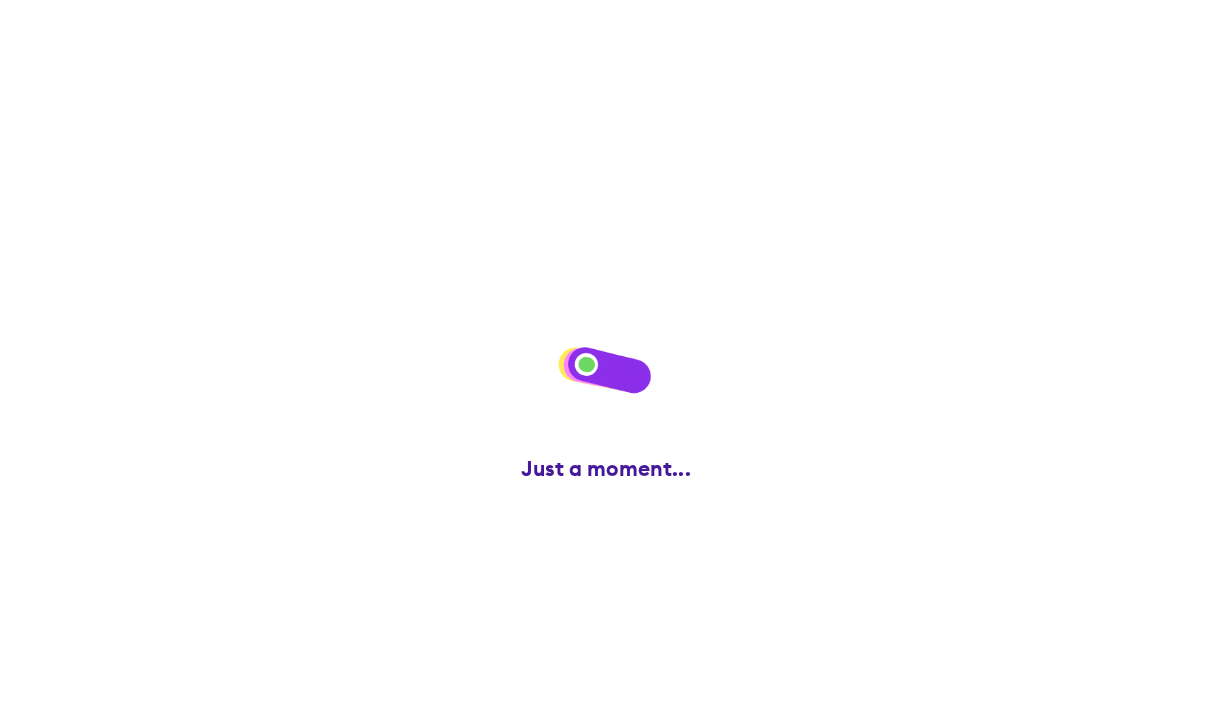 scroll, scrollTop: 0, scrollLeft: 0, axis: both 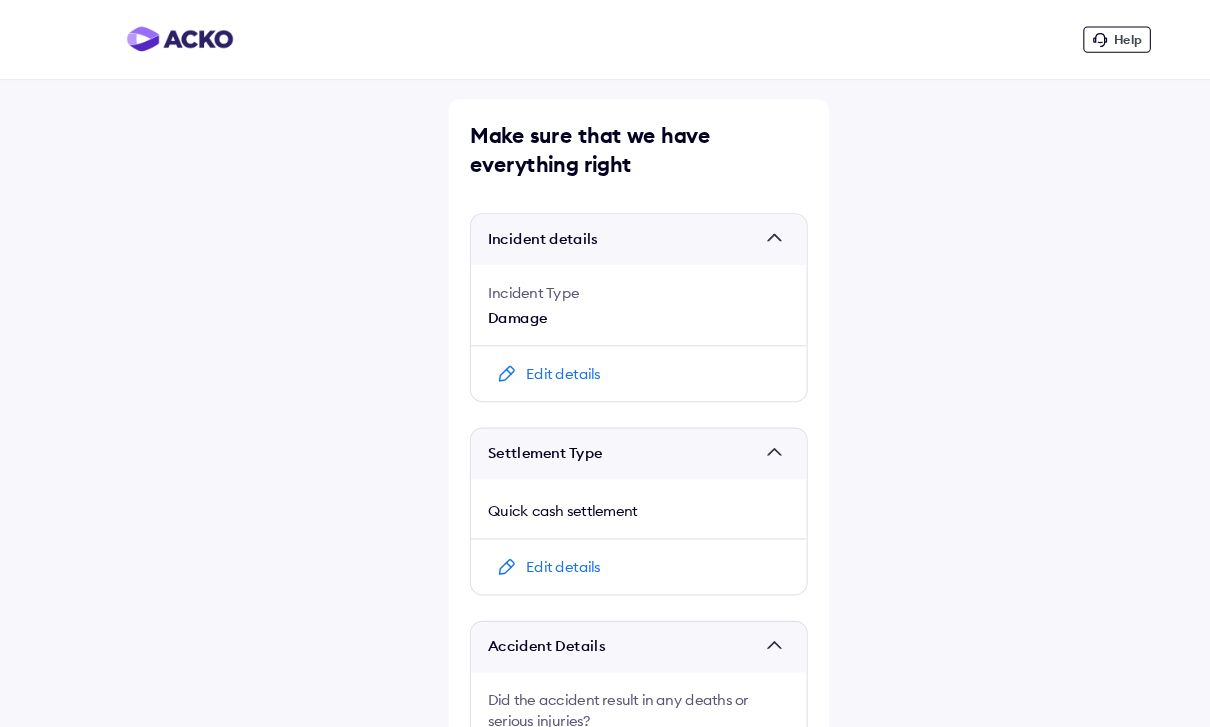click on "Incident details" at bounding box center (605, 227) 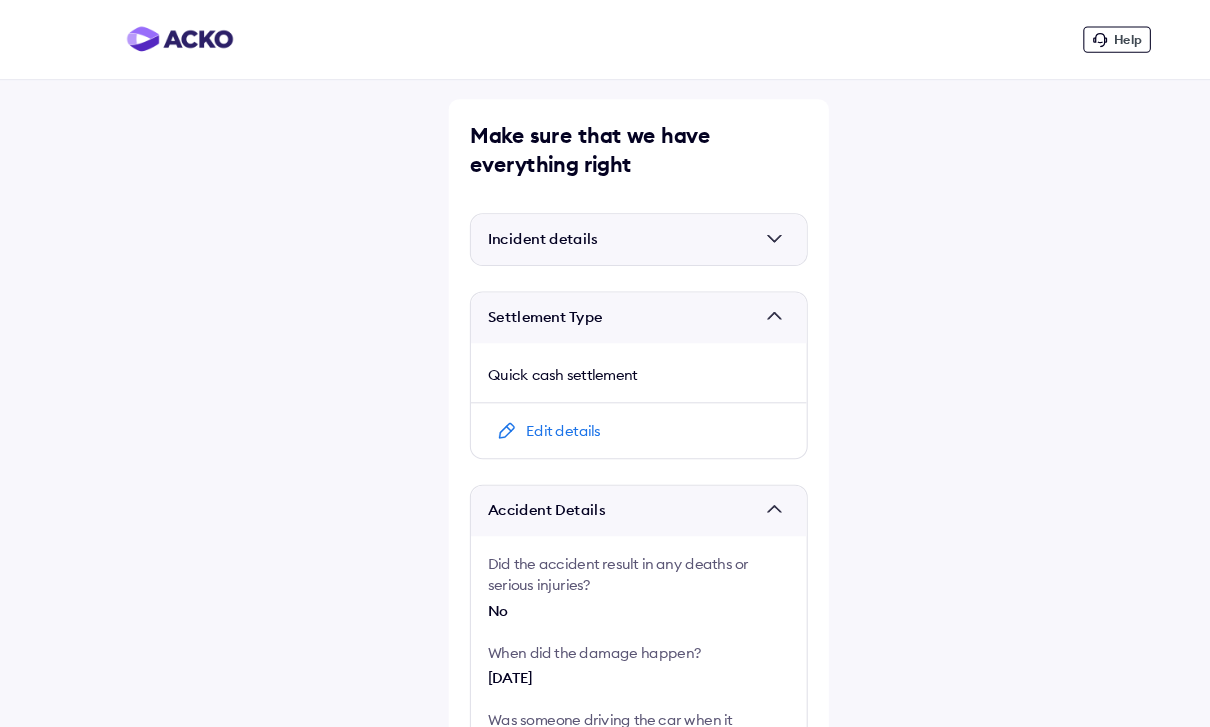 click at bounding box center (738, 227) 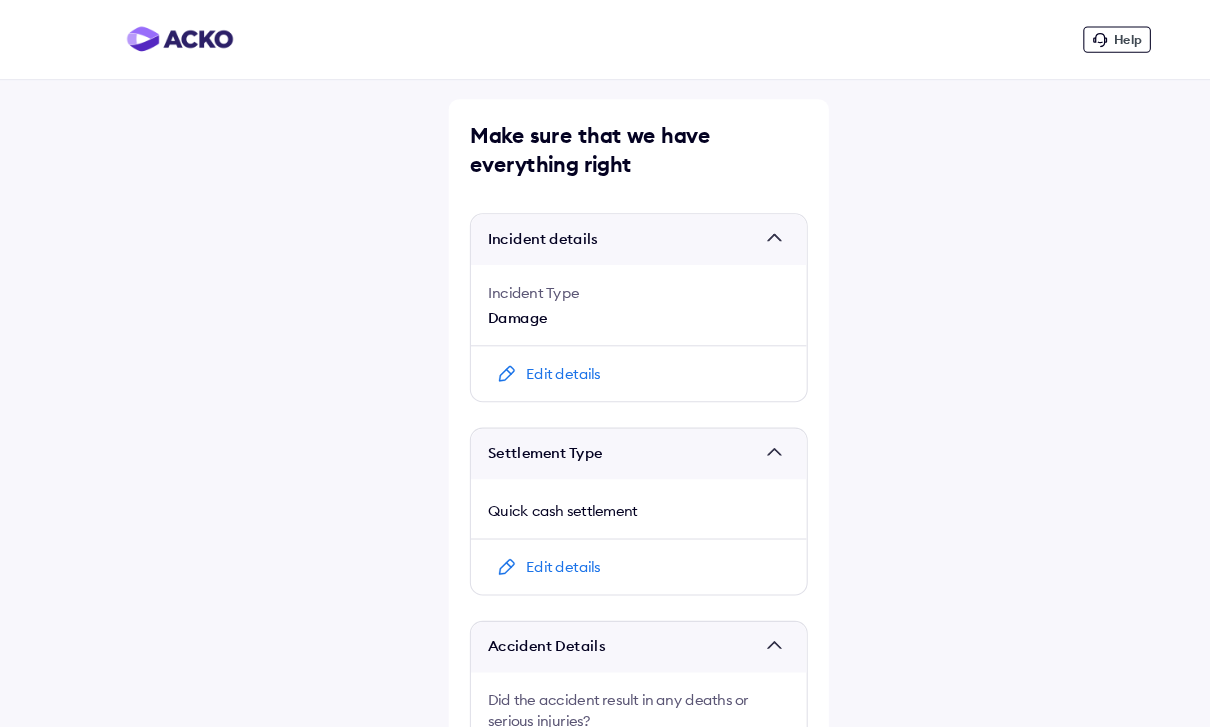 click on "Damage" at bounding box center (605, 301) 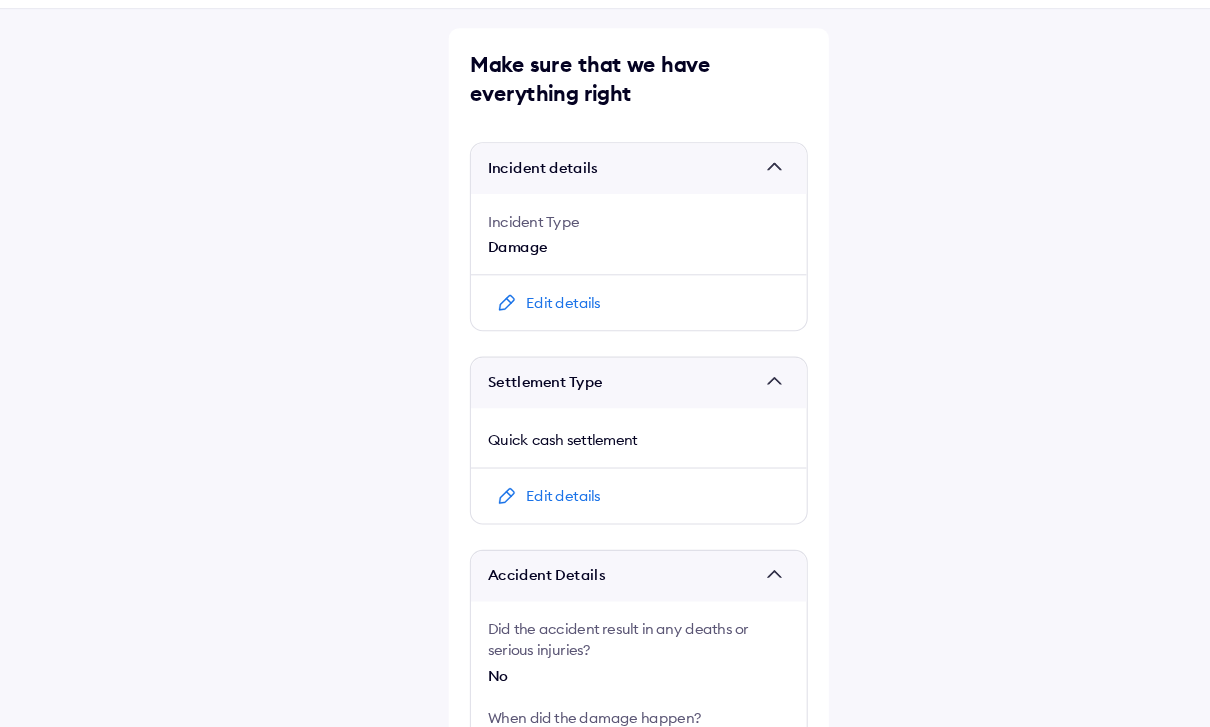 scroll, scrollTop: 75, scrollLeft: 0, axis: vertical 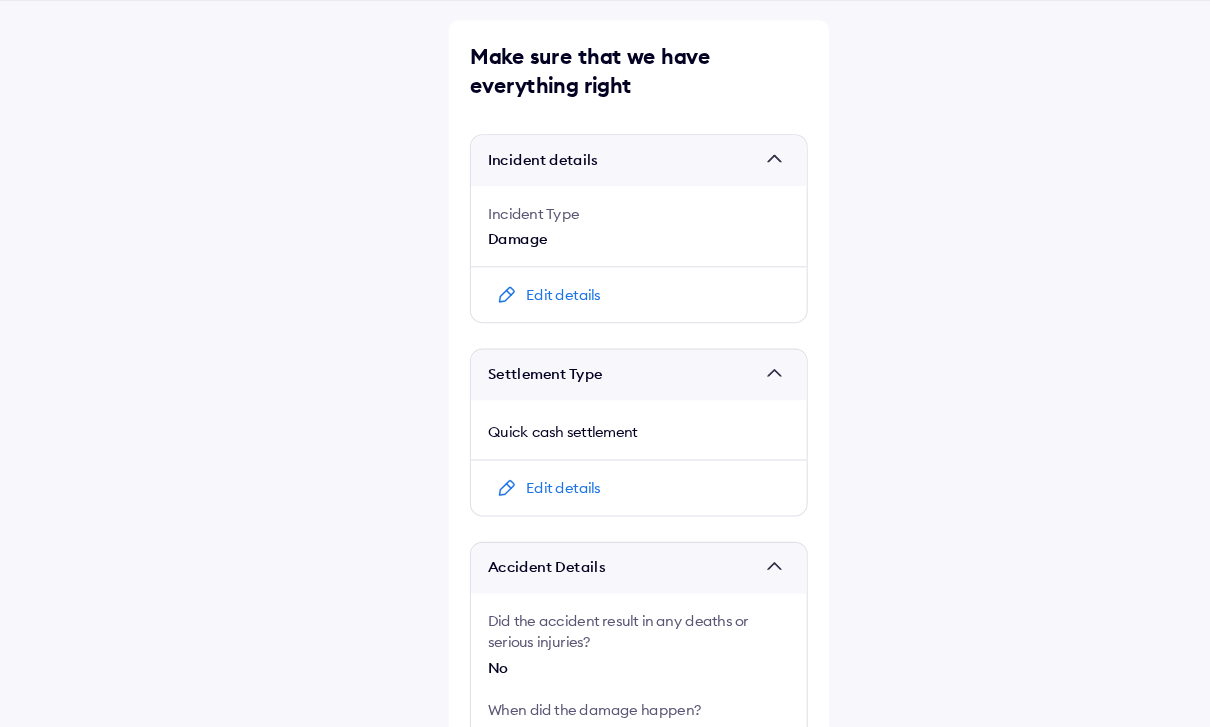 click at bounding box center (738, 355) 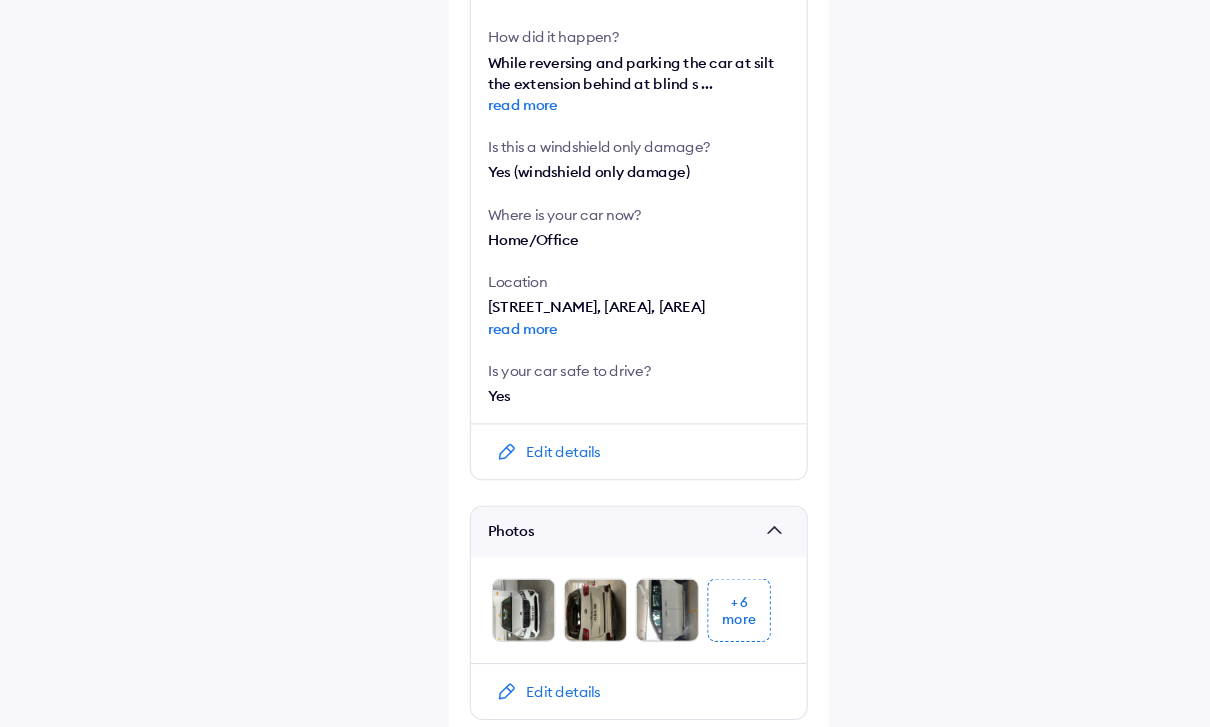 scroll, scrollTop: 826, scrollLeft: 0, axis: vertical 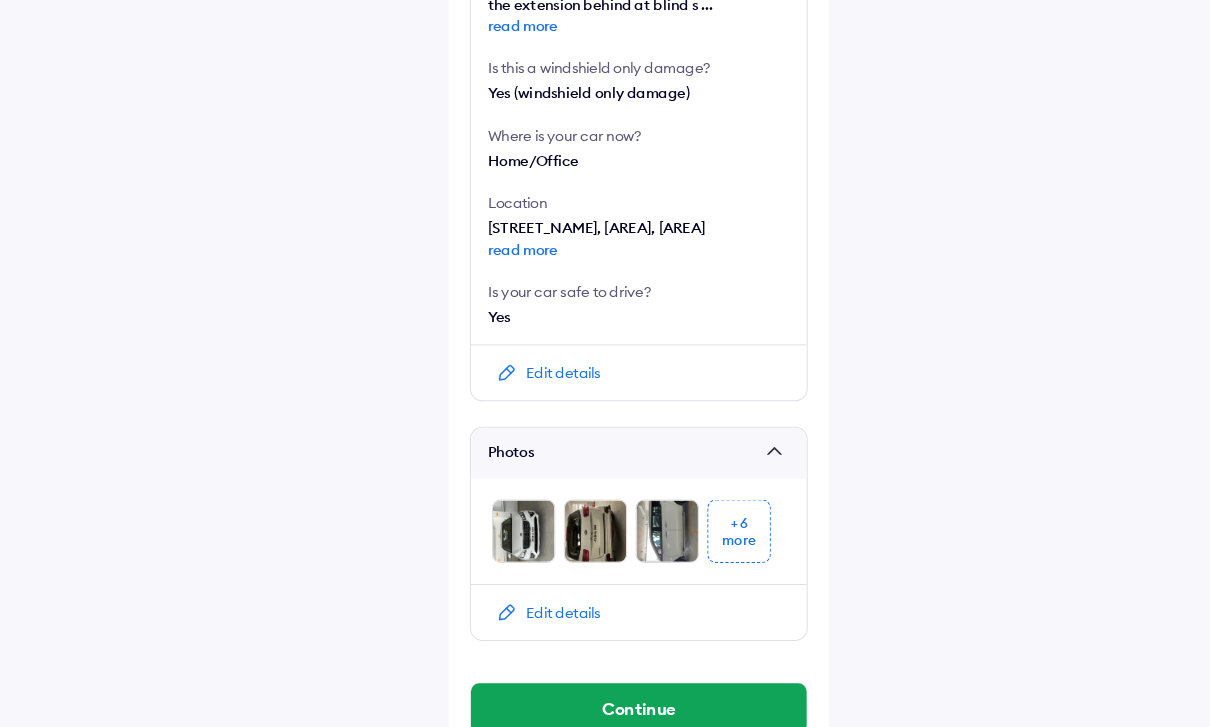 click on "Continue" at bounding box center (605, 671) 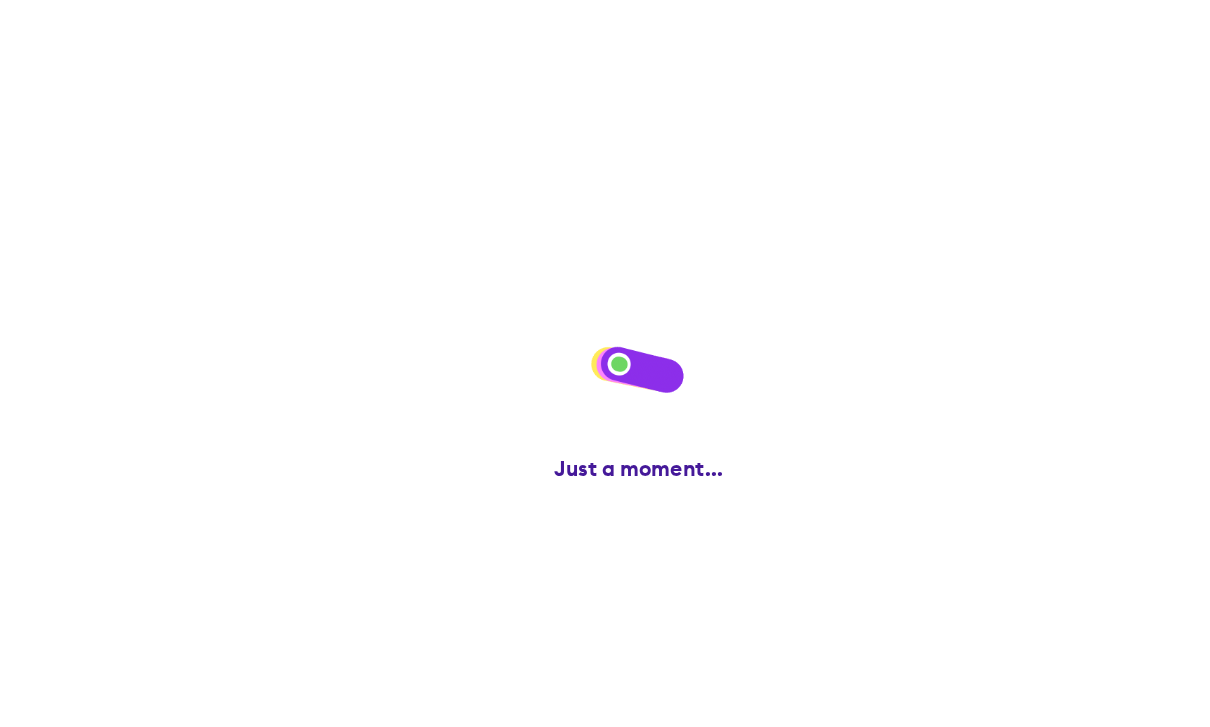 scroll, scrollTop: 0, scrollLeft: 0, axis: both 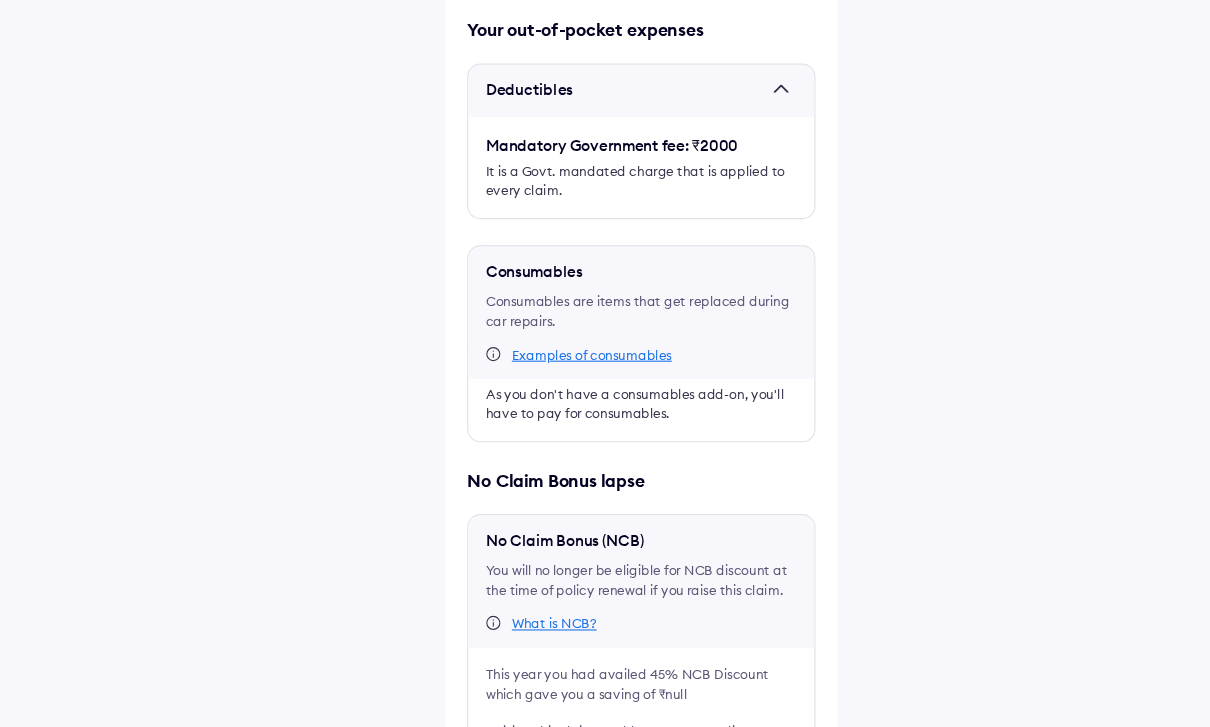 click at bounding box center [453, 748] 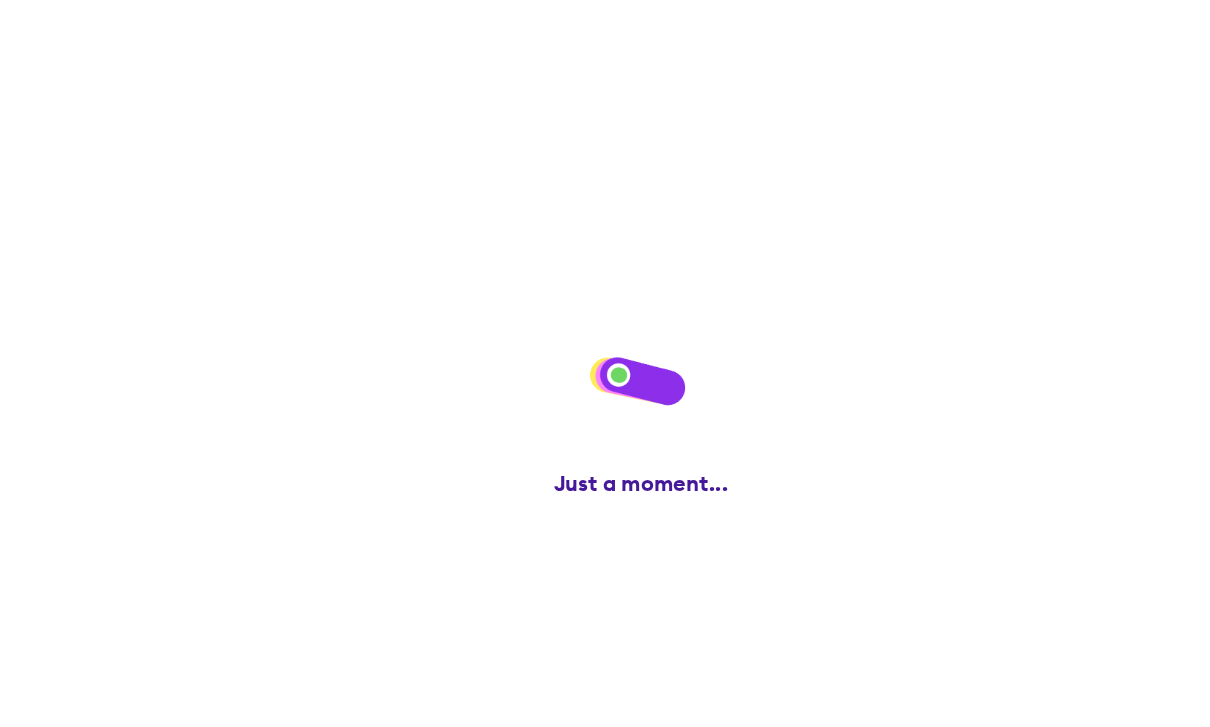 scroll, scrollTop: 0, scrollLeft: 0, axis: both 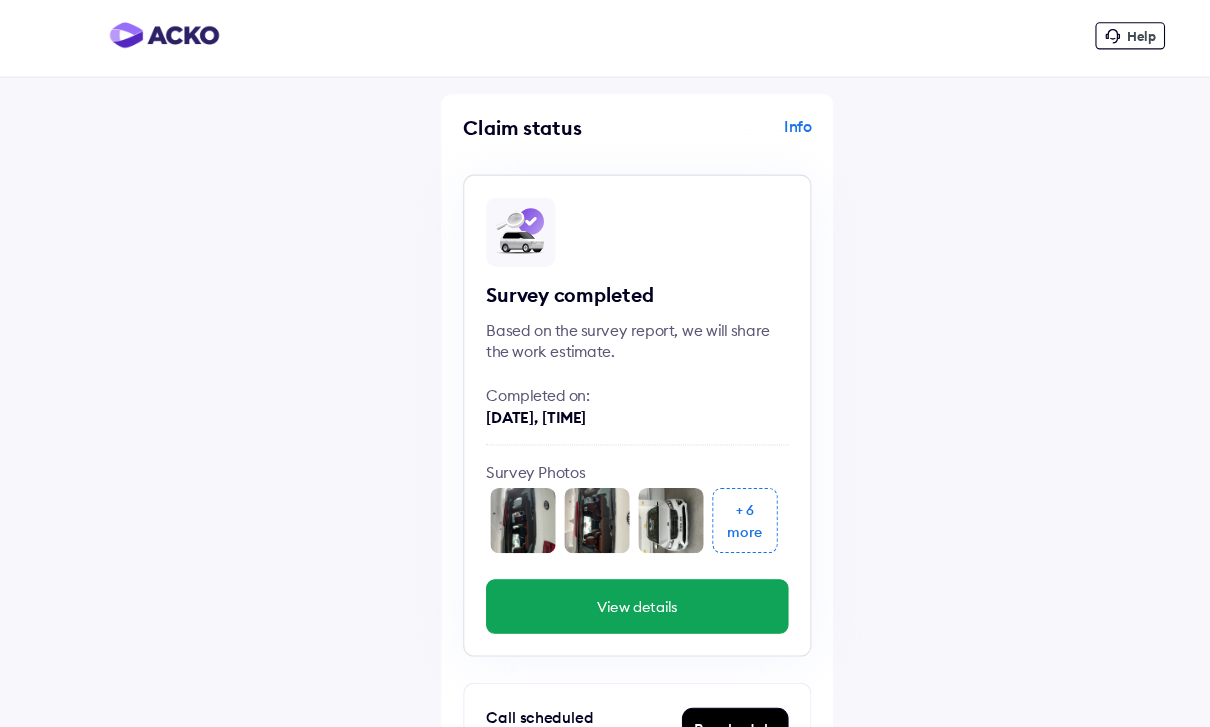 click on "View details" at bounding box center (605, 557) 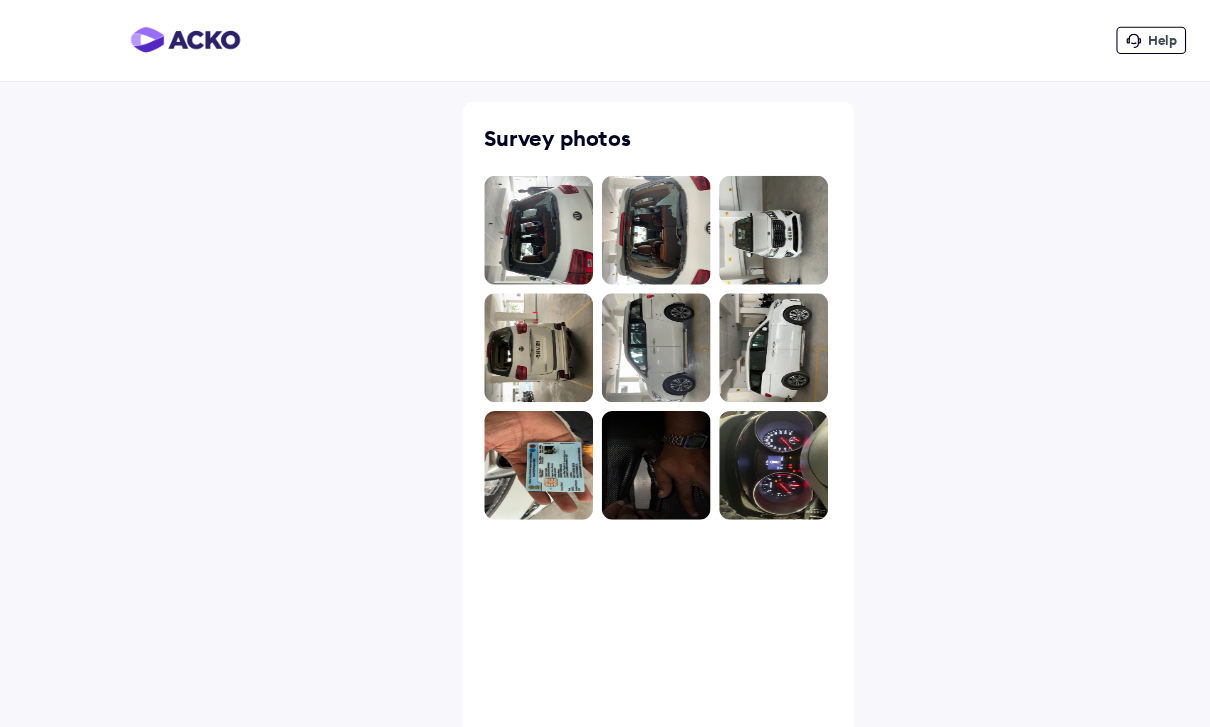 scroll, scrollTop: 0, scrollLeft: 0, axis: both 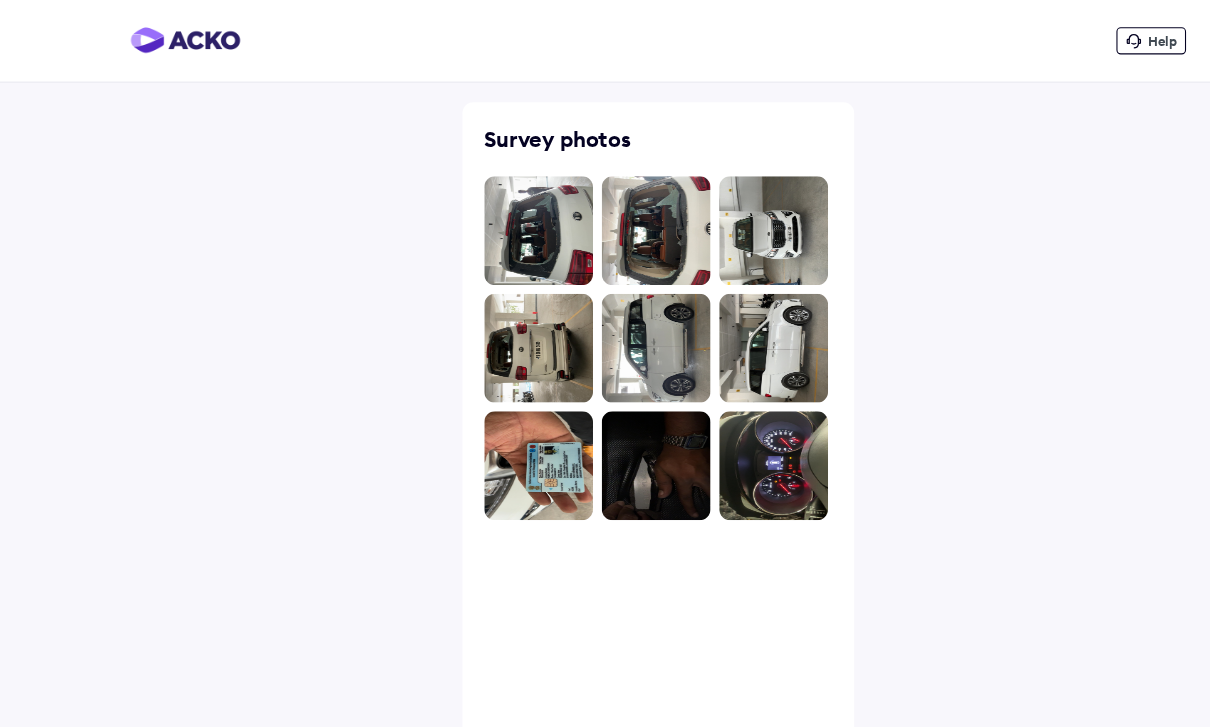 click on "Help Survey photos" at bounding box center (605, 363) 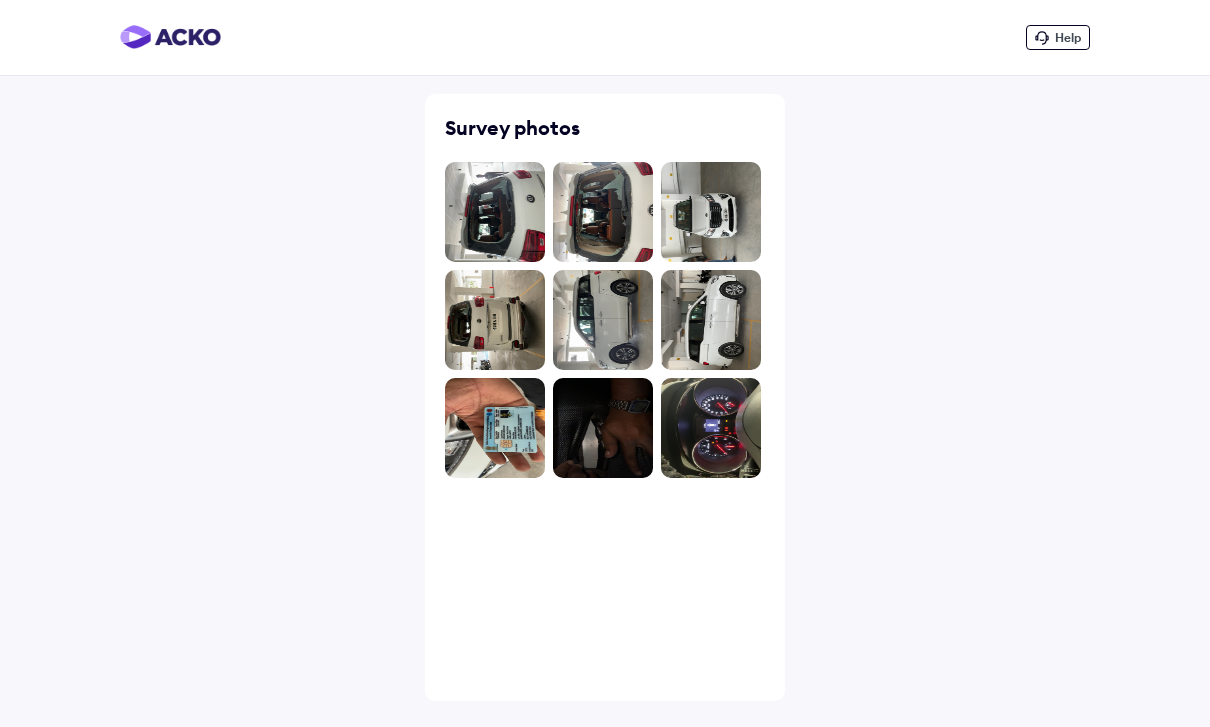 click on "Help Survey photos" at bounding box center (605, 363) 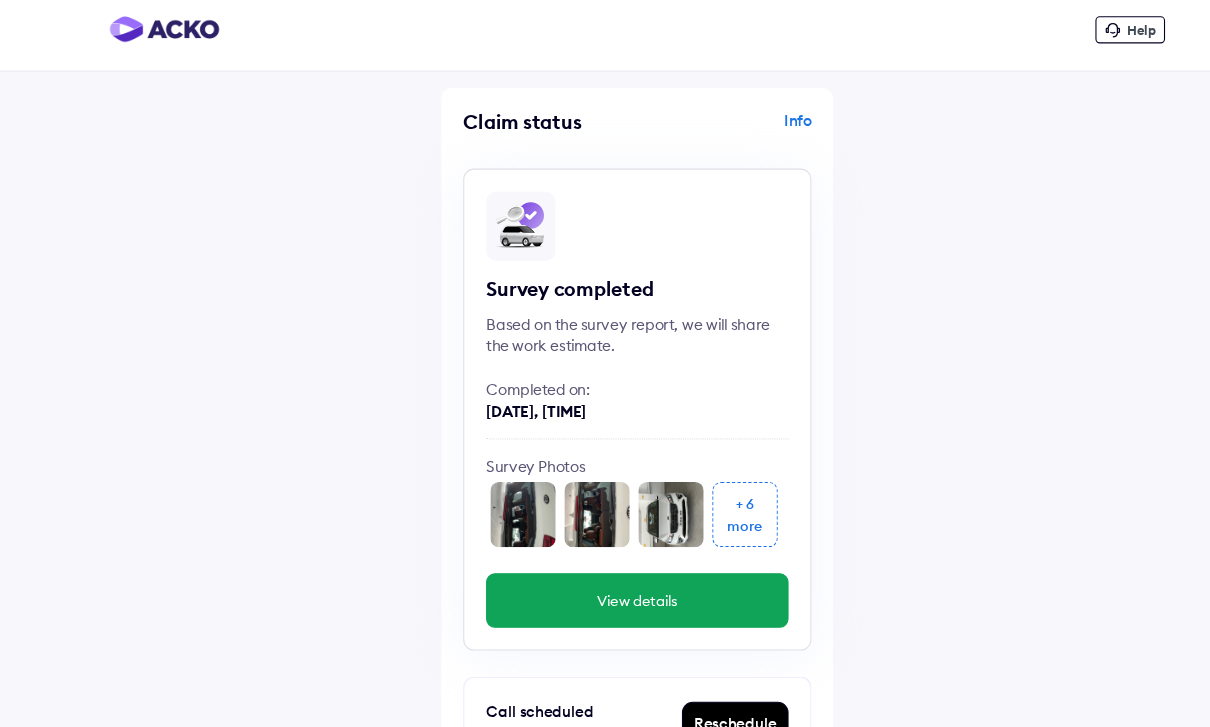 scroll, scrollTop: 40, scrollLeft: 0, axis: vertical 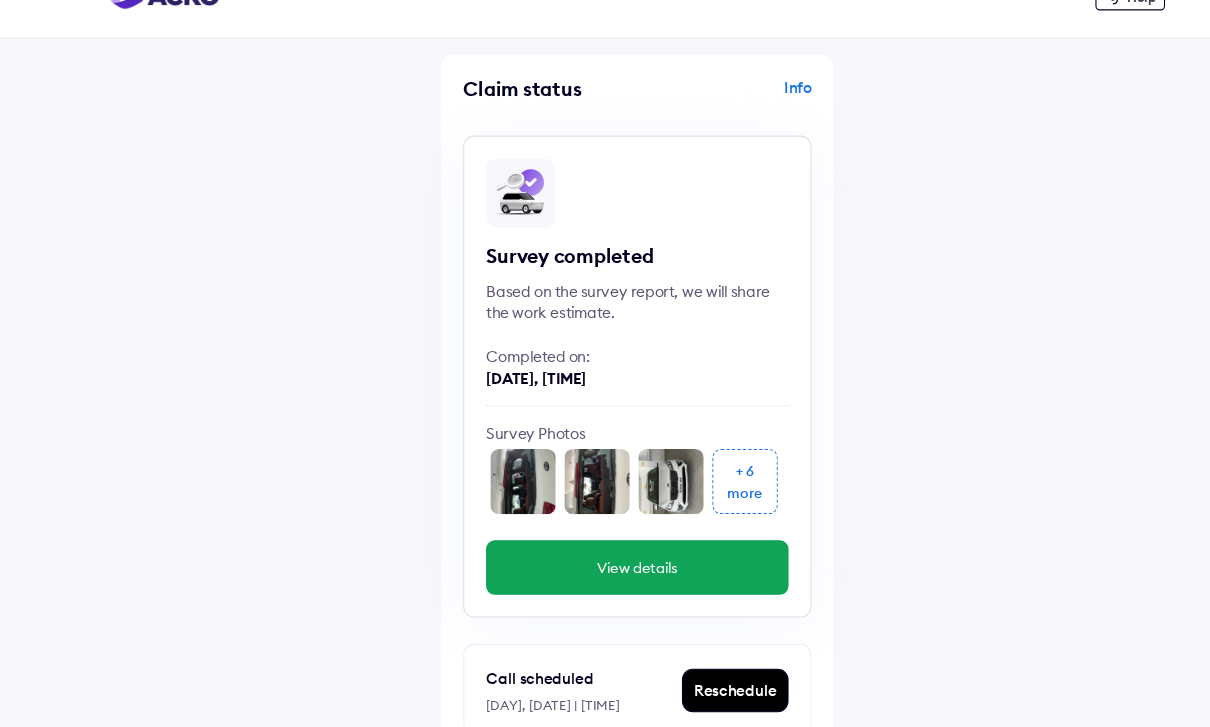 click on "View details" at bounding box center [605, 522] 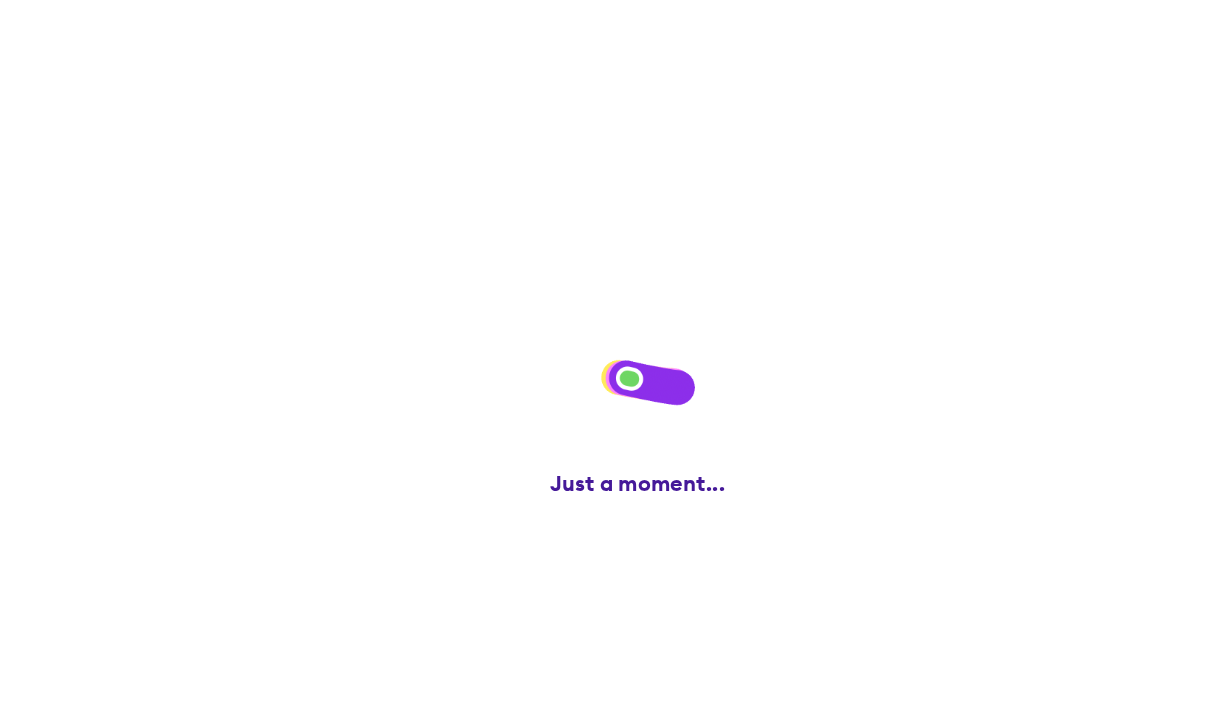 scroll, scrollTop: 41, scrollLeft: 0, axis: vertical 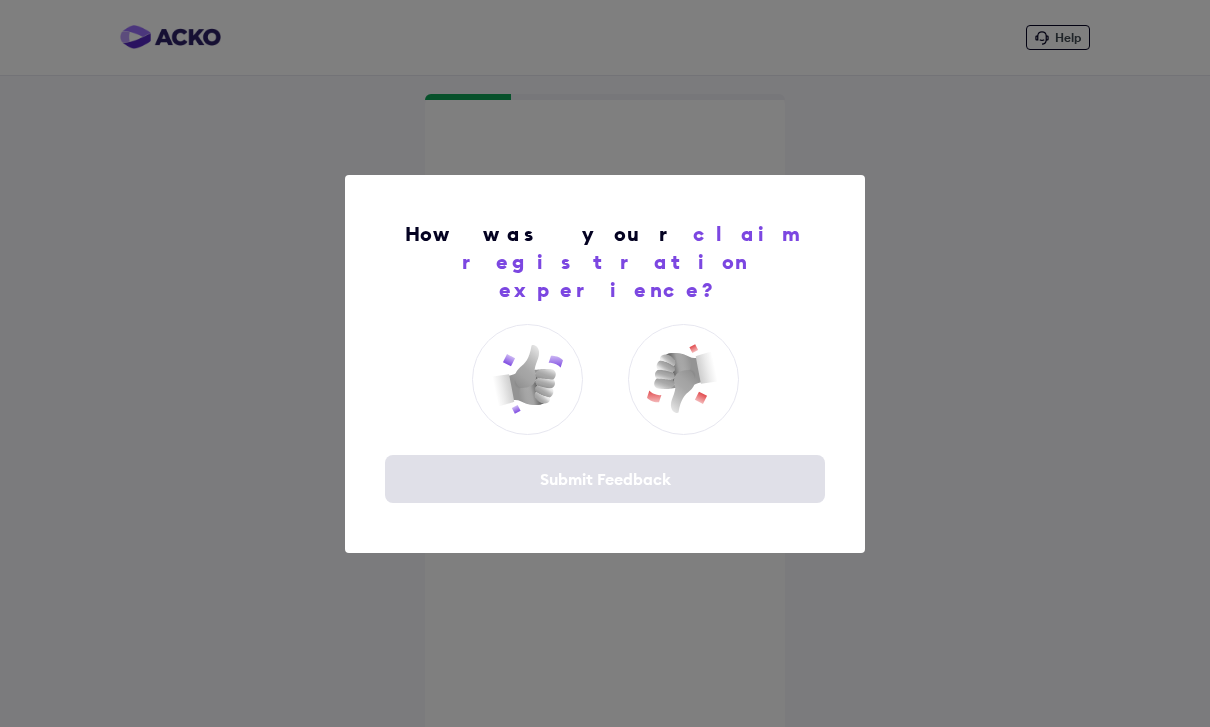 click on "Submit Feedback" at bounding box center (605, 479) 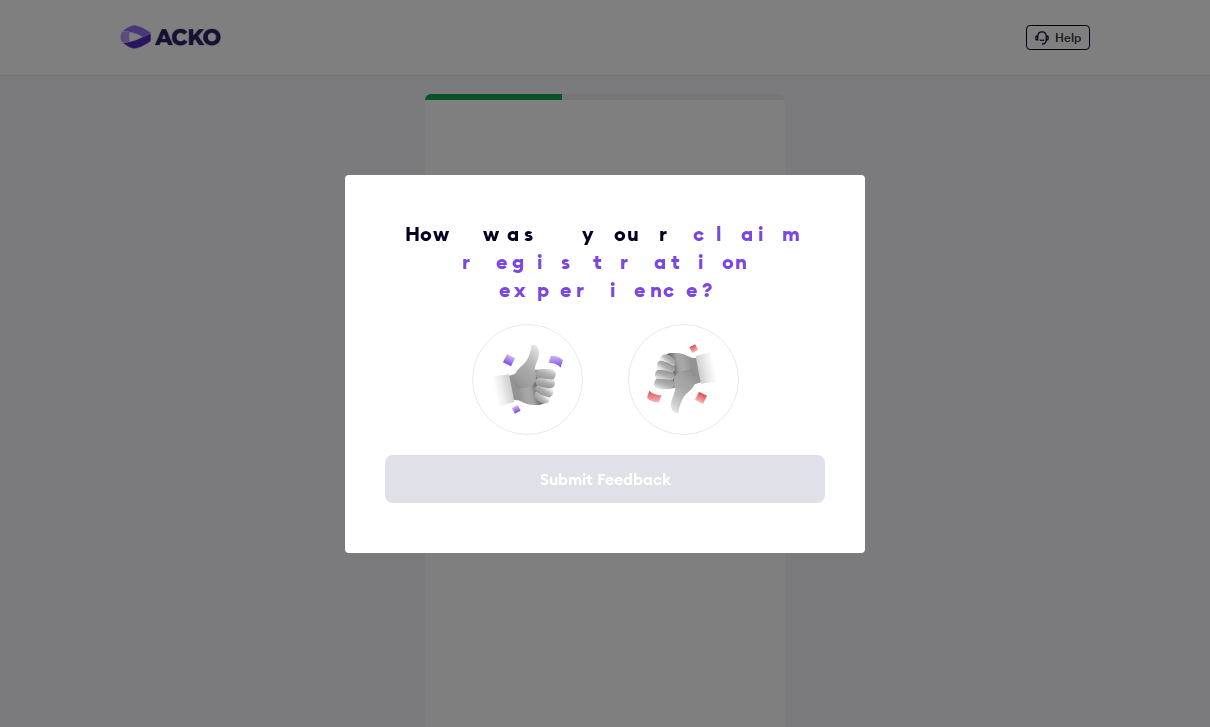 click at bounding box center [527, 379] 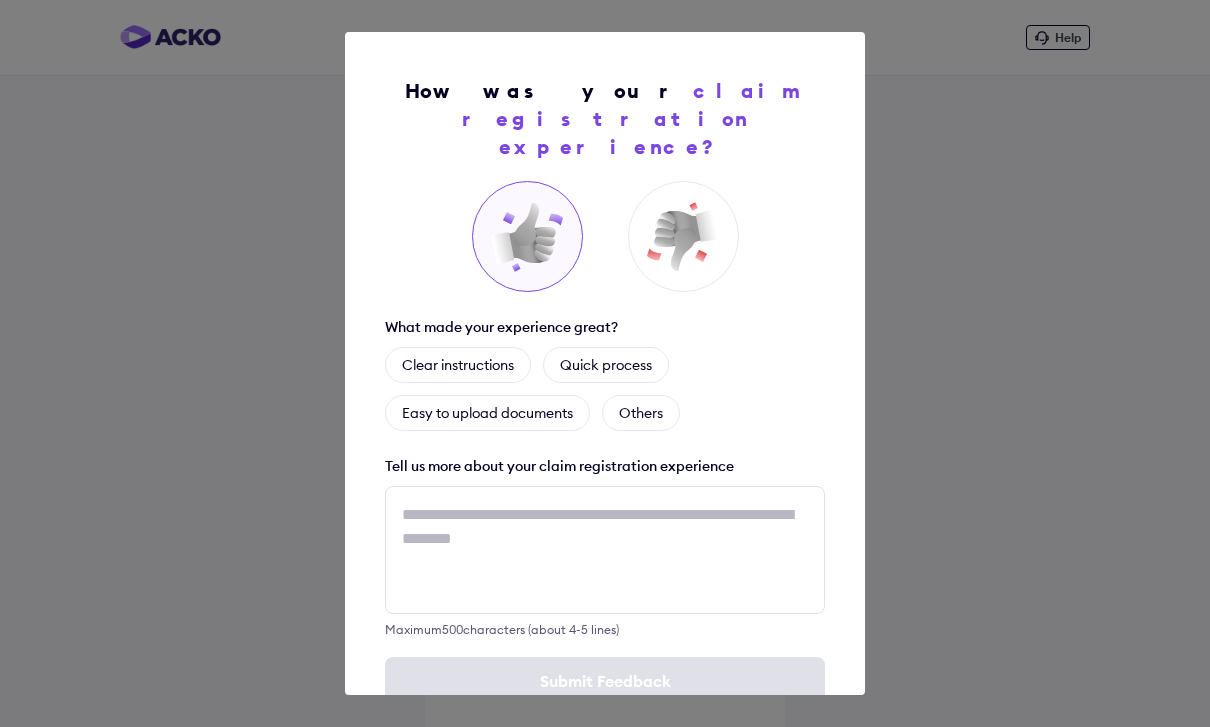 click on "Clear instructions" at bounding box center [458, 365] 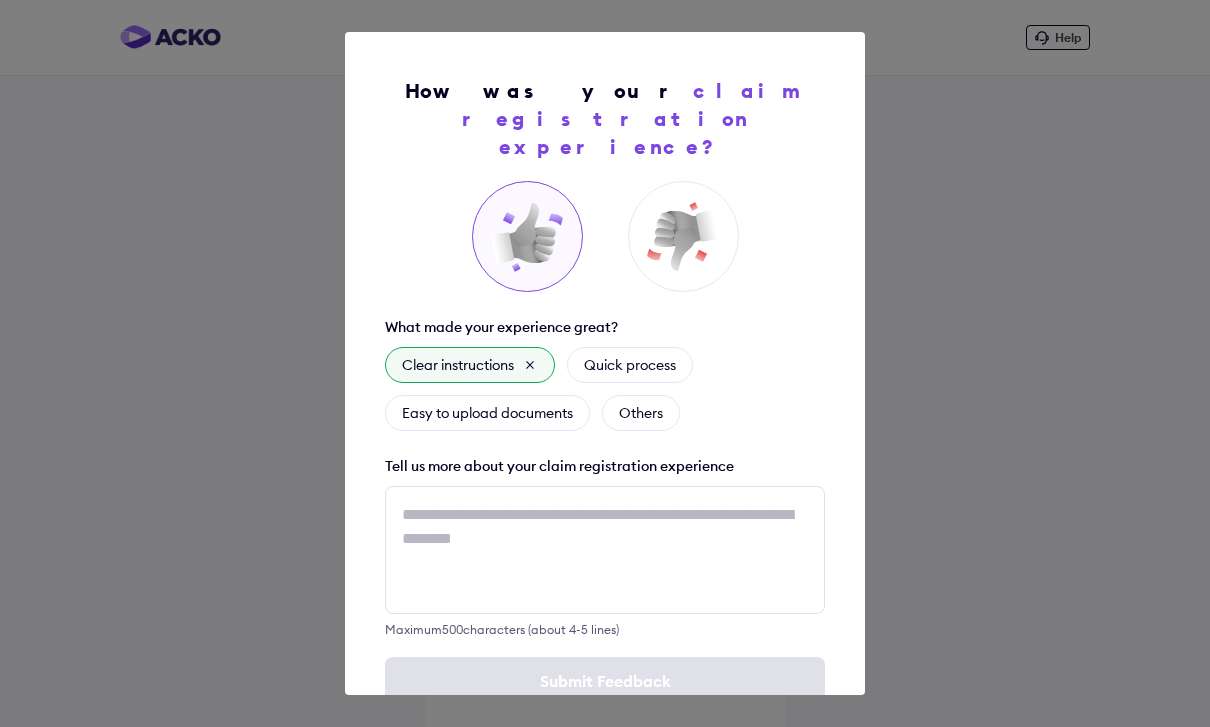 click on "Quick process" at bounding box center [630, 365] 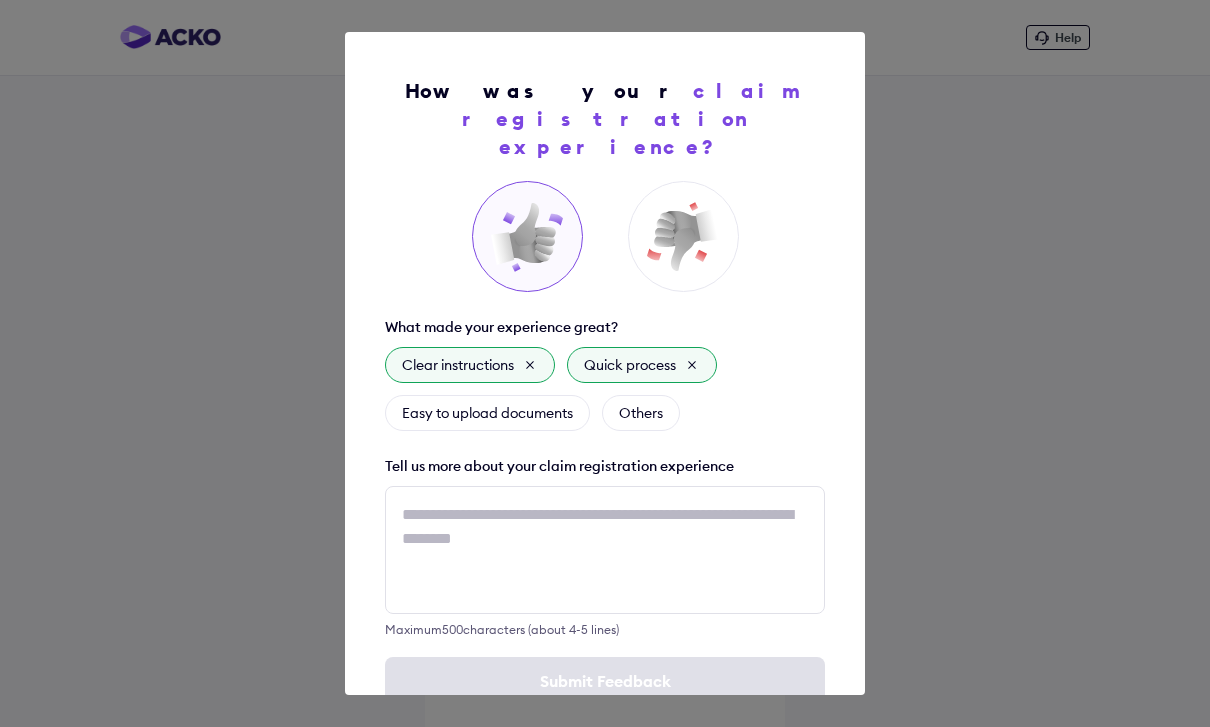 click on "Easy to upload documents" at bounding box center (487, 413) 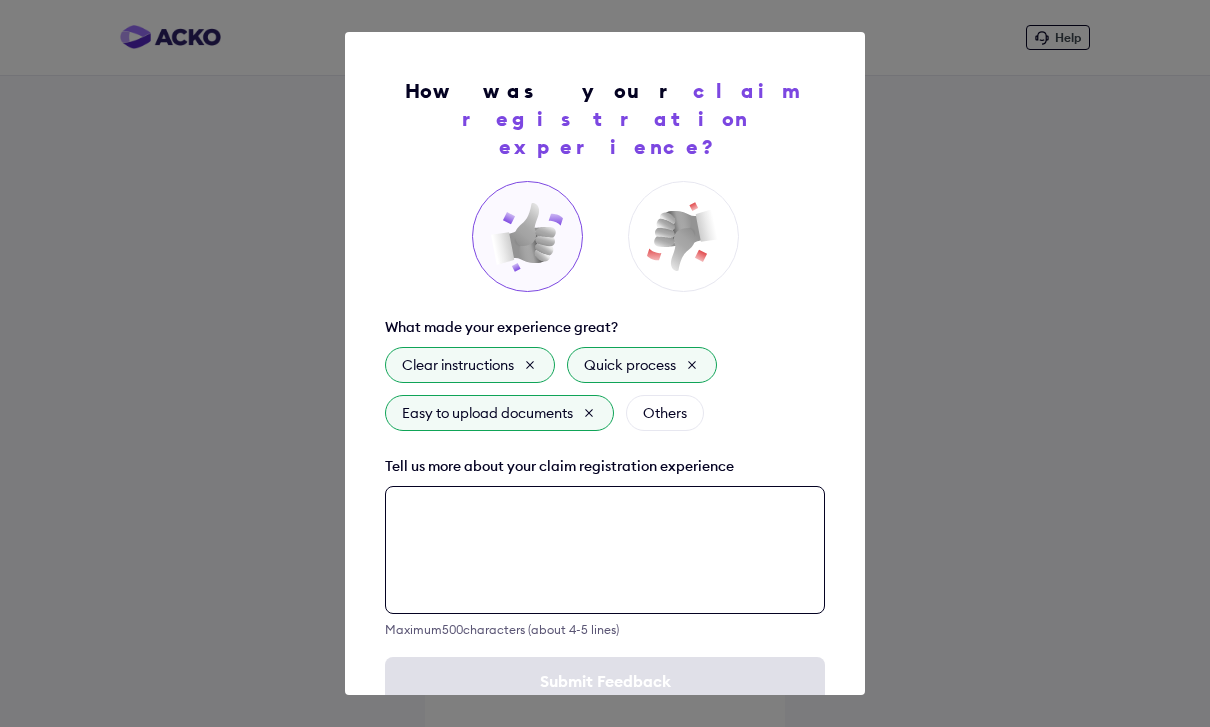 click at bounding box center (605, 550) 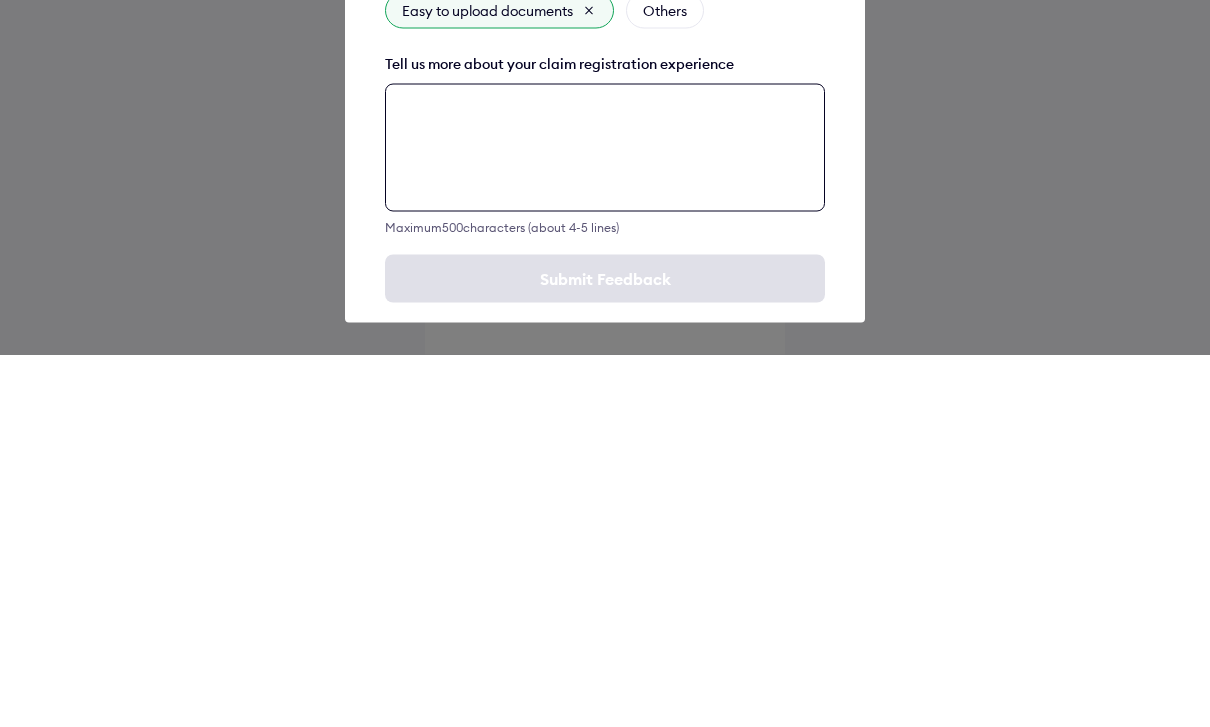 scroll, scrollTop: 33, scrollLeft: 0, axis: vertical 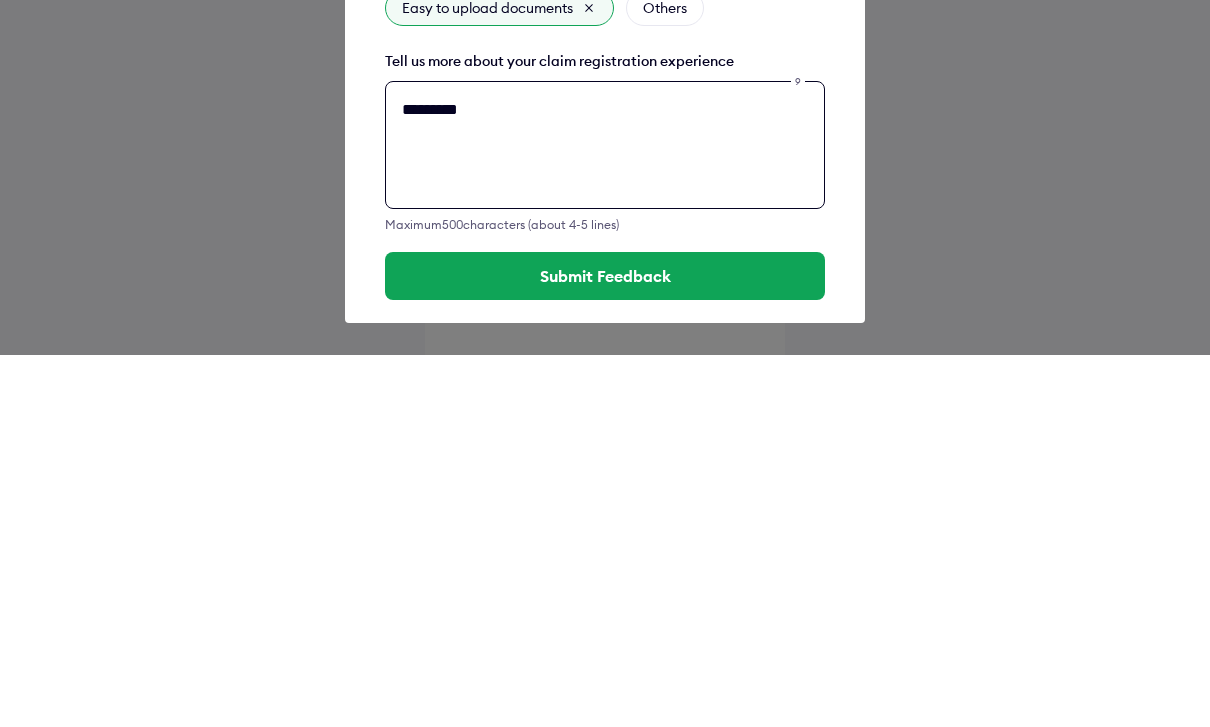 type on "*********" 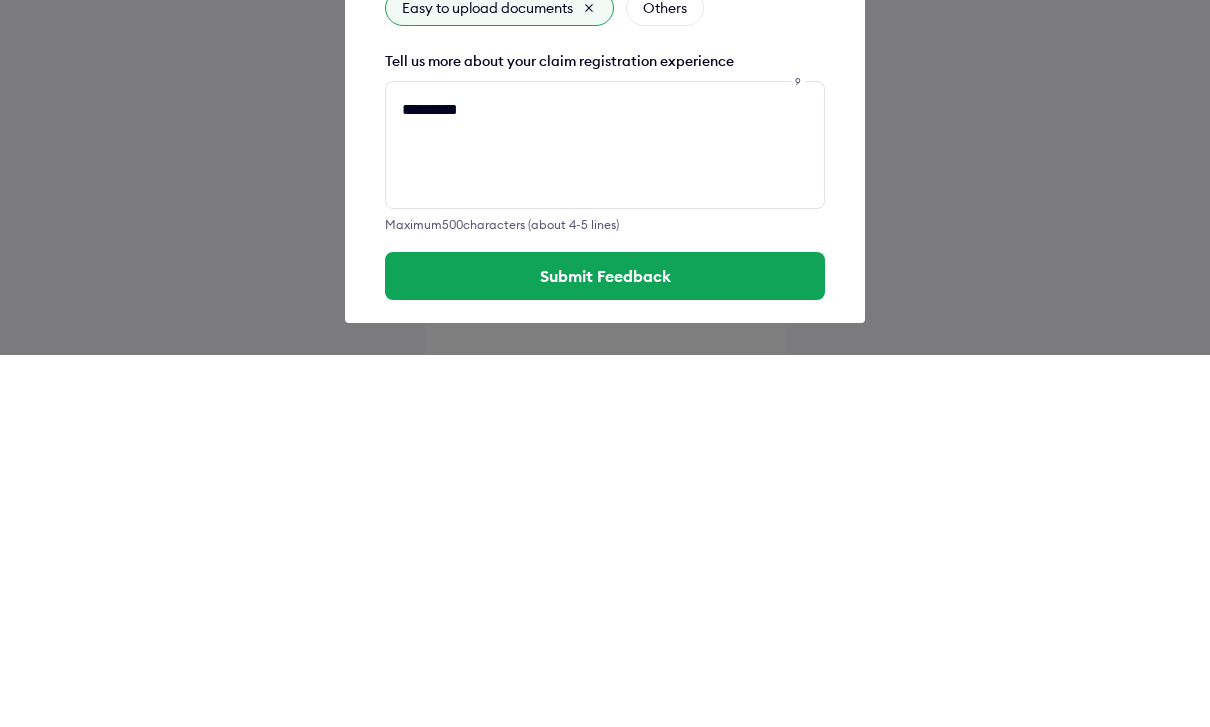 click on "How was your  claim registration experience? What made your experience great? Clear instructions Quick process Easy to upload documents Others Tell us more about your claim registration experience ********* Maximum  500  characters (about 4-5 lines) Submit Feedback" at bounding box center (605, 363) 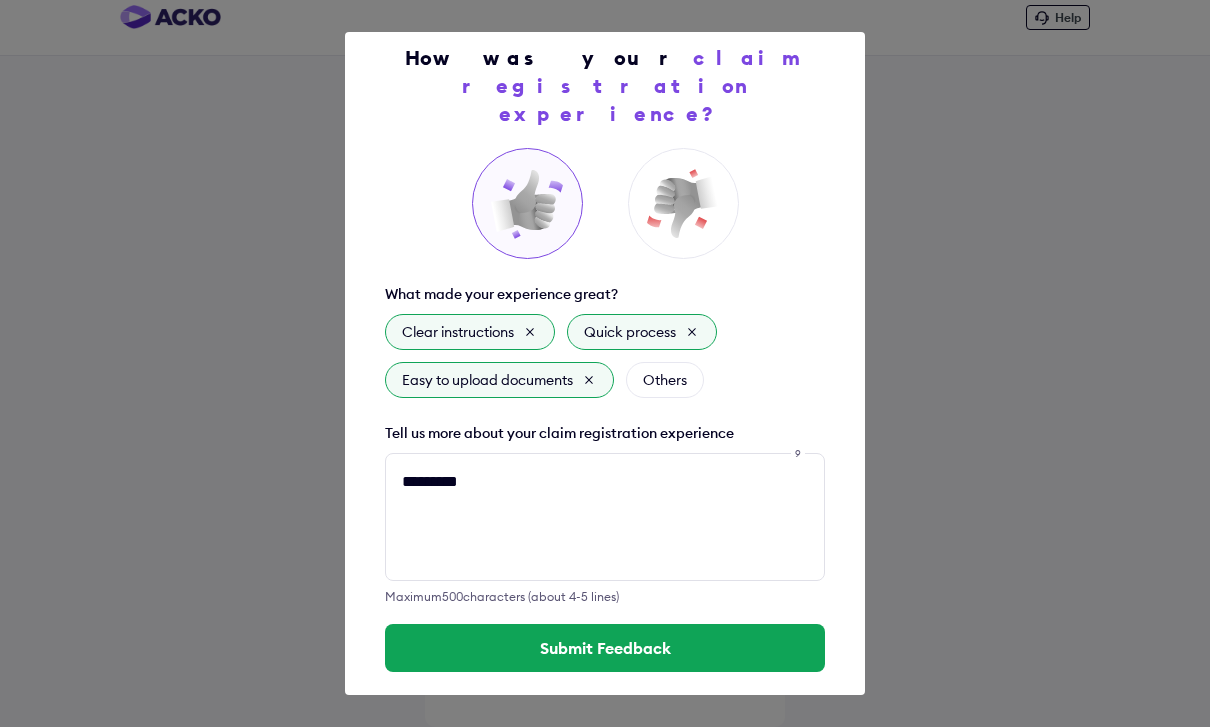 click on "Submit Feedback" at bounding box center (605, 648) 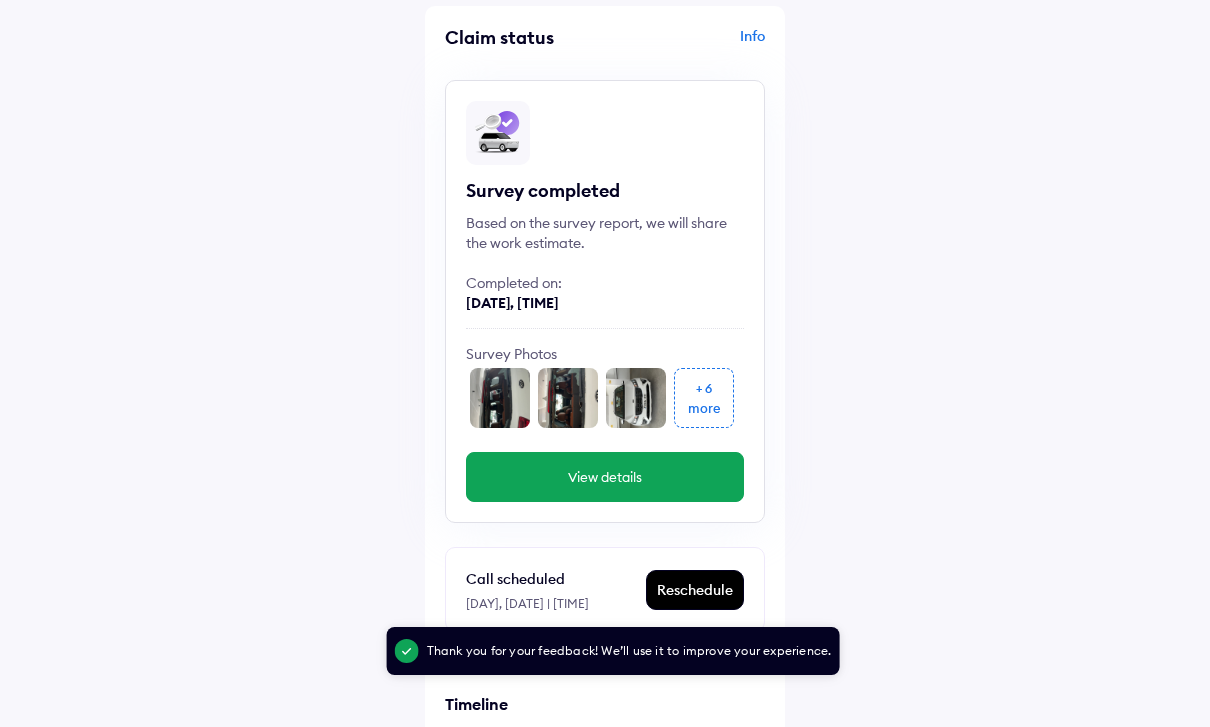 scroll, scrollTop: 0, scrollLeft: 0, axis: both 